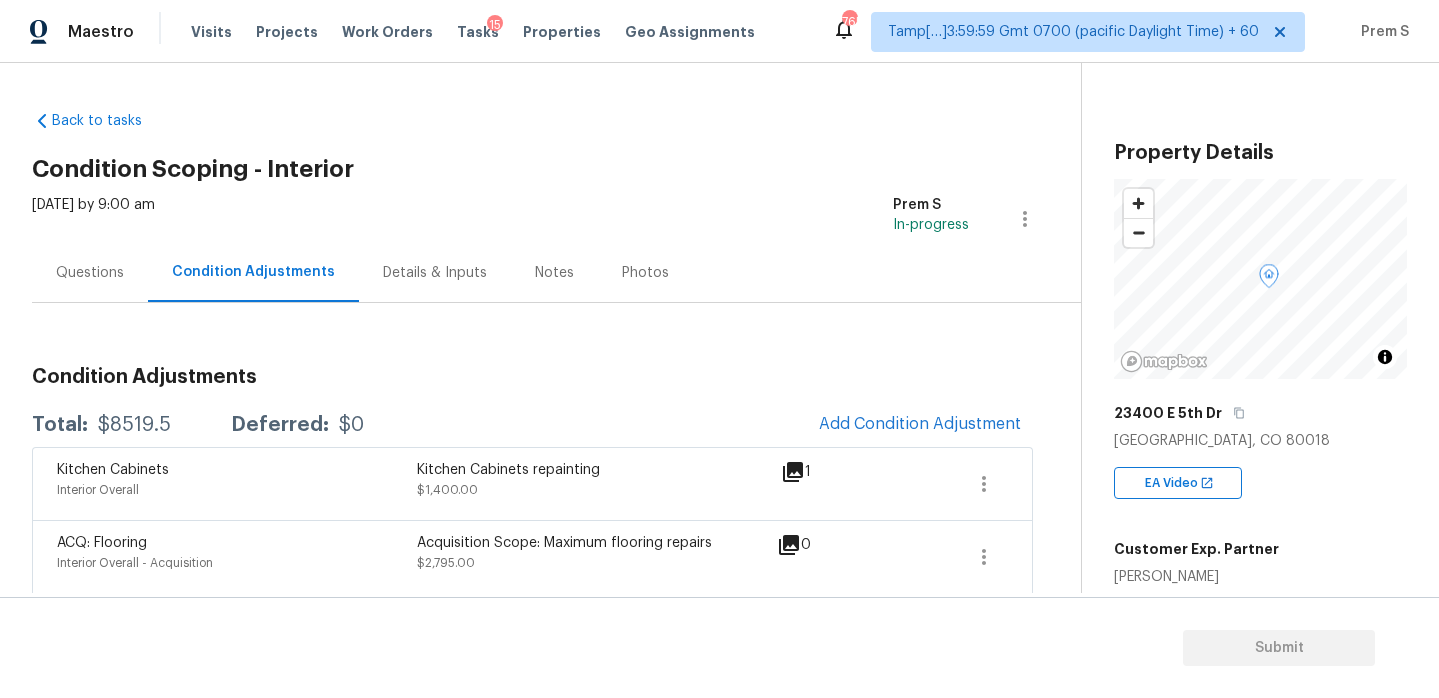 scroll, scrollTop: 0, scrollLeft: 0, axis: both 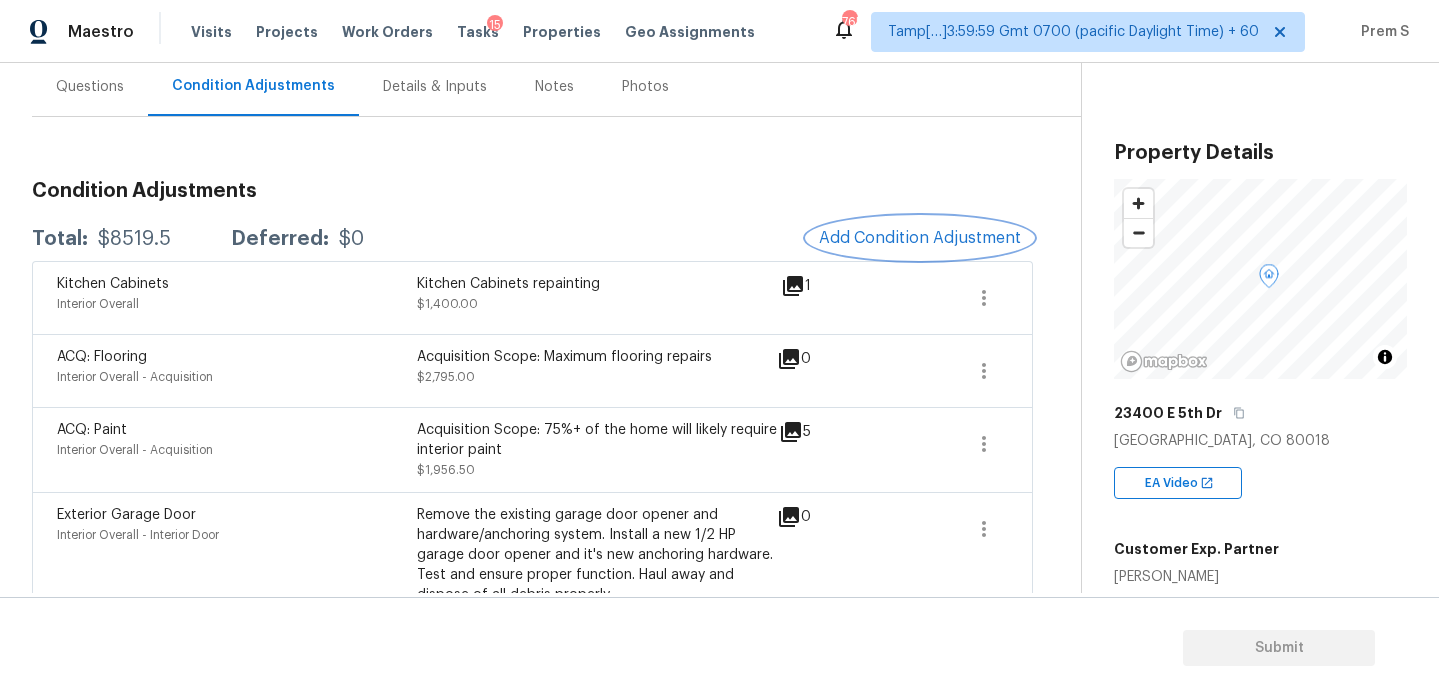click on "Add Condition Adjustment" at bounding box center (920, 238) 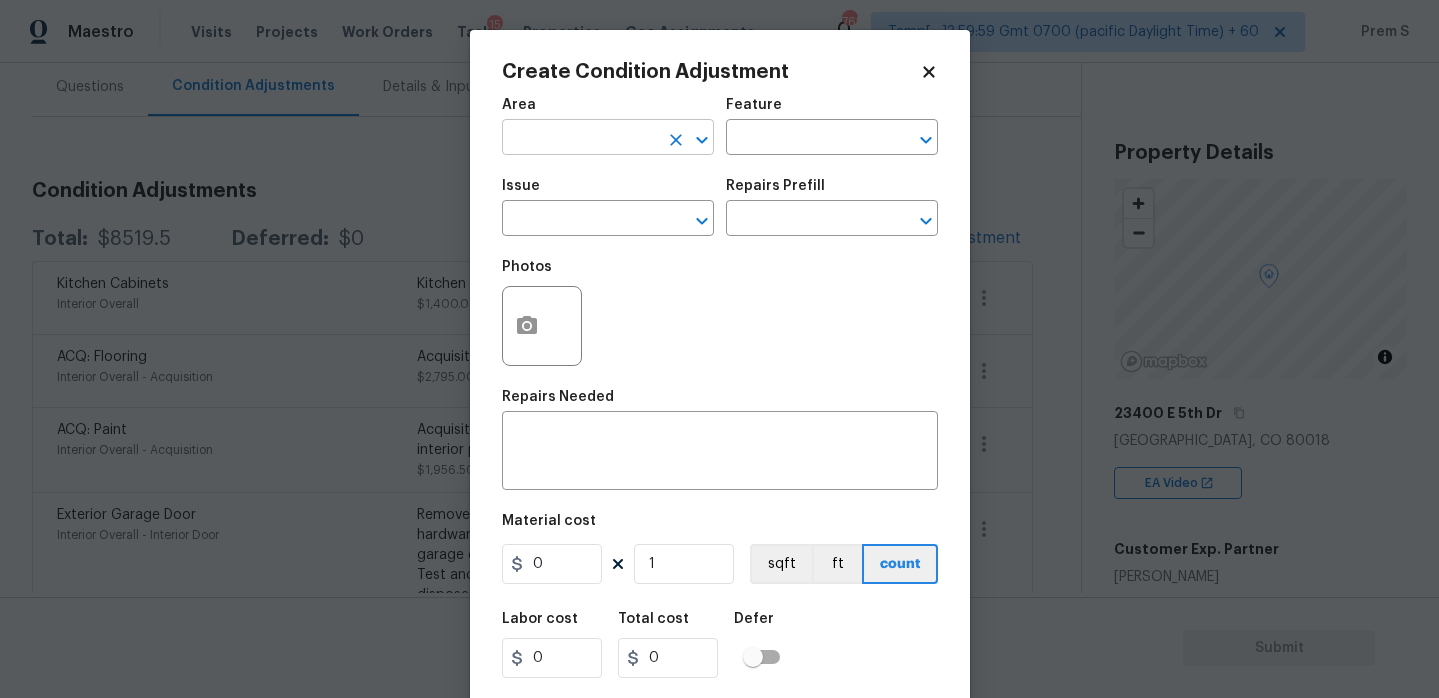 click at bounding box center [580, 139] 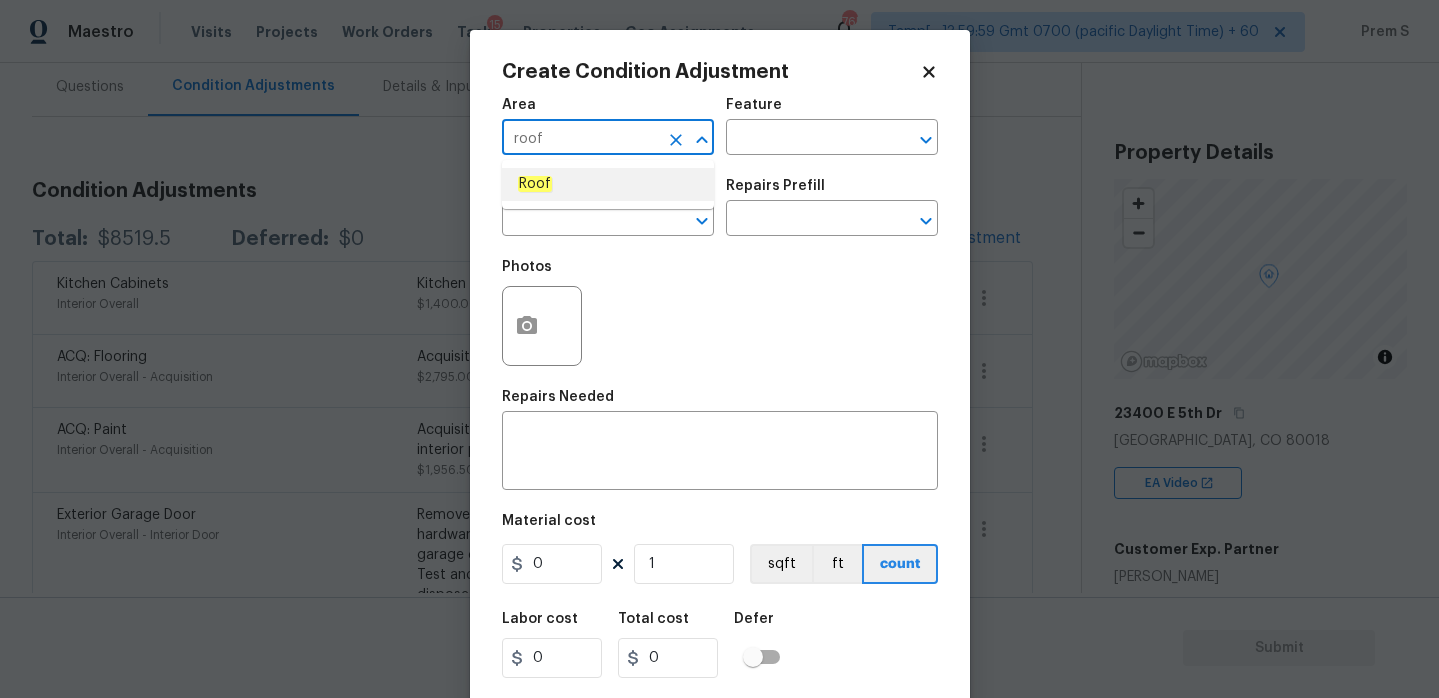 click on "Roof" at bounding box center (608, 184) 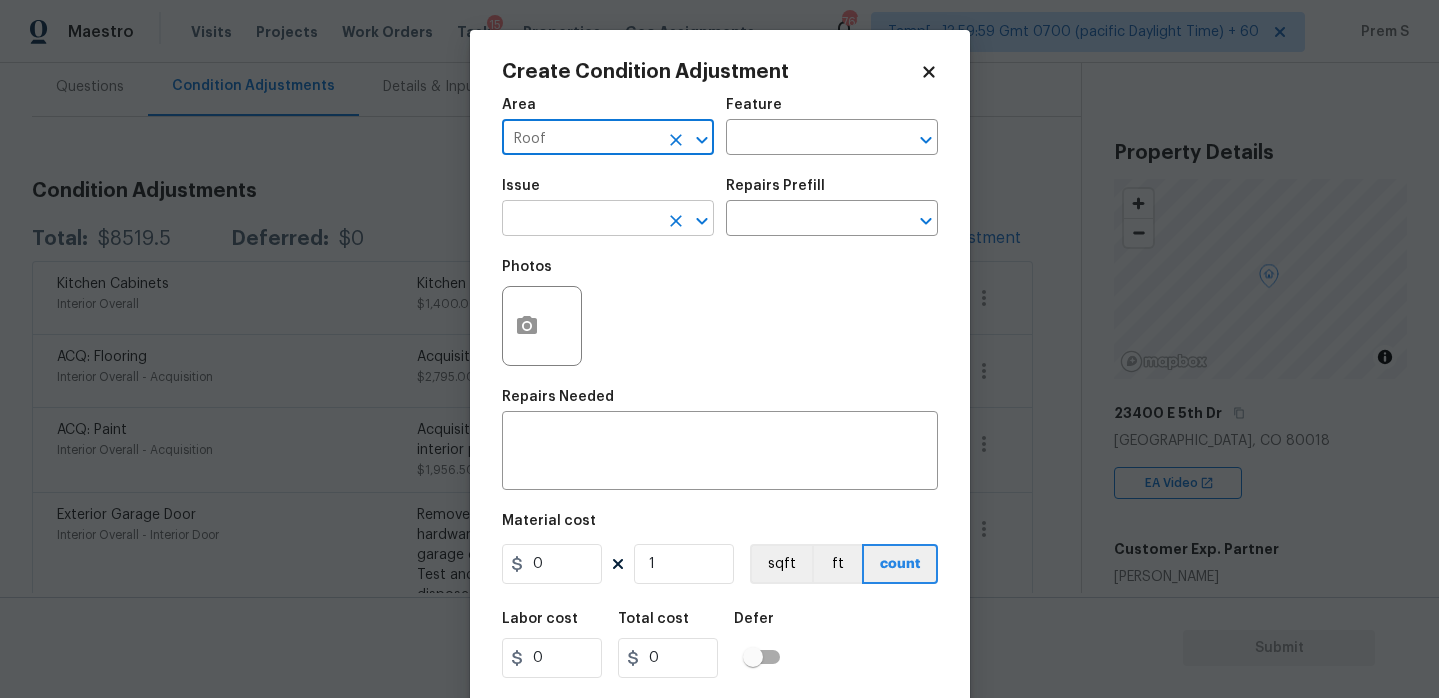 type on "Roof" 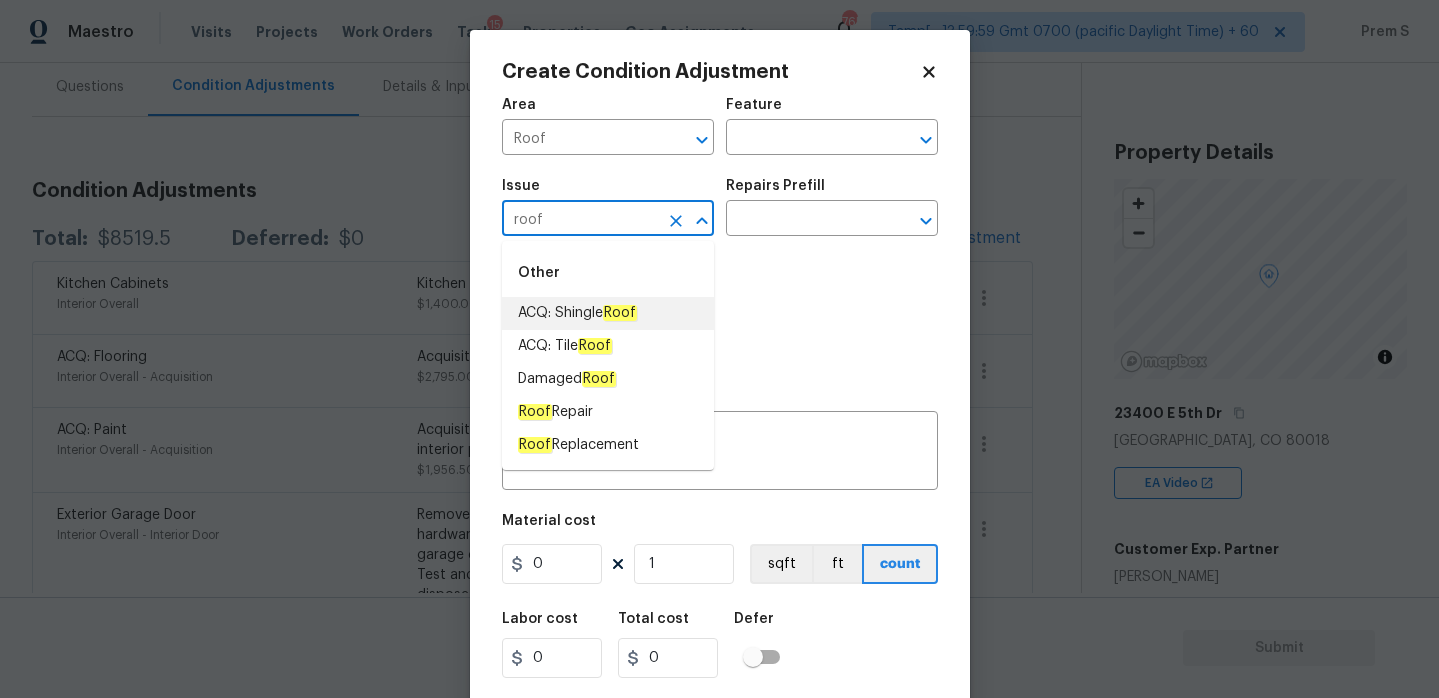 click on "Roof" at bounding box center (620, 313) 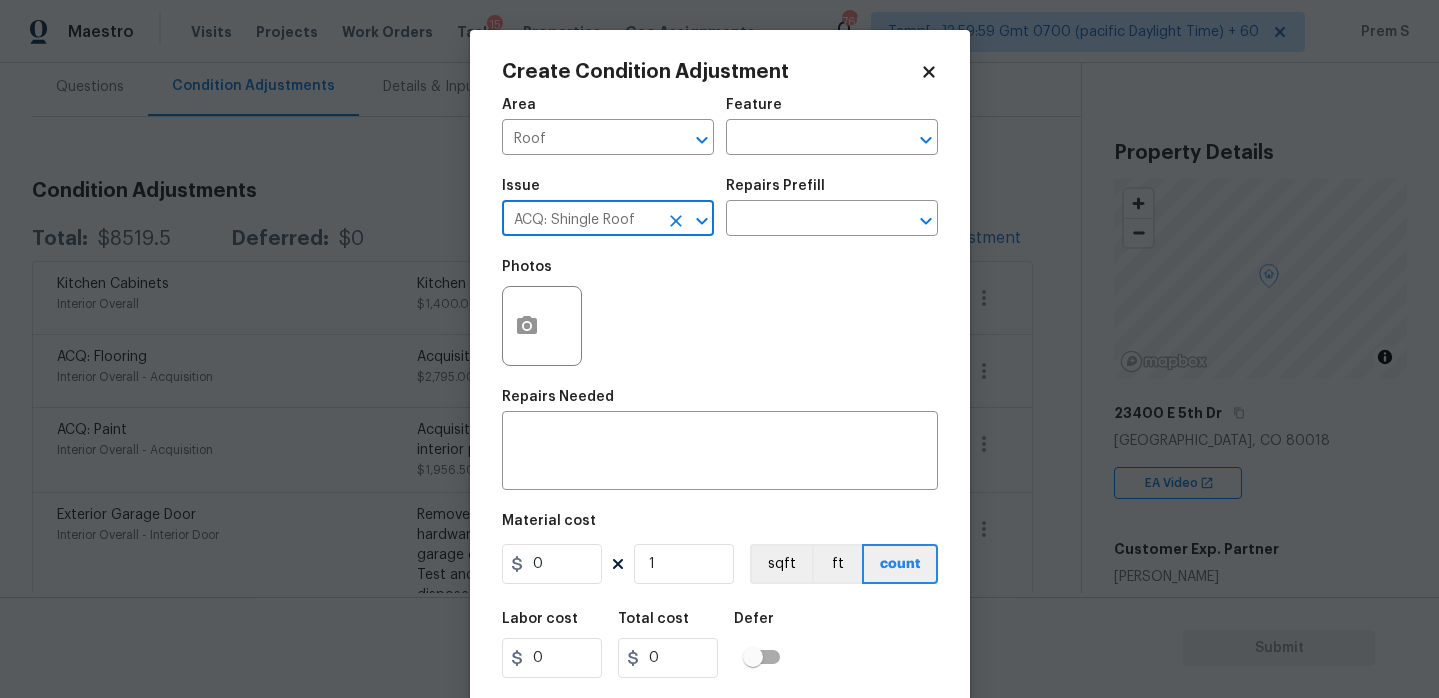 type on "ACQ: Shingle Roof" 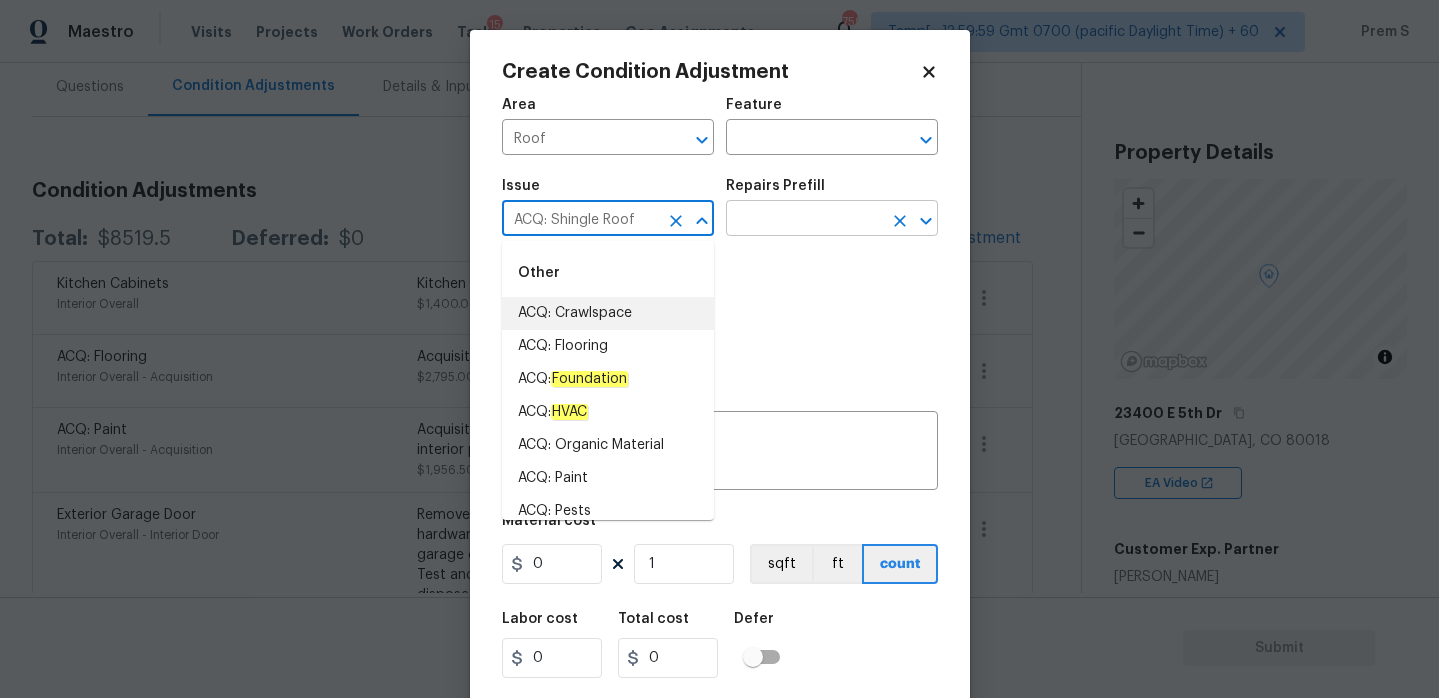 click at bounding box center [804, 220] 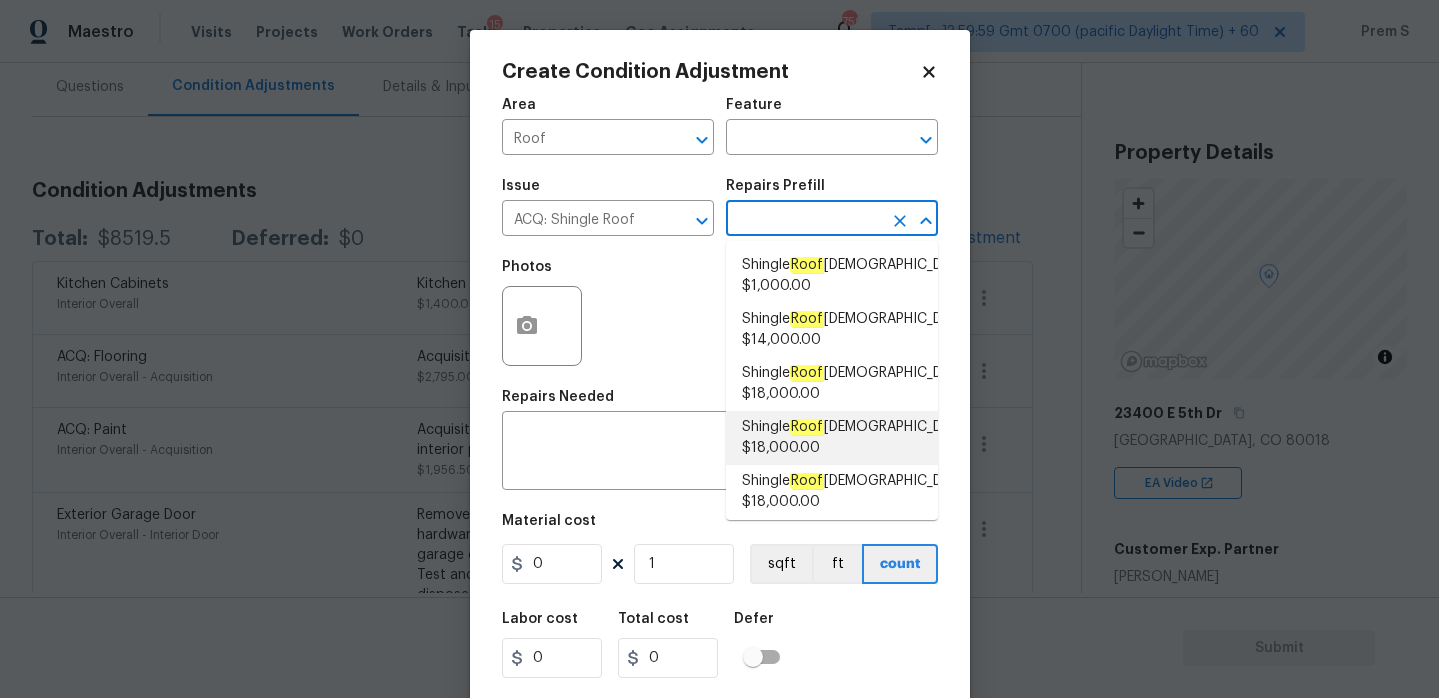 click on "Shingle  Roof  [DEMOGRAPHIC_DATA] $18,000.00" at bounding box center [856, 438] 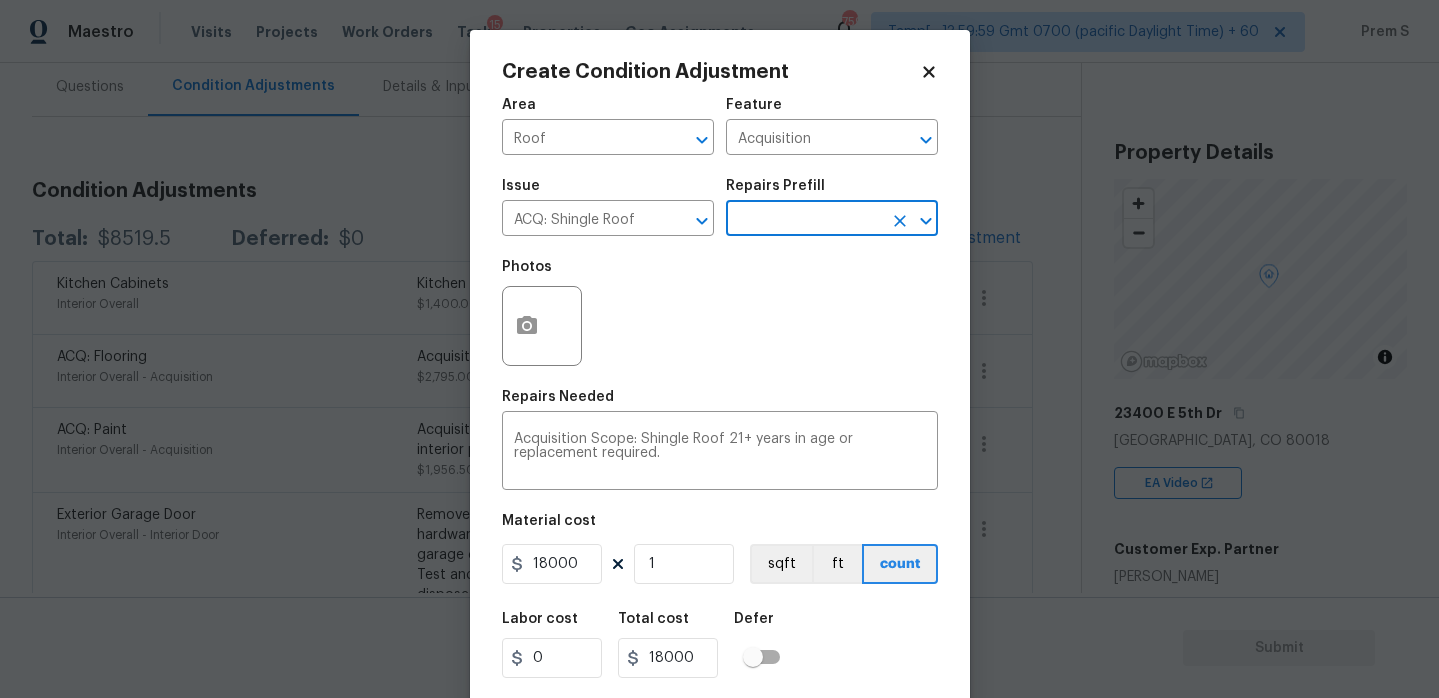 scroll, scrollTop: 49, scrollLeft: 0, axis: vertical 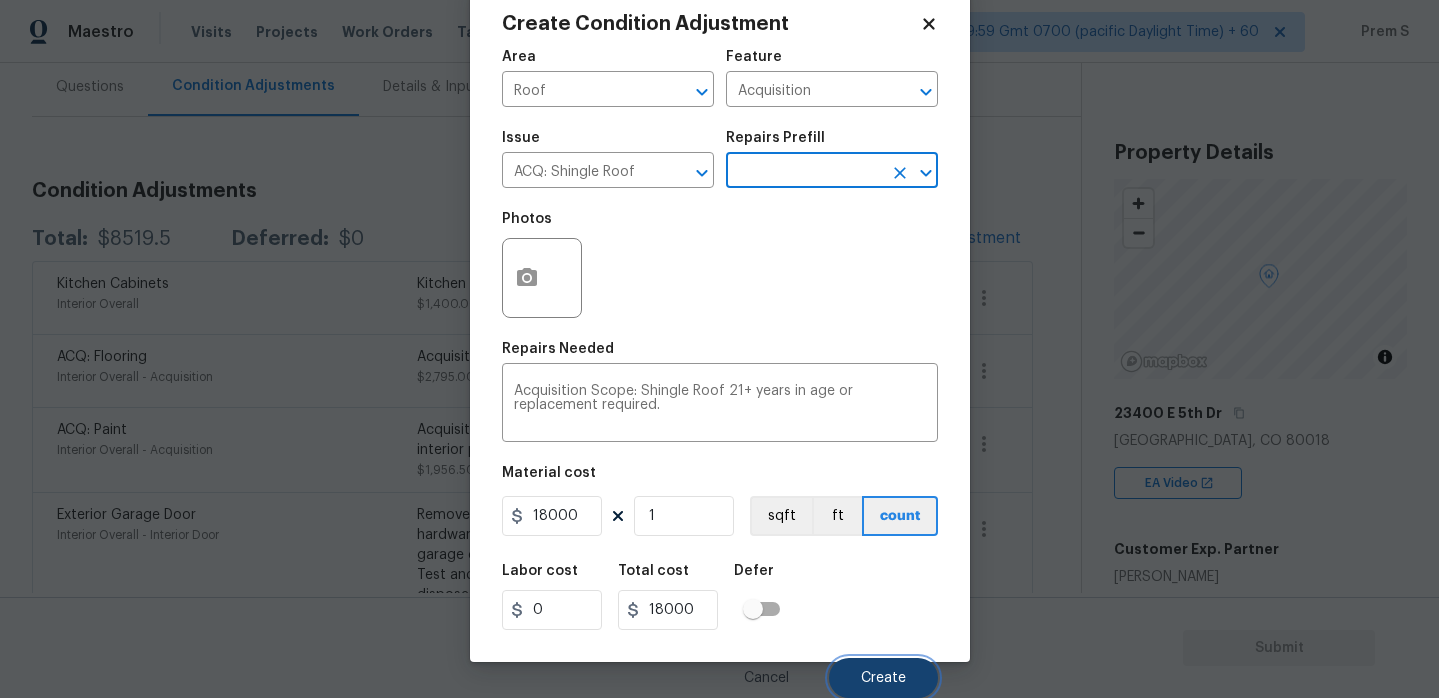 click on "Create" at bounding box center [883, 678] 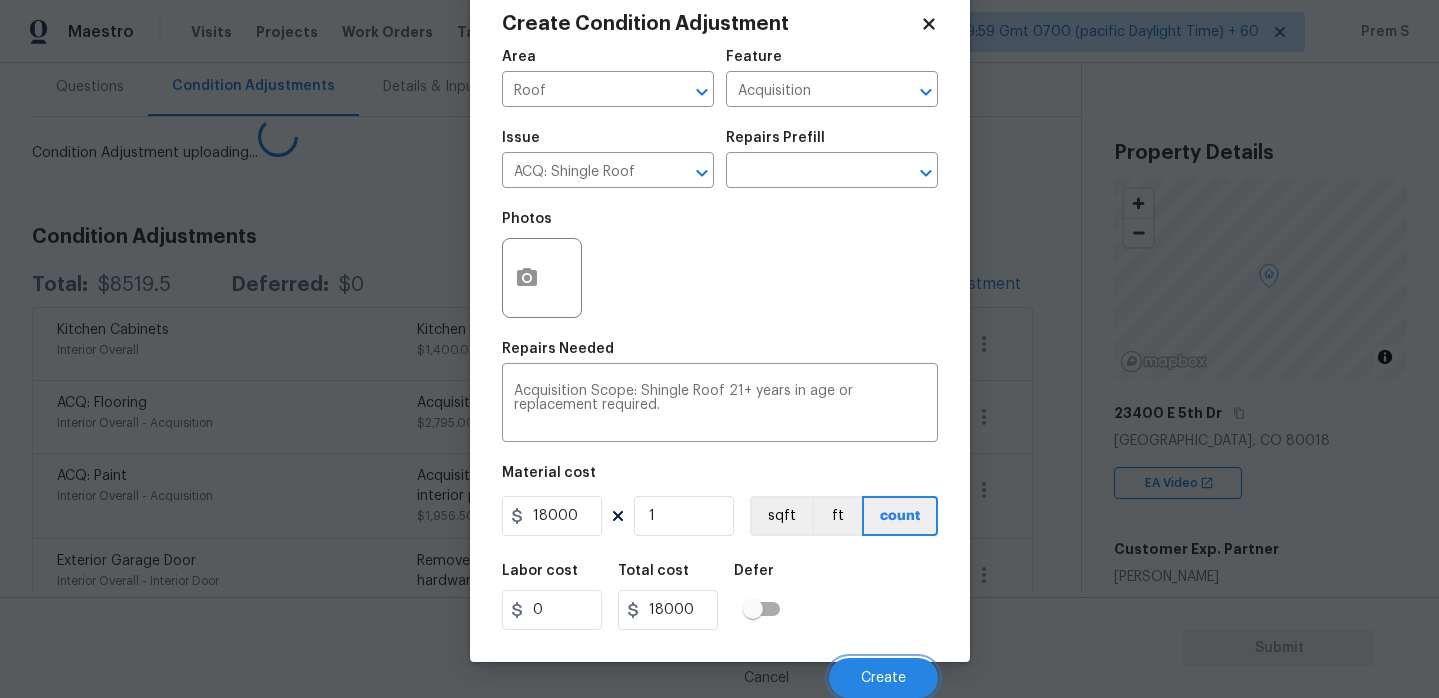 scroll, scrollTop: 42, scrollLeft: 0, axis: vertical 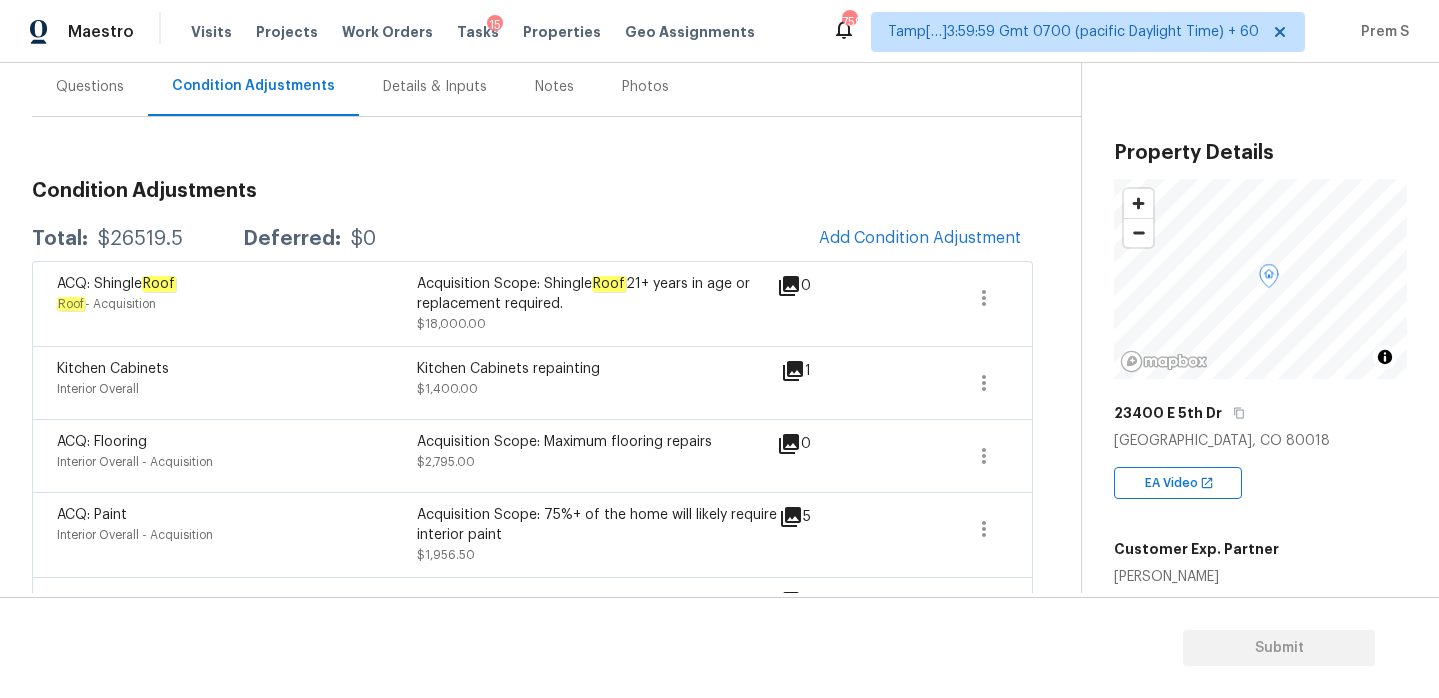 click on "[GEOGRAPHIC_DATA], CO 80018" at bounding box center (1260, 441) 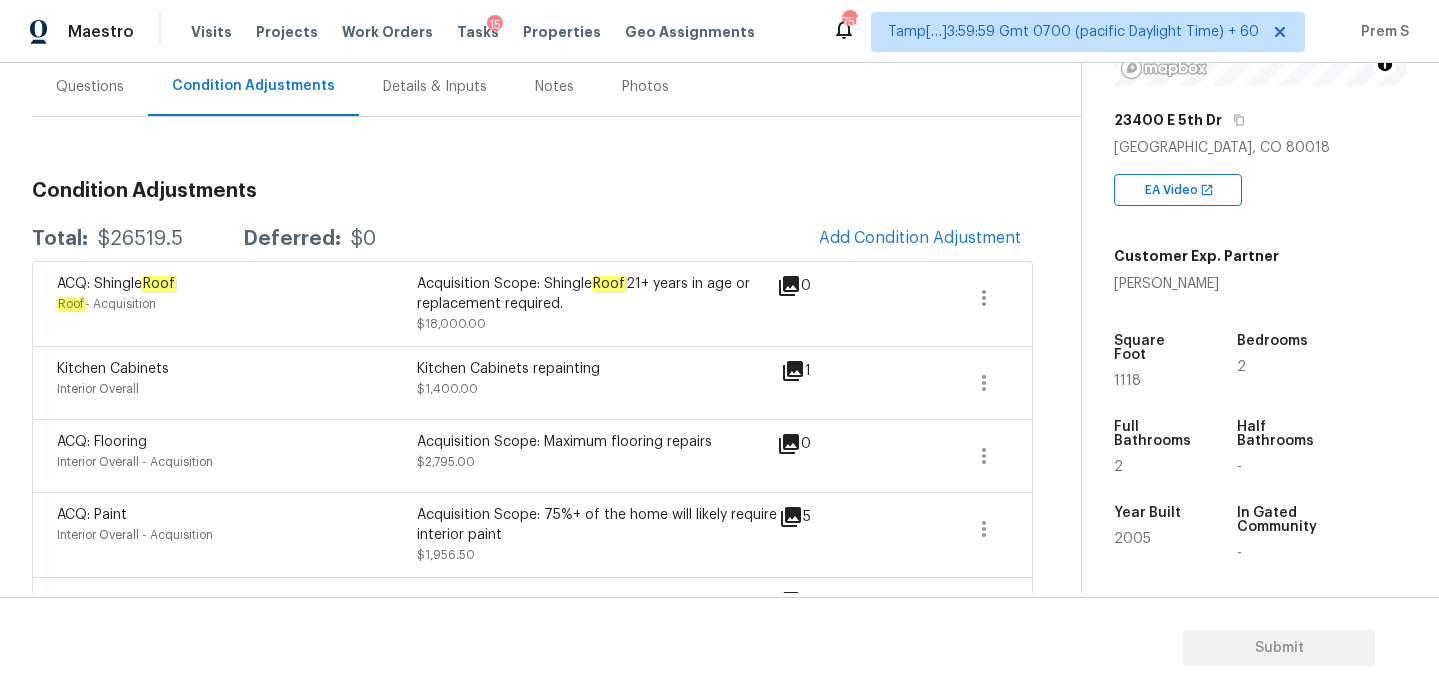scroll, scrollTop: 506, scrollLeft: 0, axis: vertical 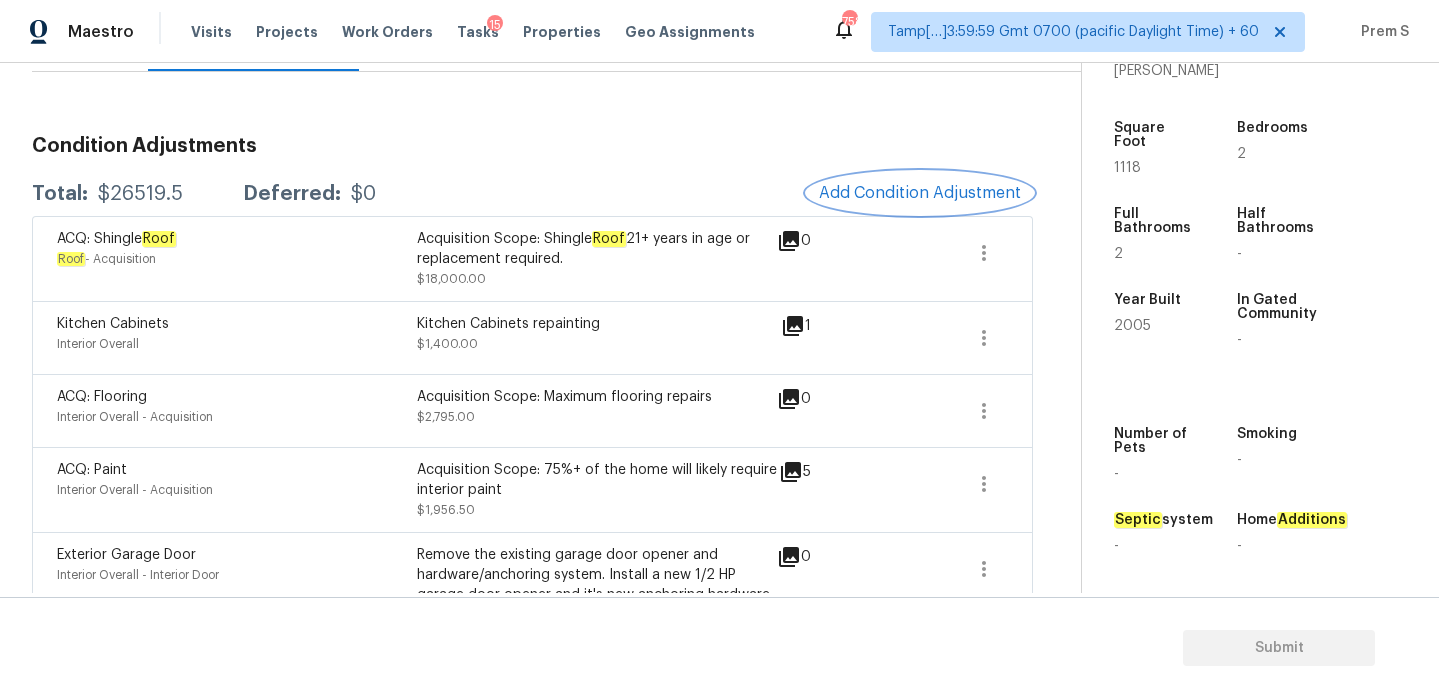click on "Add Condition Adjustment" at bounding box center (920, 193) 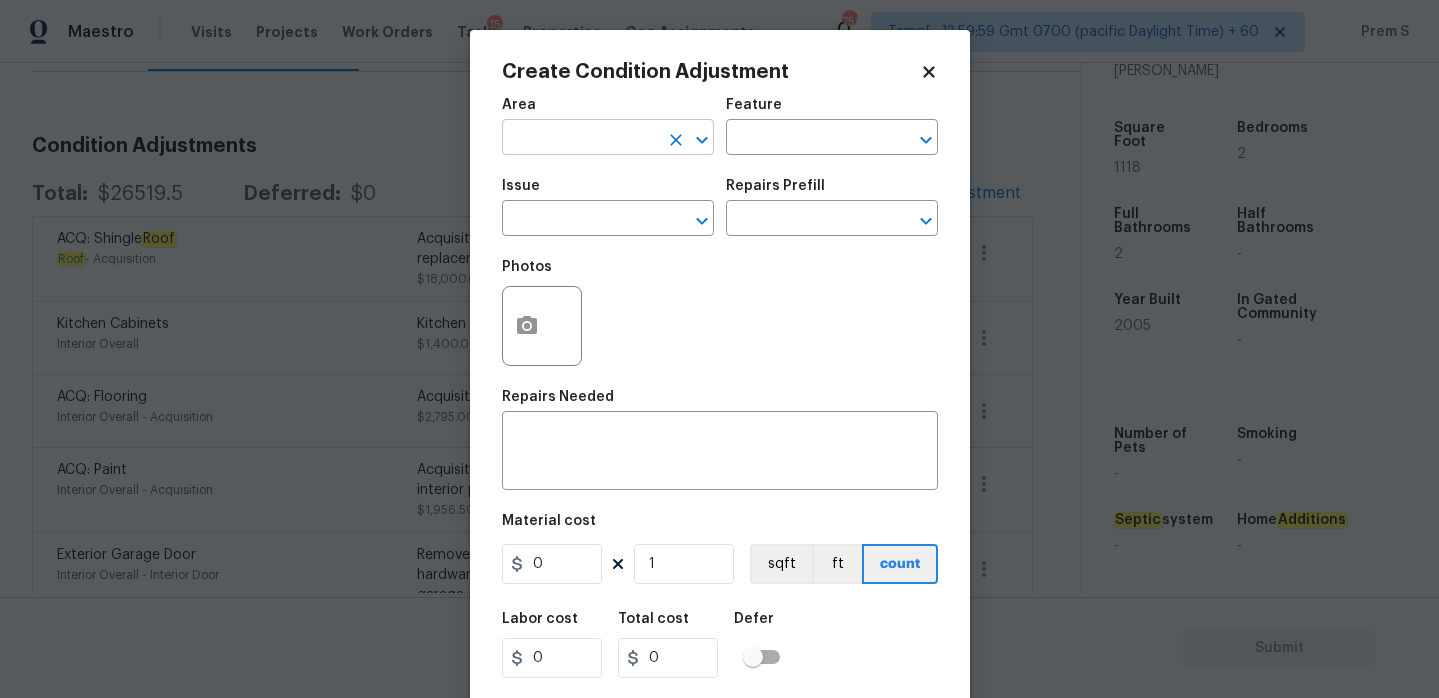 click at bounding box center [580, 139] 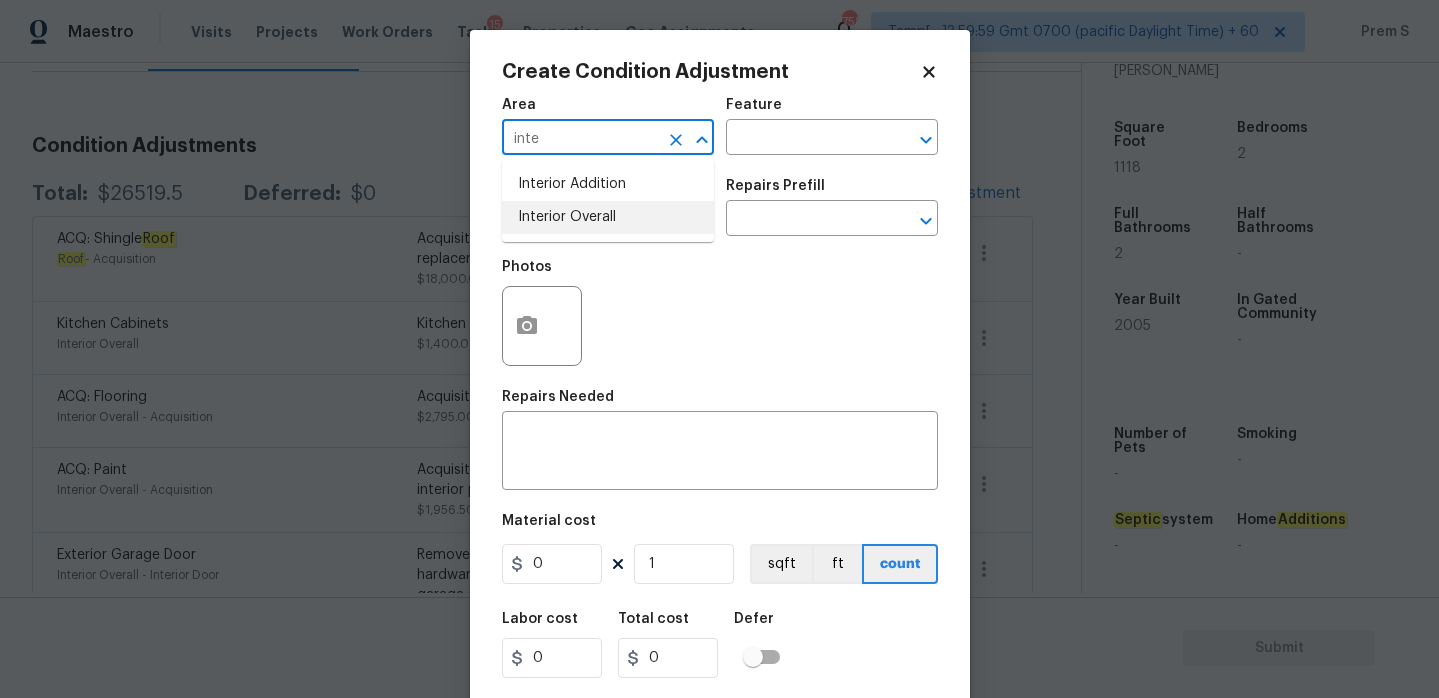 click on "Interior Overall" at bounding box center (608, 217) 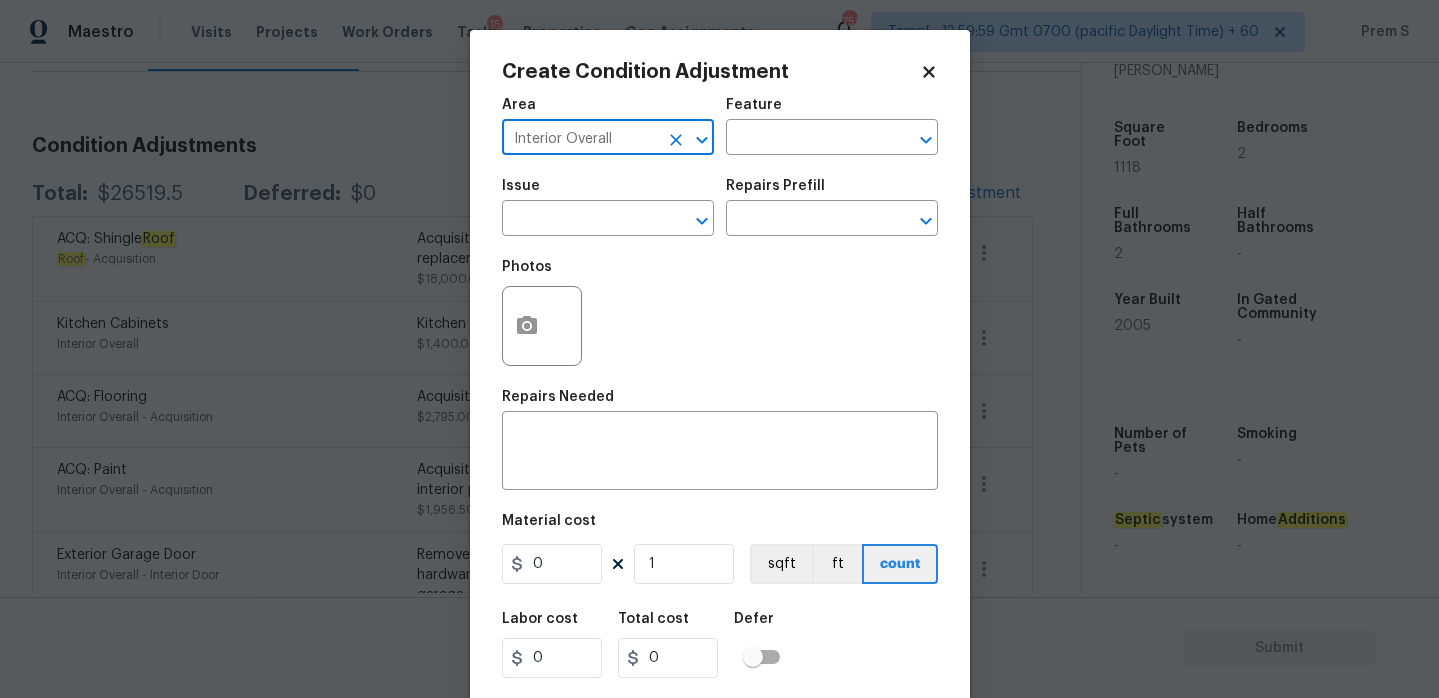 type on "Interior Overall" 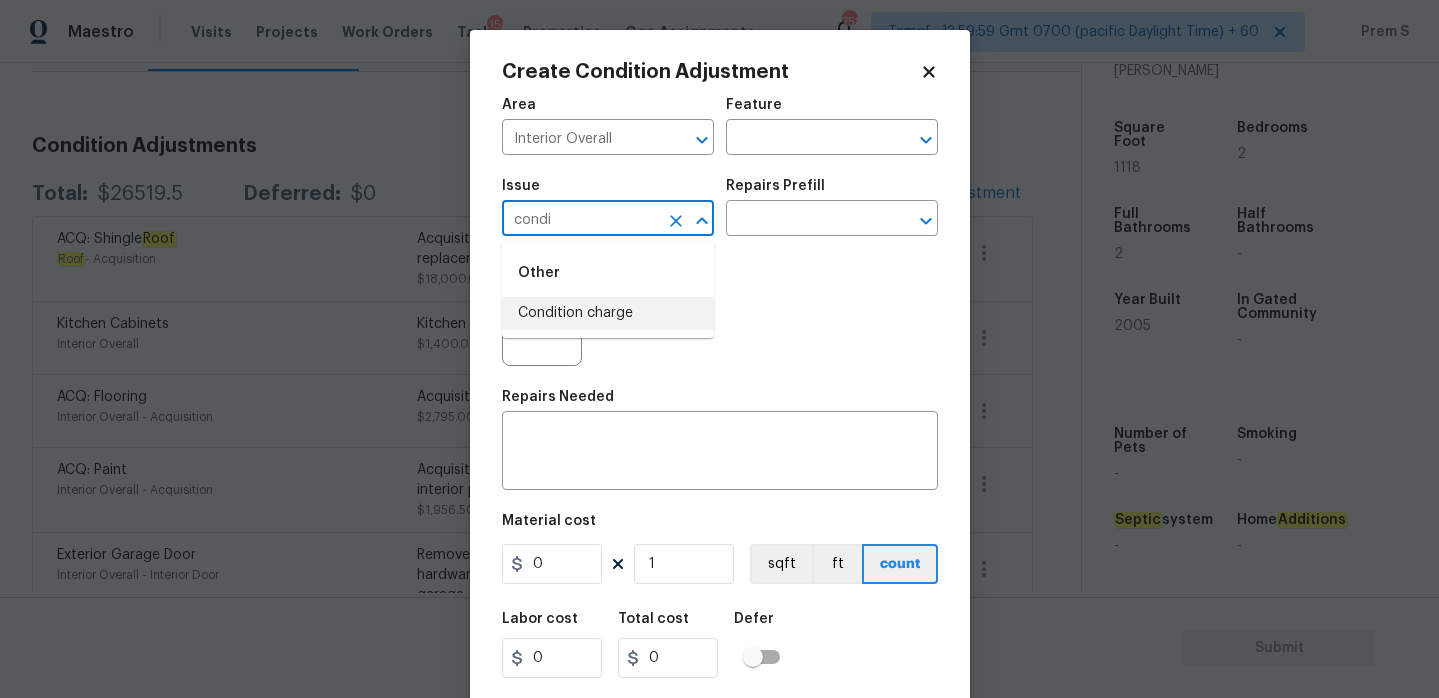 click on "Condition charge" at bounding box center [608, 313] 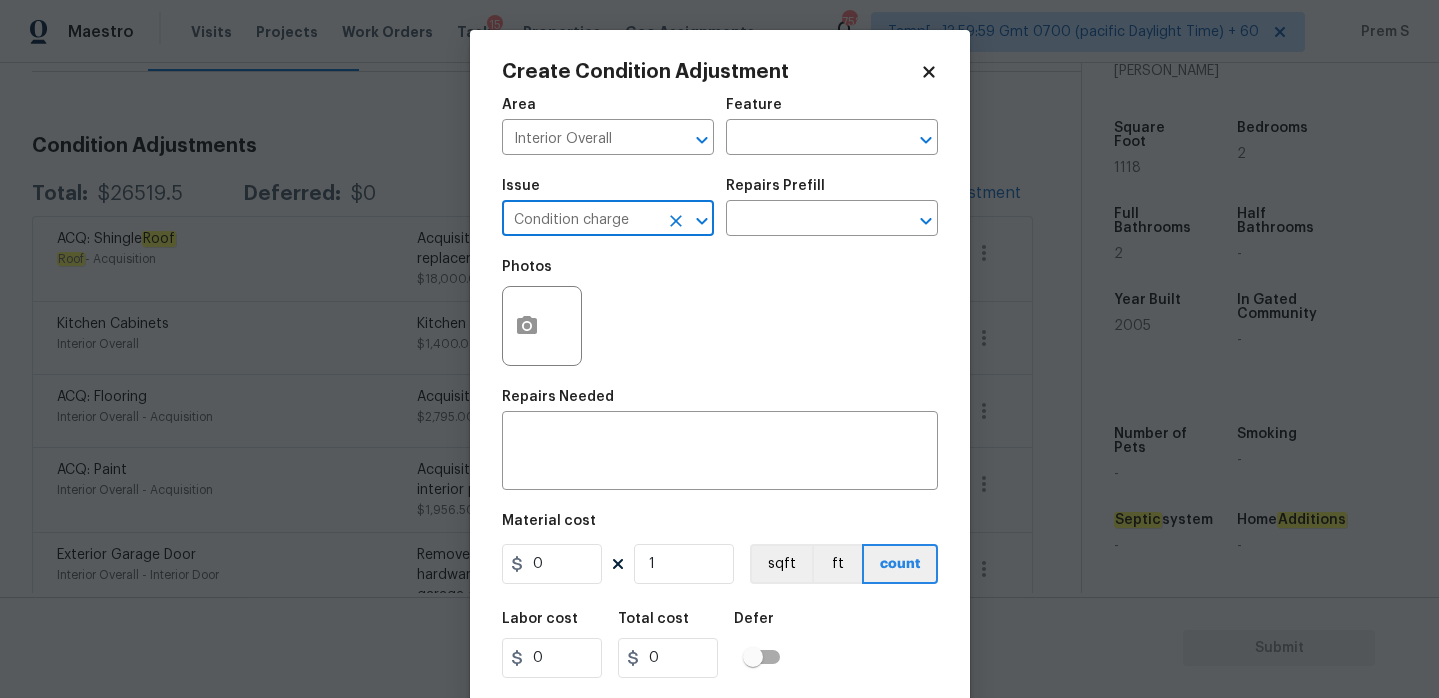 type on "Condition charge" 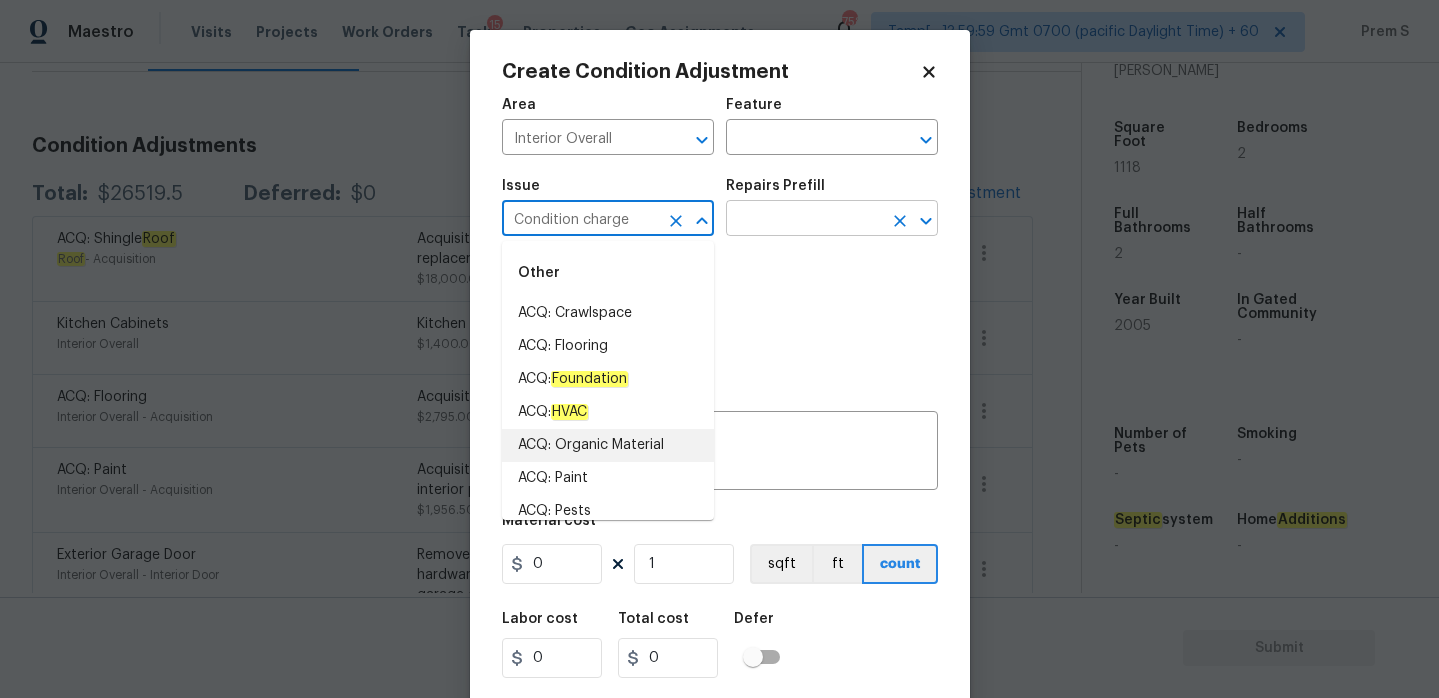 click at bounding box center [804, 220] 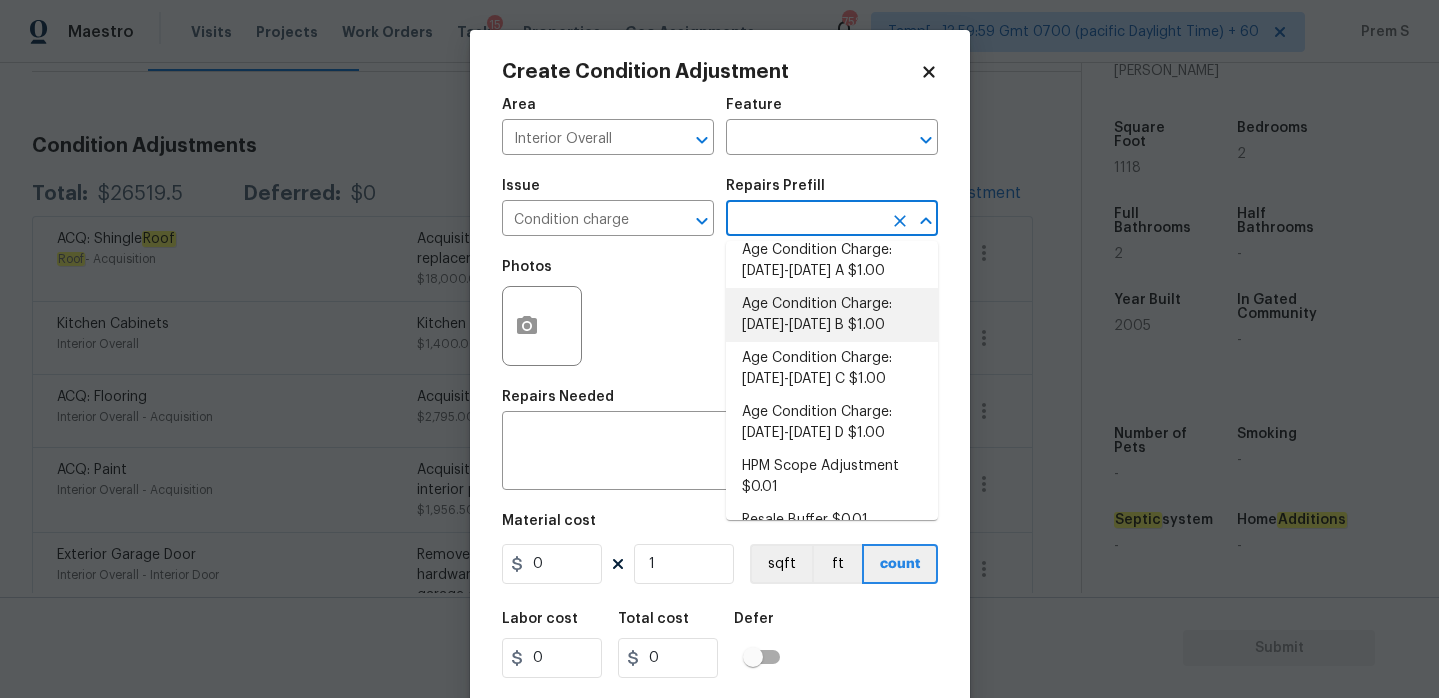 scroll, scrollTop: 658, scrollLeft: 0, axis: vertical 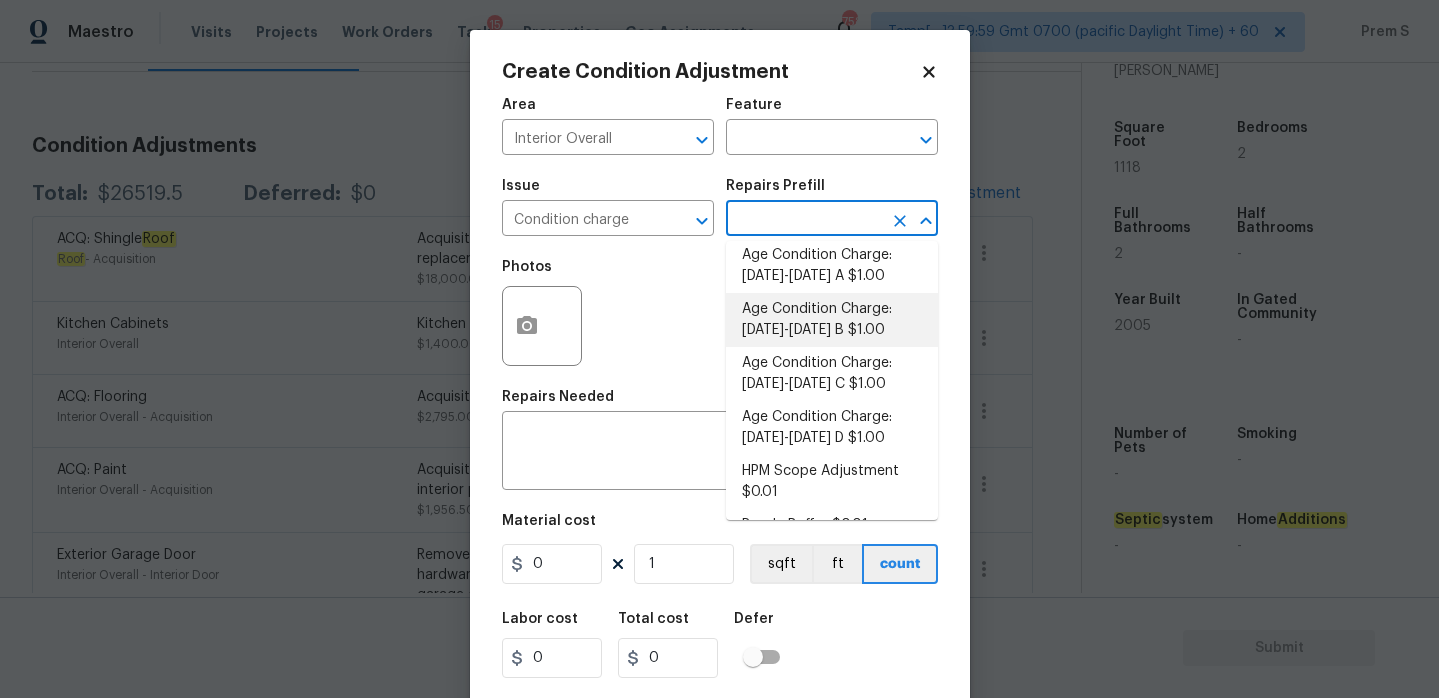 click on "Age Condition Charge: [DATE]-[DATE] B	 $1.00" at bounding box center [832, 320] 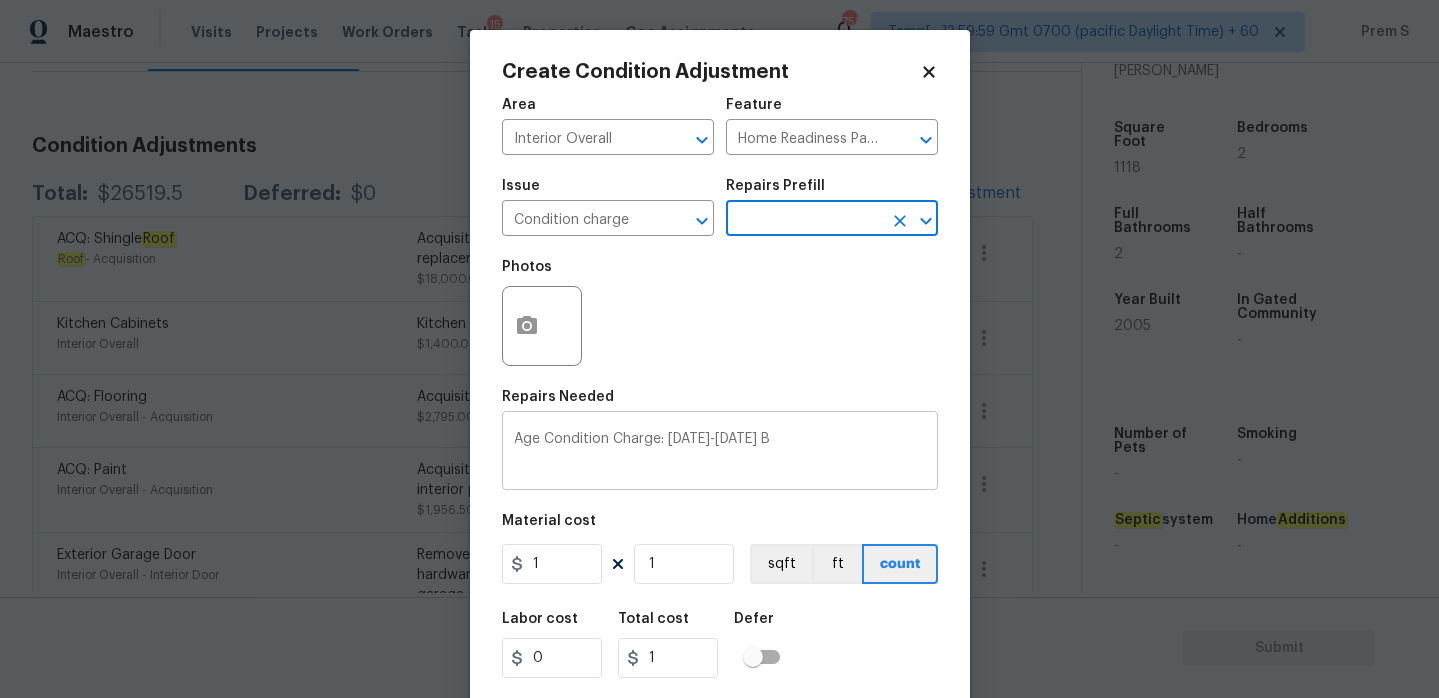 scroll, scrollTop: 49, scrollLeft: 0, axis: vertical 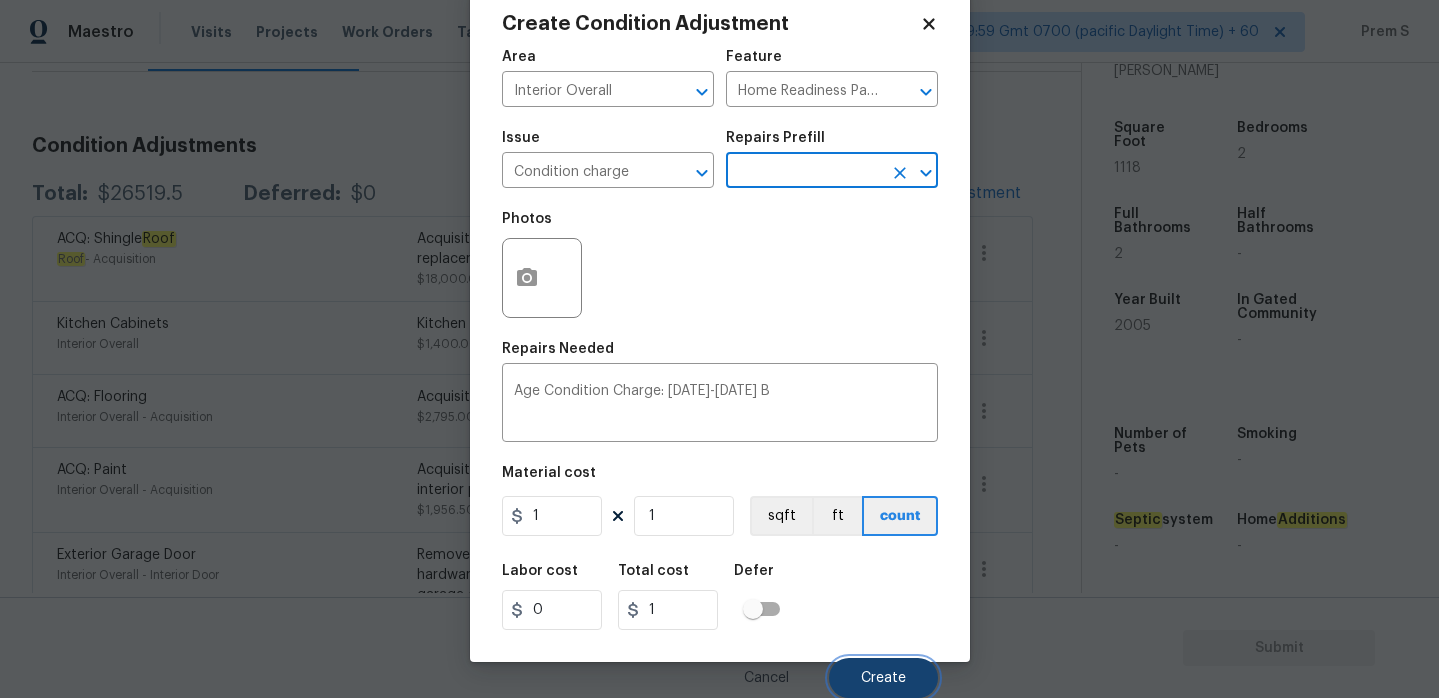 click on "Create" at bounding box center [883, 678] 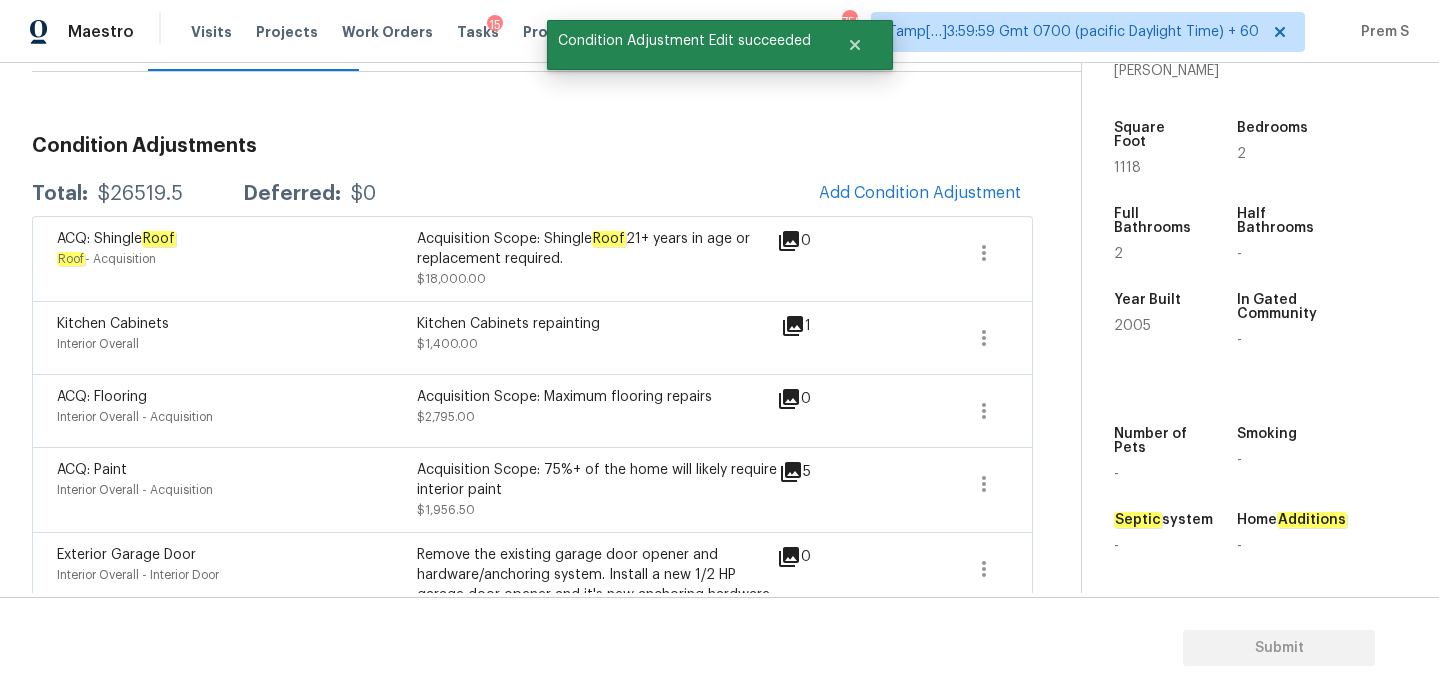 scroll, scrollTop: 42, scrollLeft: 0, axis: vertical 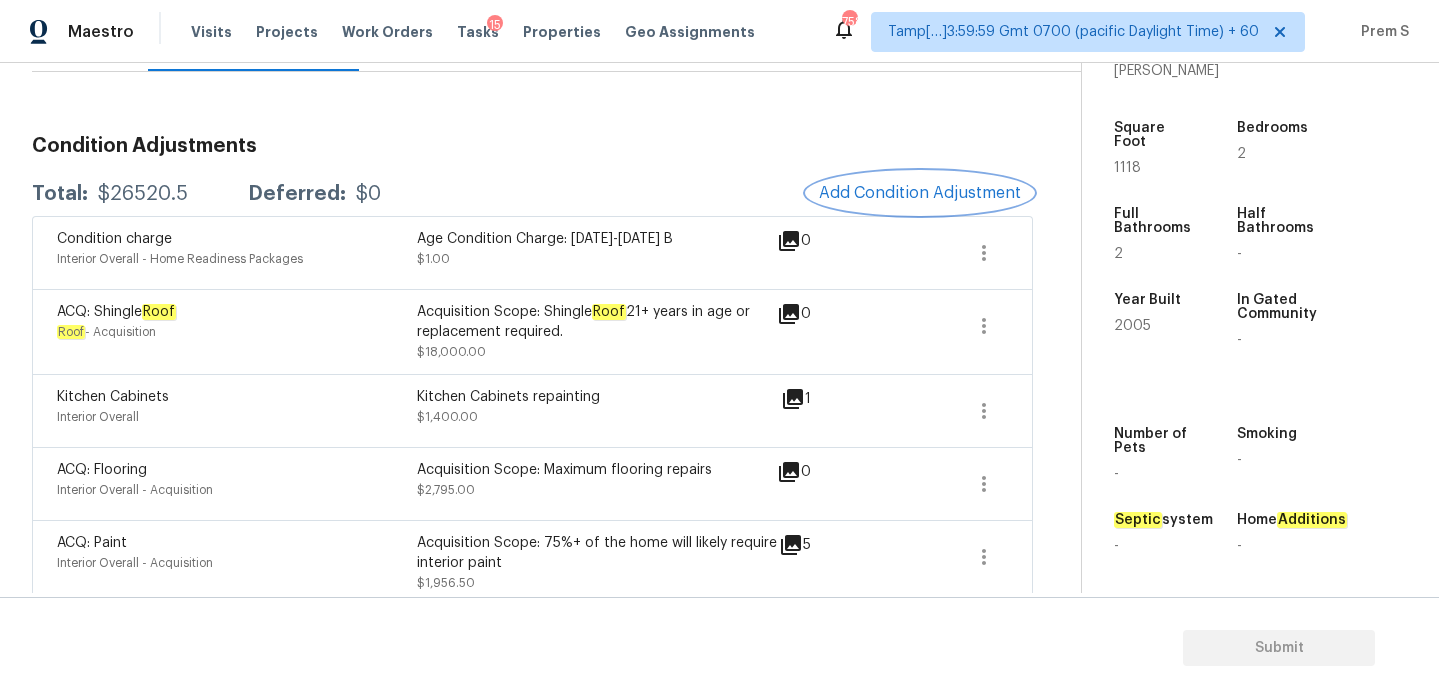 click on "Add Condition Adjustment" at bounding box center (920, 193) 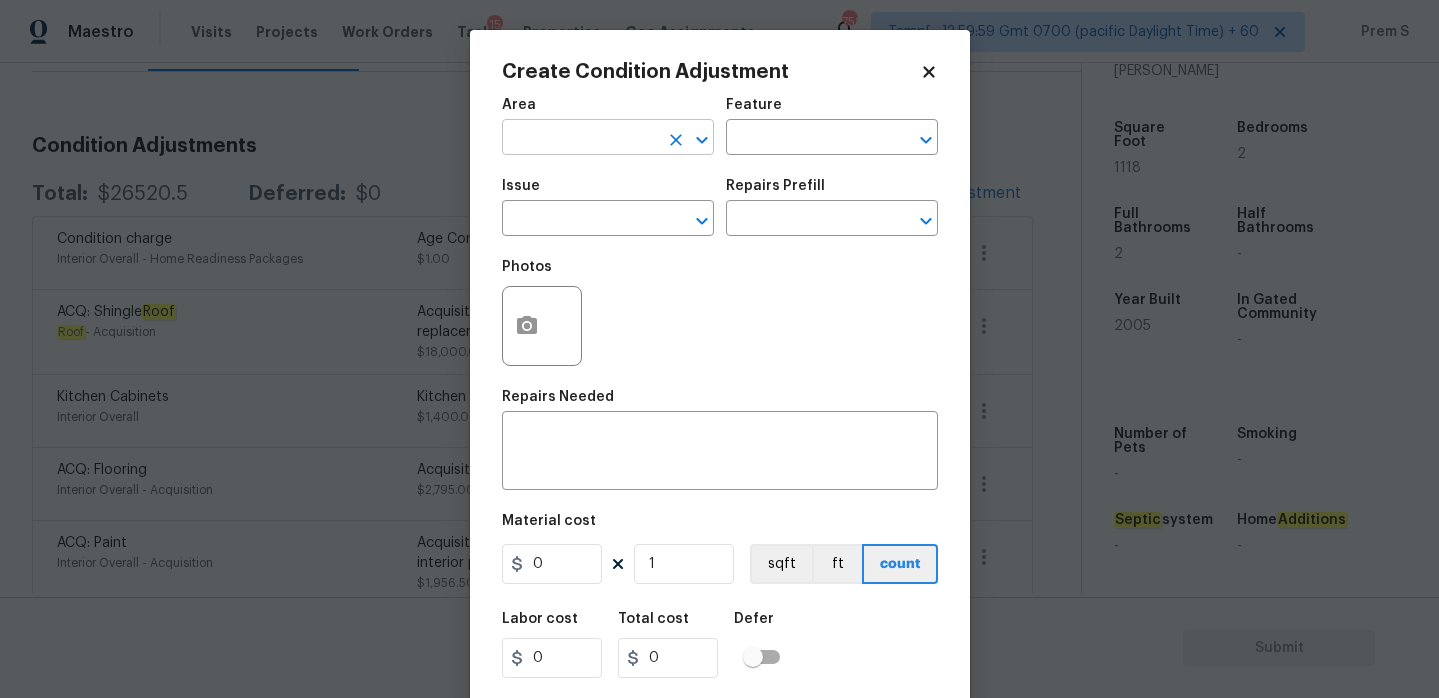 click at bounding box center [580, 139] 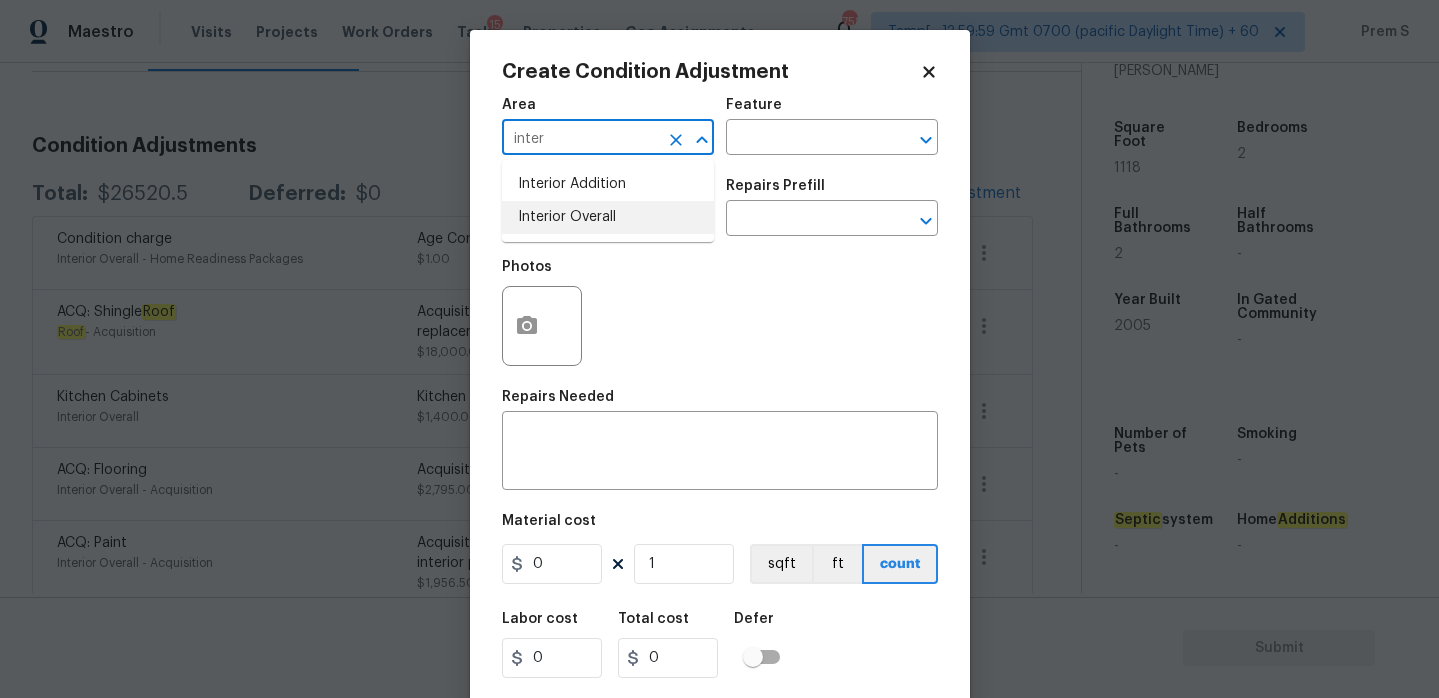 click on "Interior Overall" at bounding box center (608, 217) 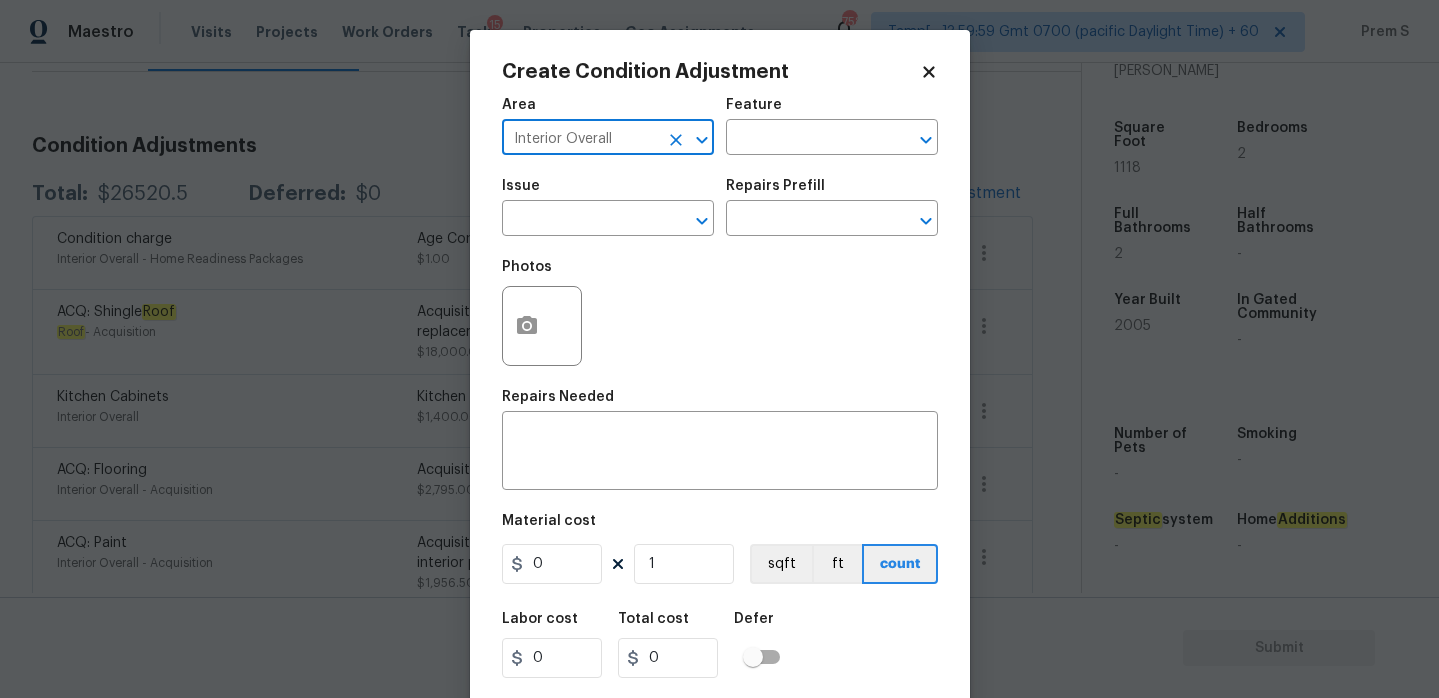 type on "Interior Overall" 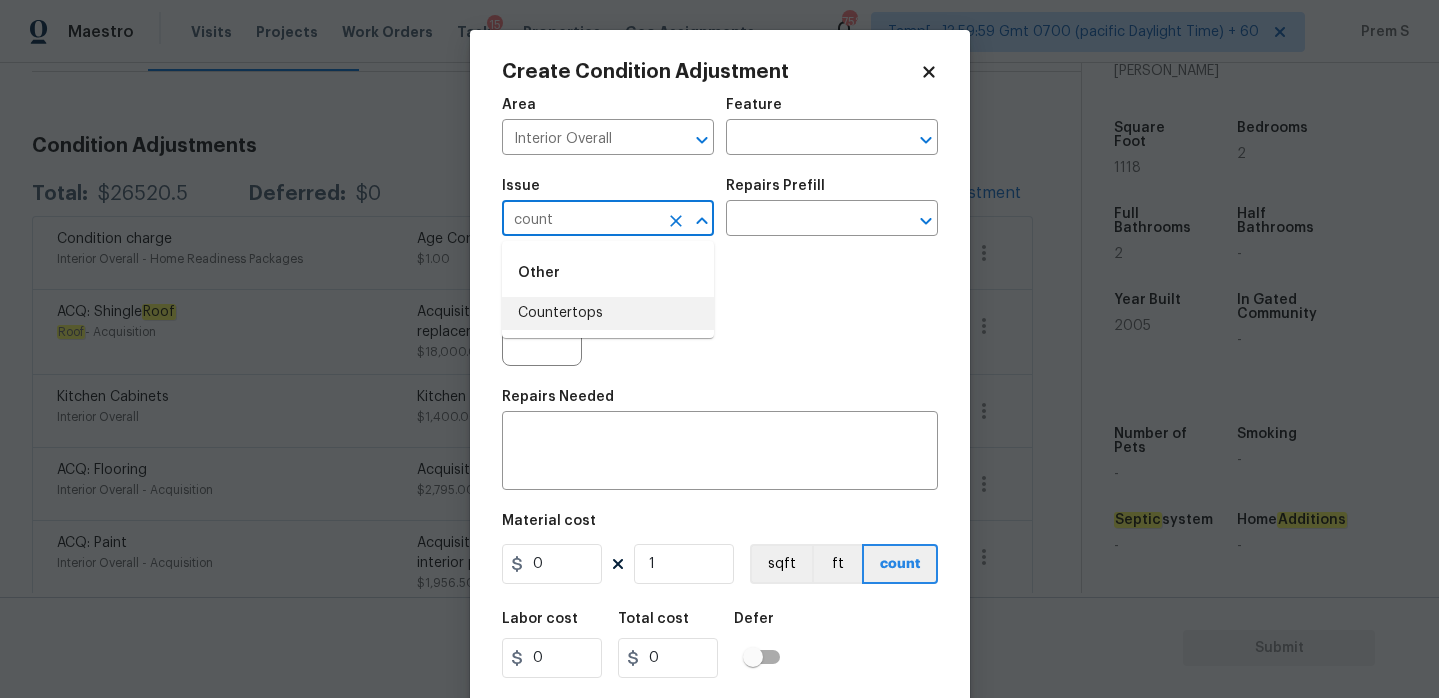 click on "Countertops" at bounding box center [608, 313] 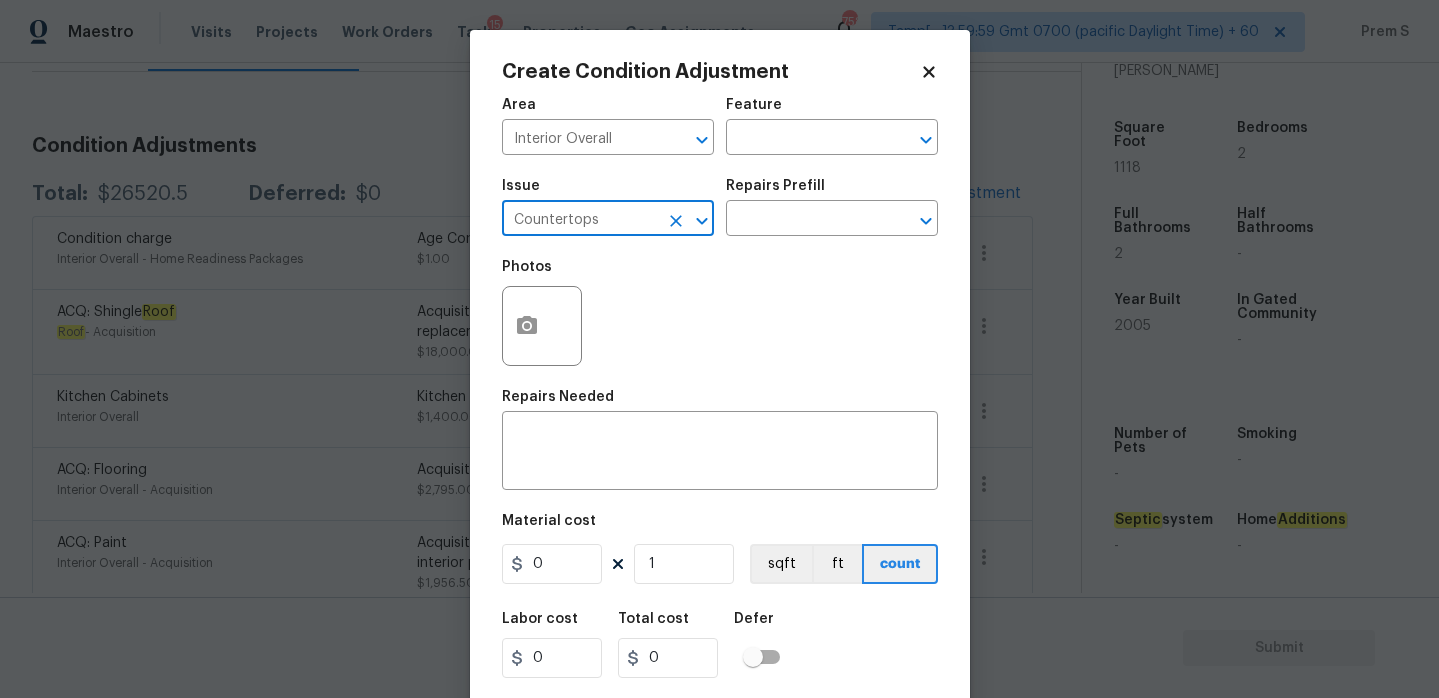 drag, startPoint x: 629, startPoint y: 225, endPoint x: 483, endPoint y: 224, distance: 146.00342 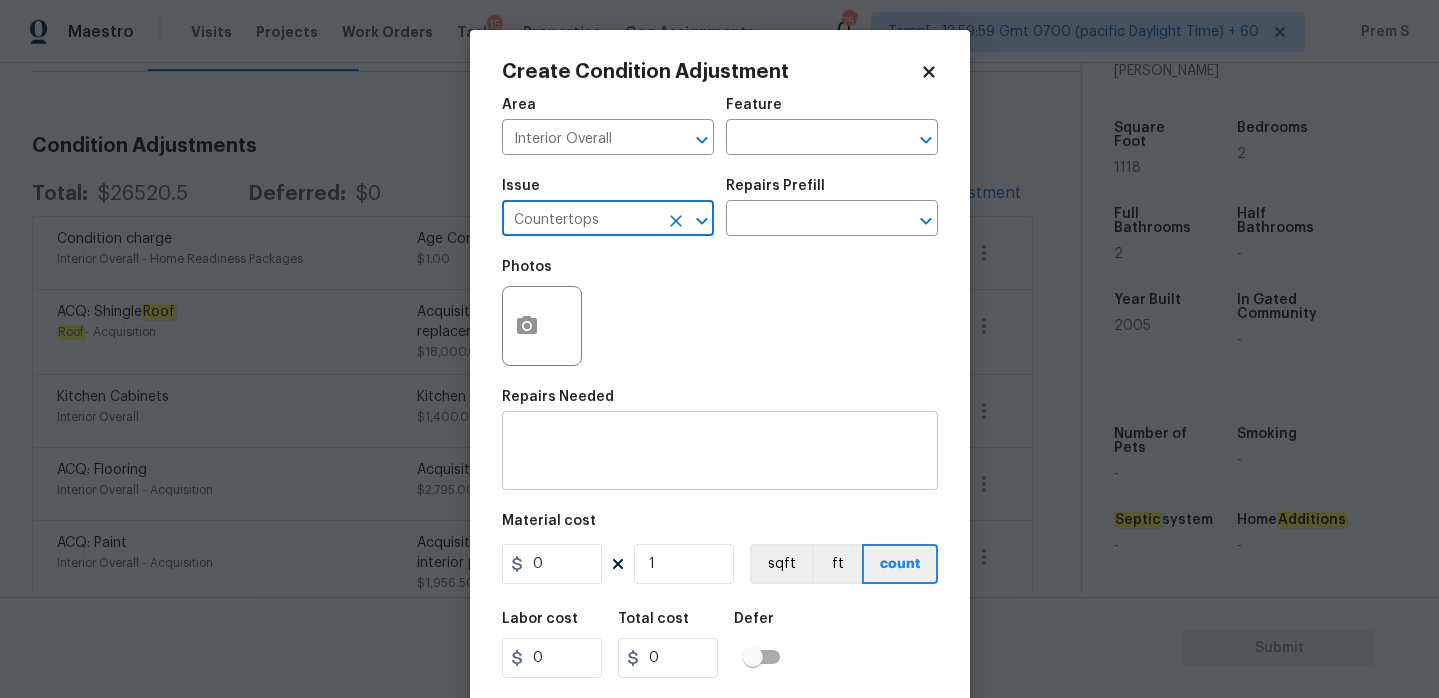 type on "Countertops" 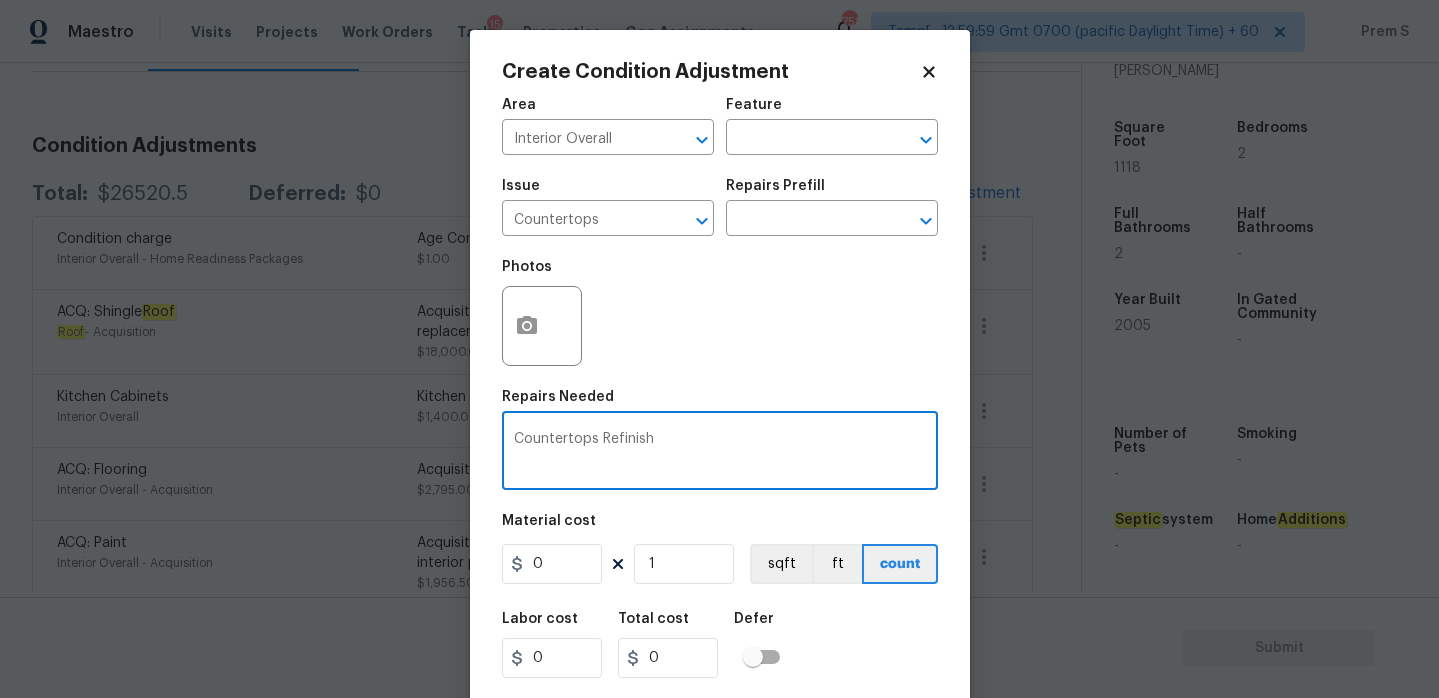 type on "Countertops Refinish" 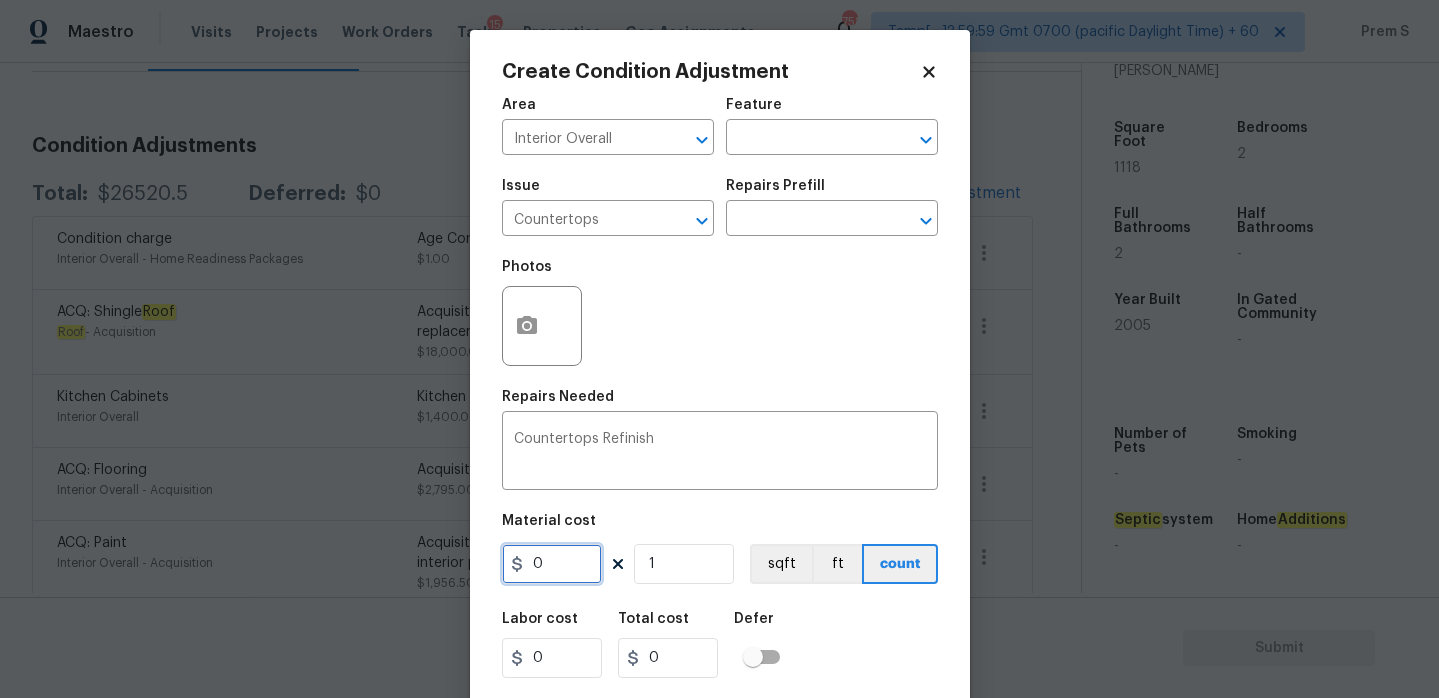 click on "0" at bounding box center (552, 564) 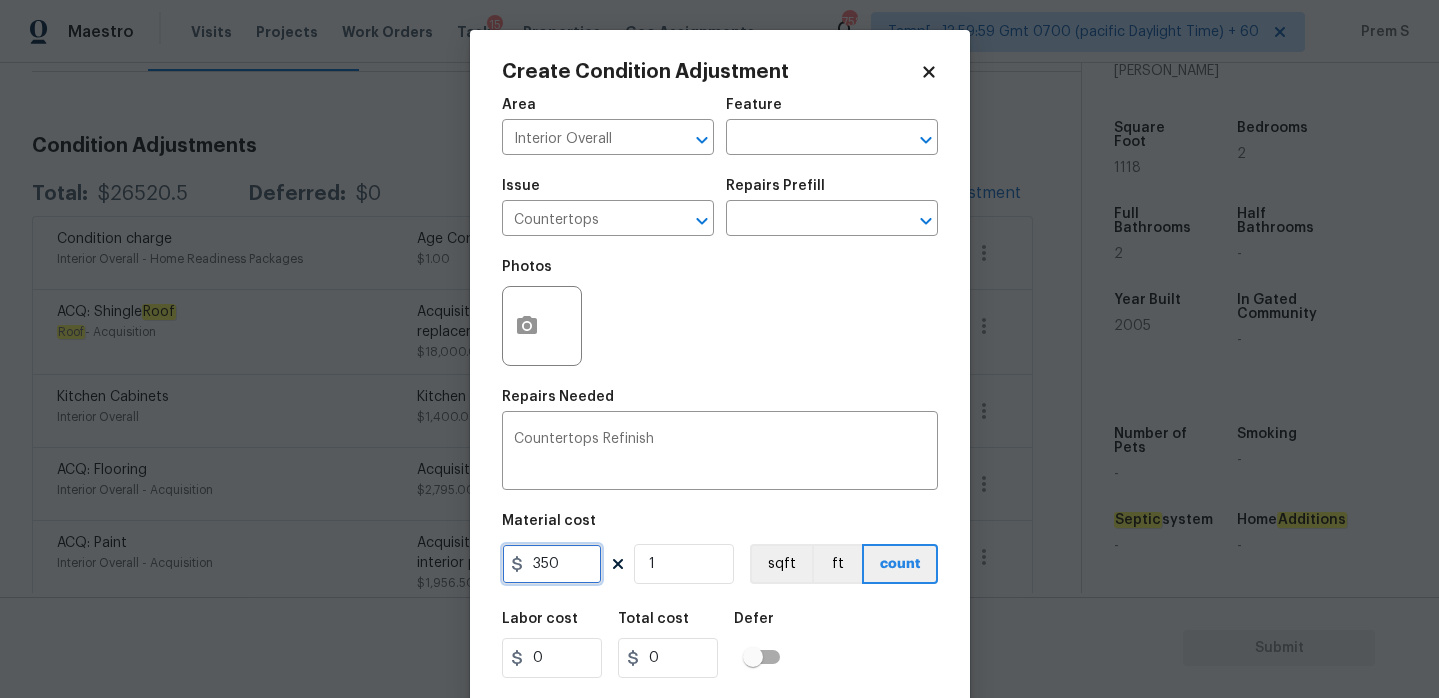 type on "350" 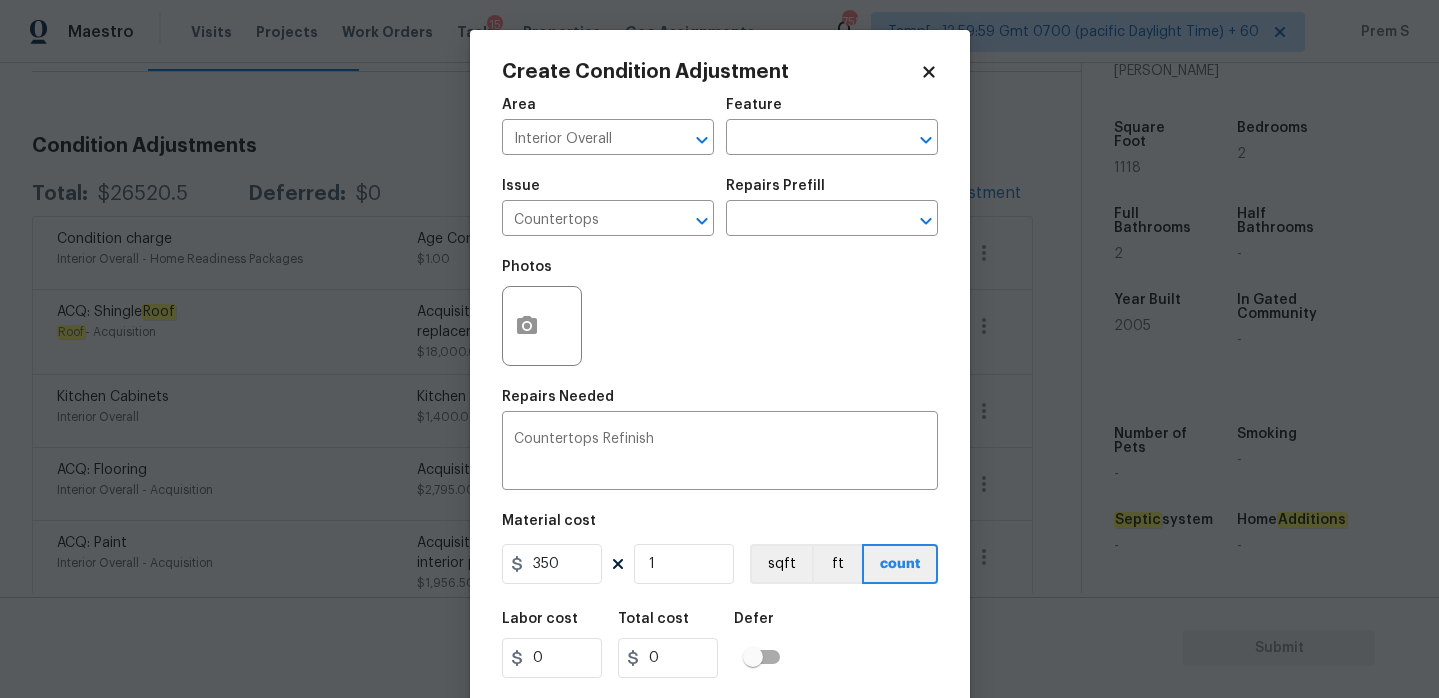click on "Labor cost 0 Total cost 0 Defer" at bounding box center (720, 645) 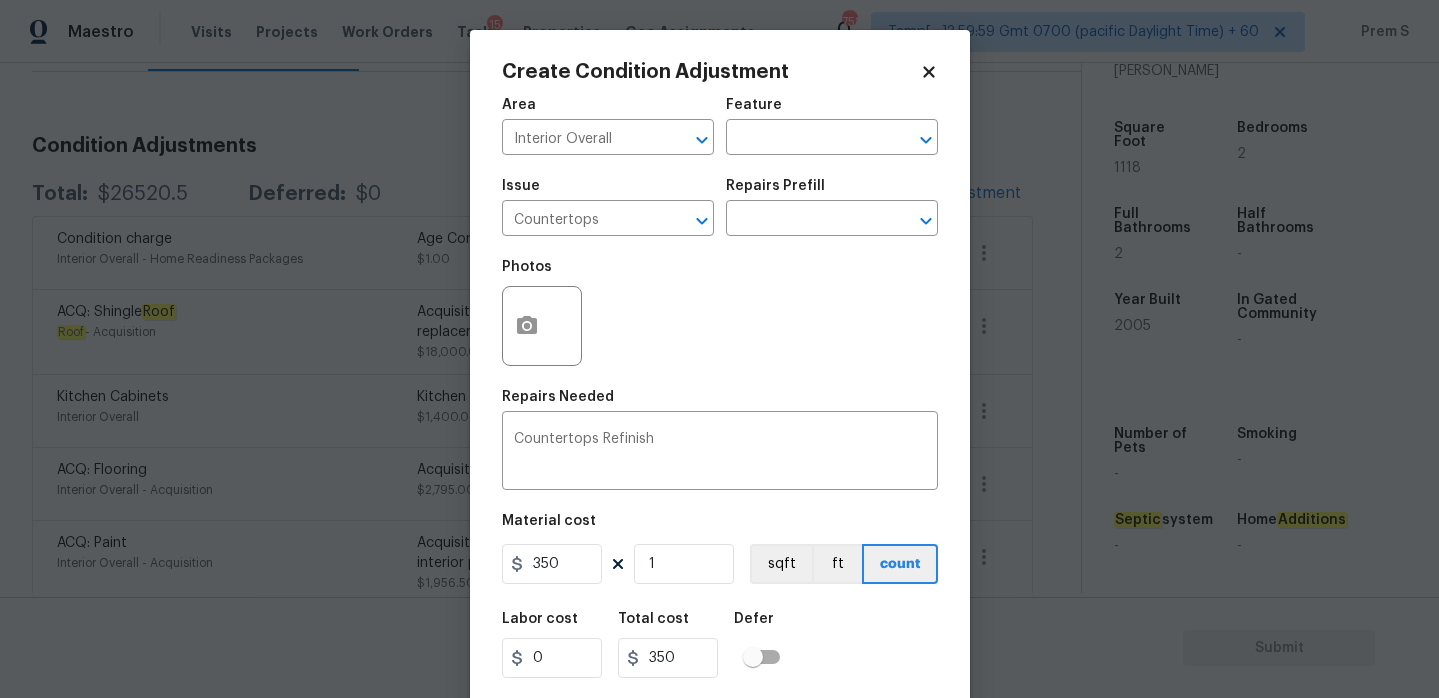 scroll, scrollTop: 49, scrollLeft: 0, axis: vertical 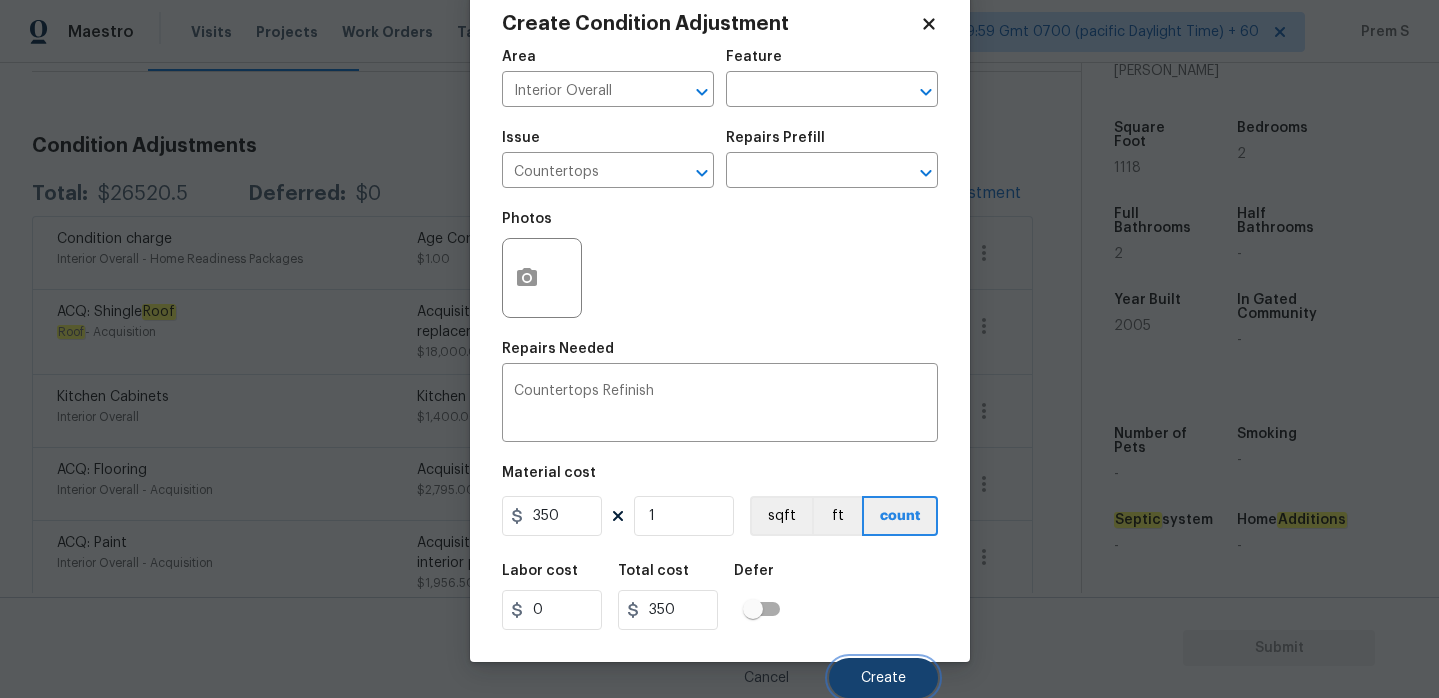click on "Create" at bounding box center [883, 678] 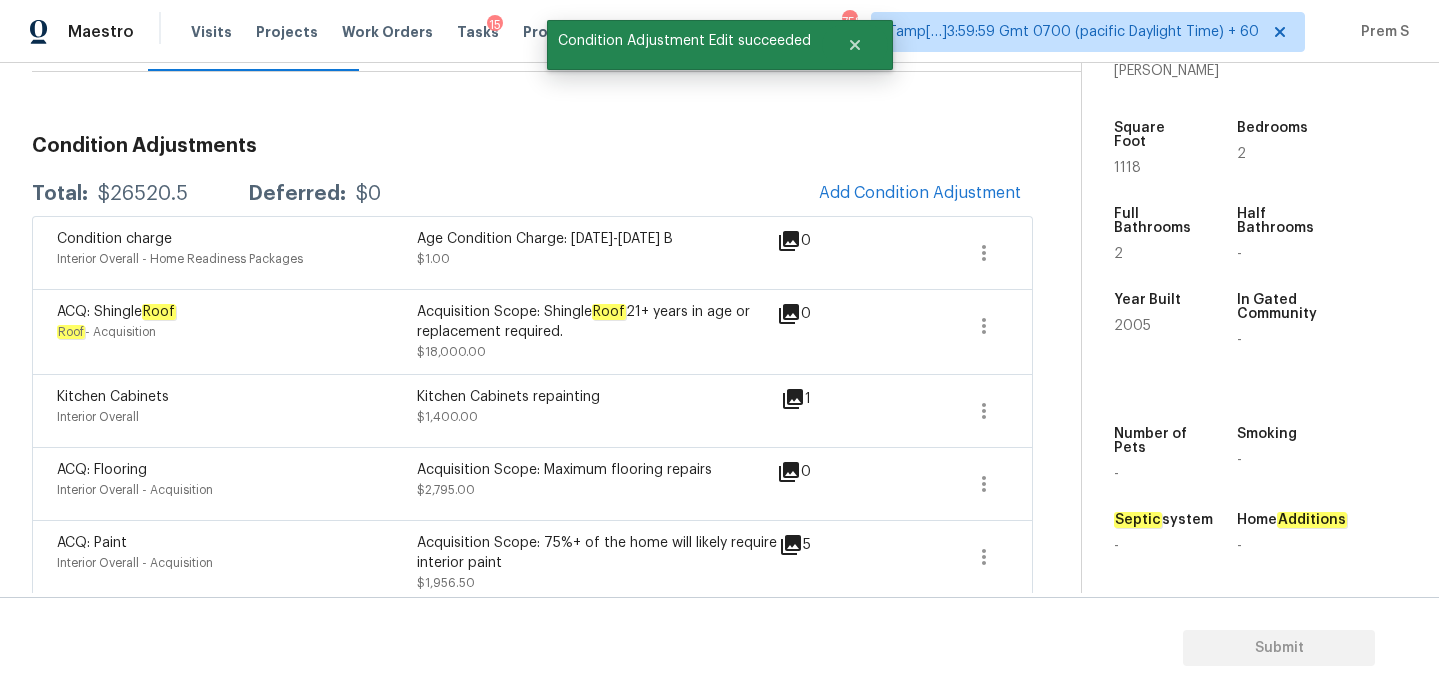 scroll, scrollTop: 42, scrollLeft: 0, axis: vertical 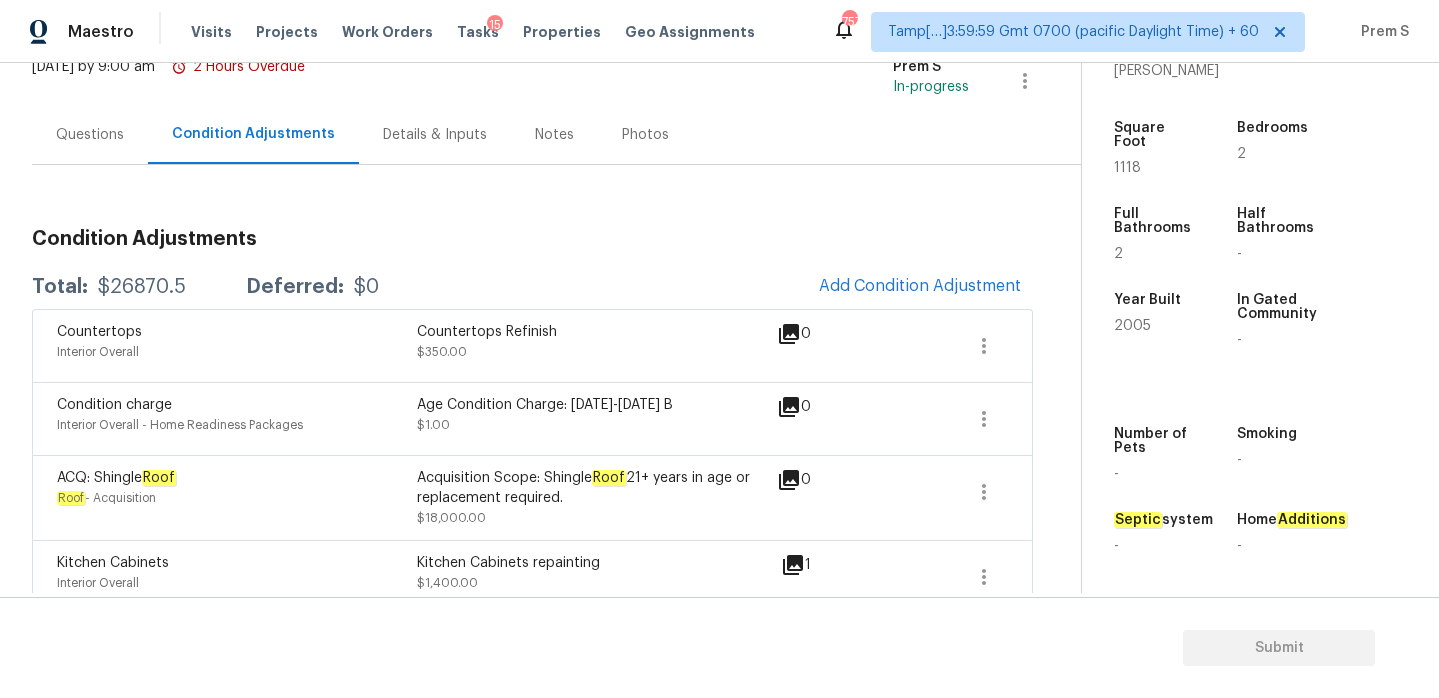 click on "Questions" at bounding box center [90, 134] 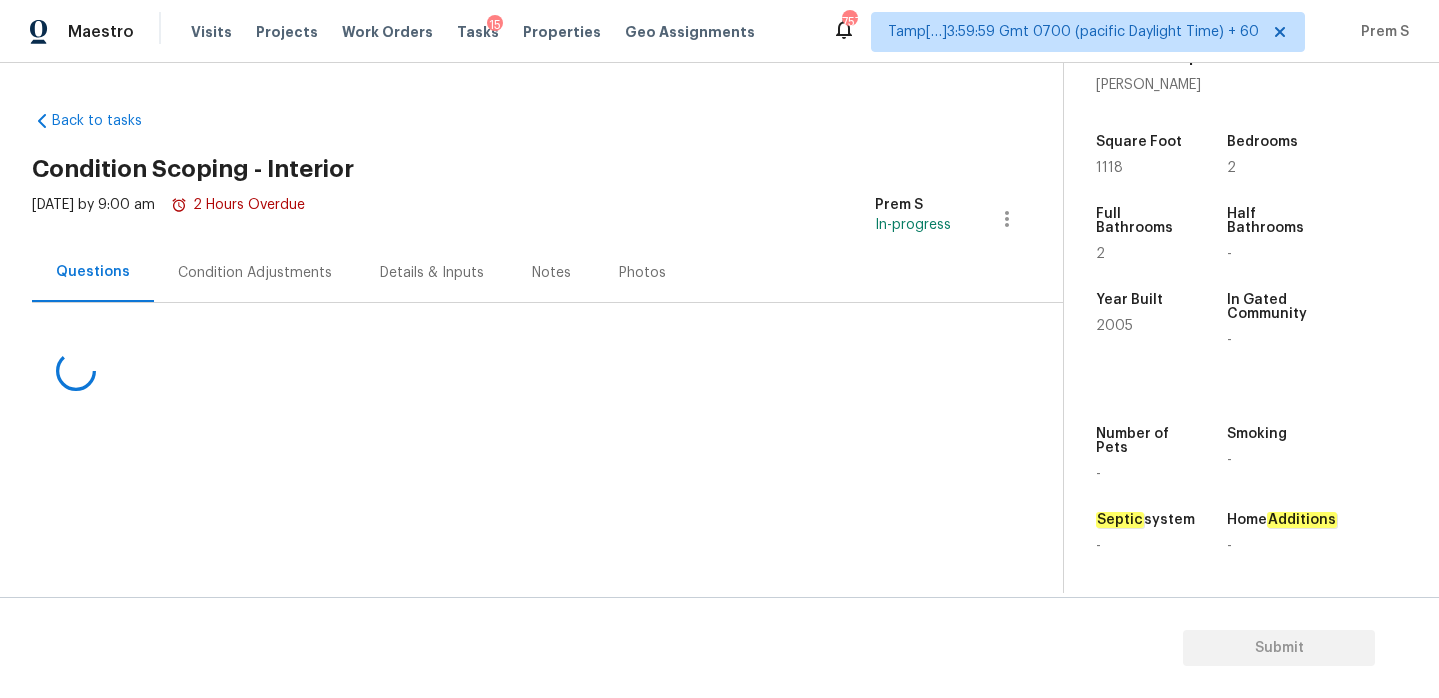 scroll, scrollTop: 0, scrollLeft: 0, axis: both 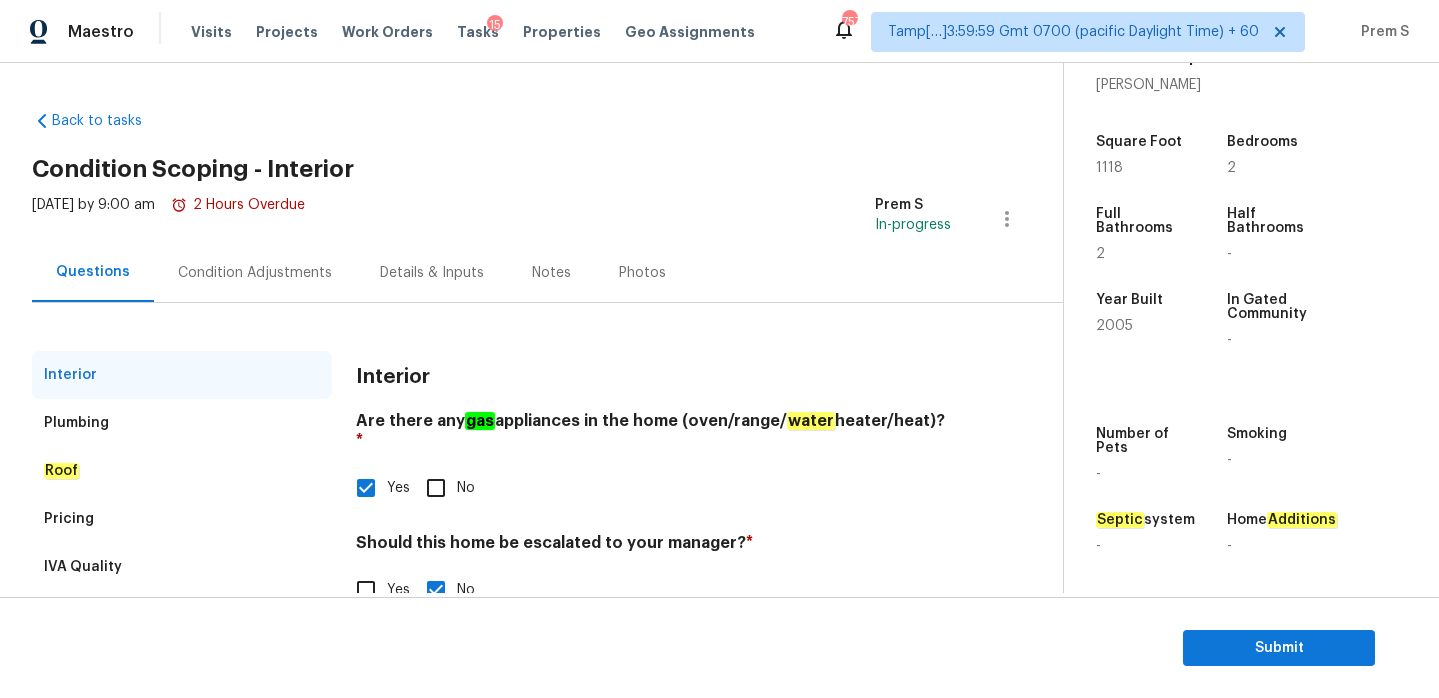click on "Condition Adjustments" at bounding box center (255, 272) 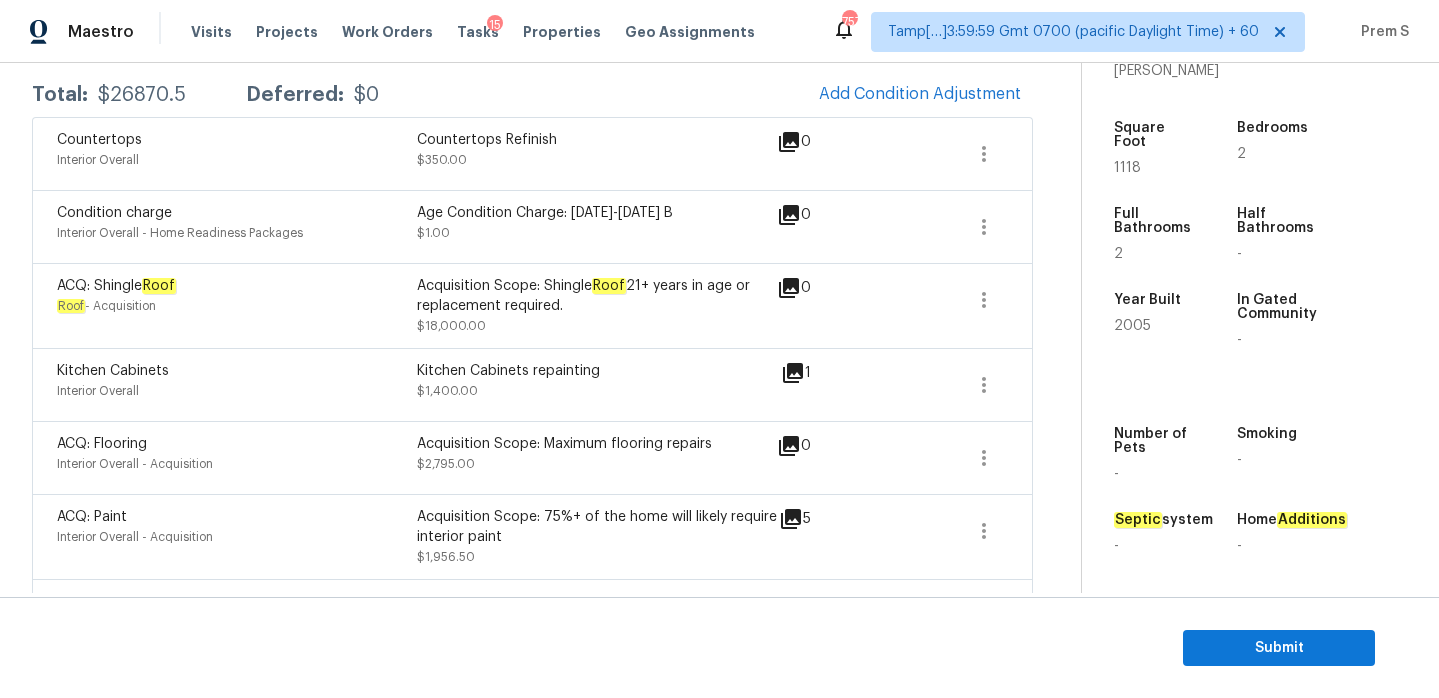 scroll, scrollTop: 328, scrollLeft: 0, axis: vertical 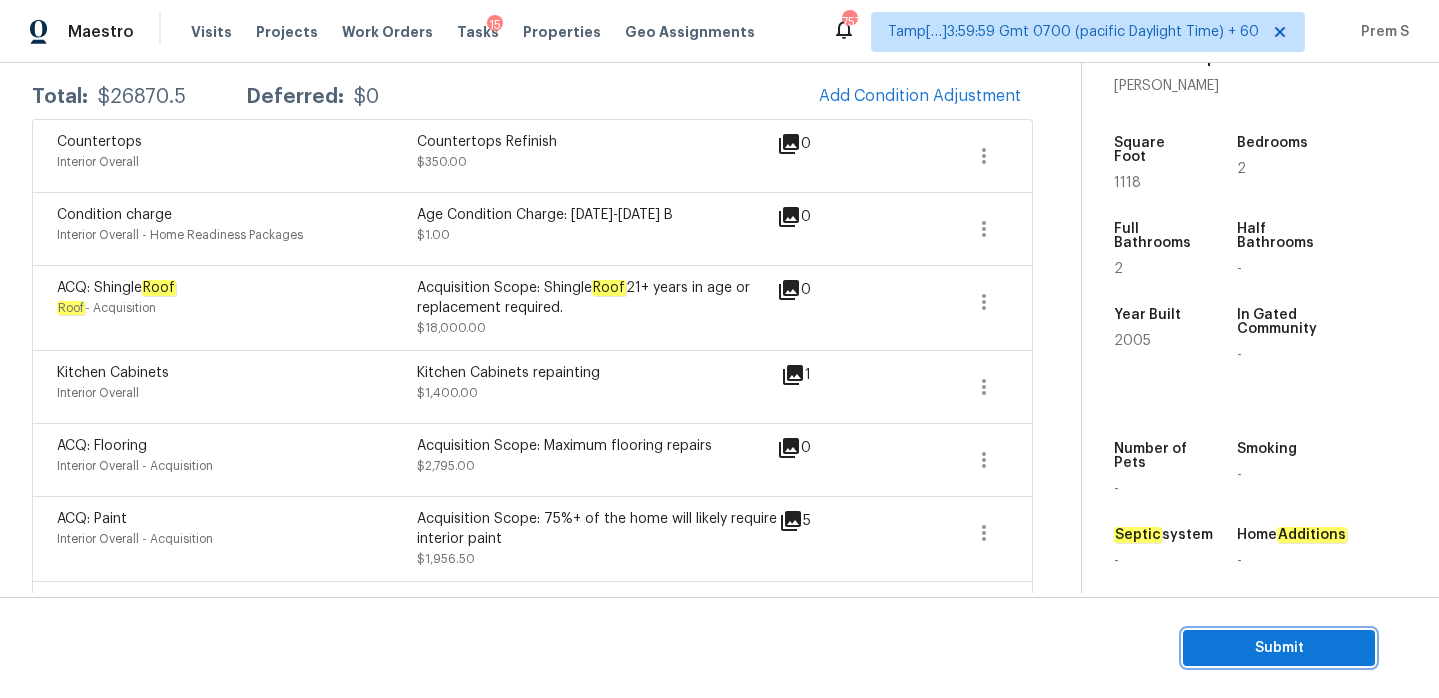 click on "Submit" at bounding box center (1279, 648) 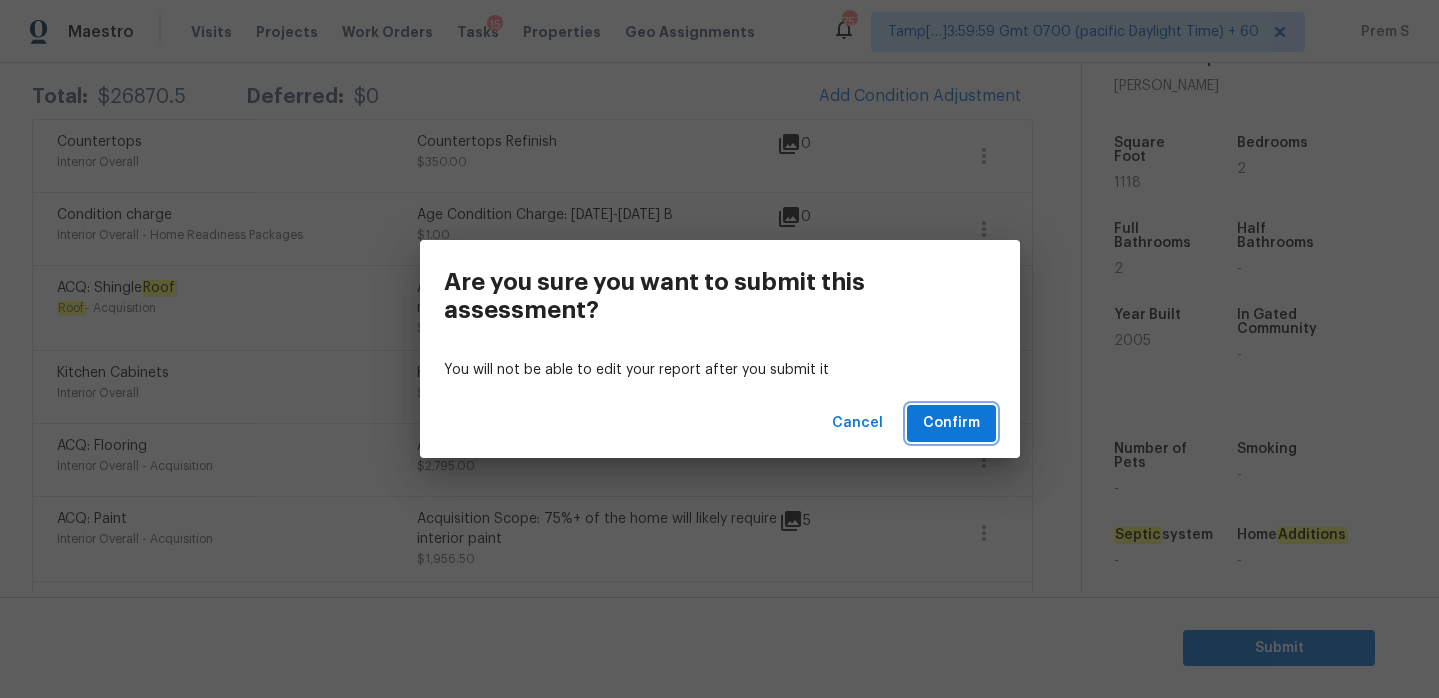click on "Confirm" at bounding box center [951, 423] 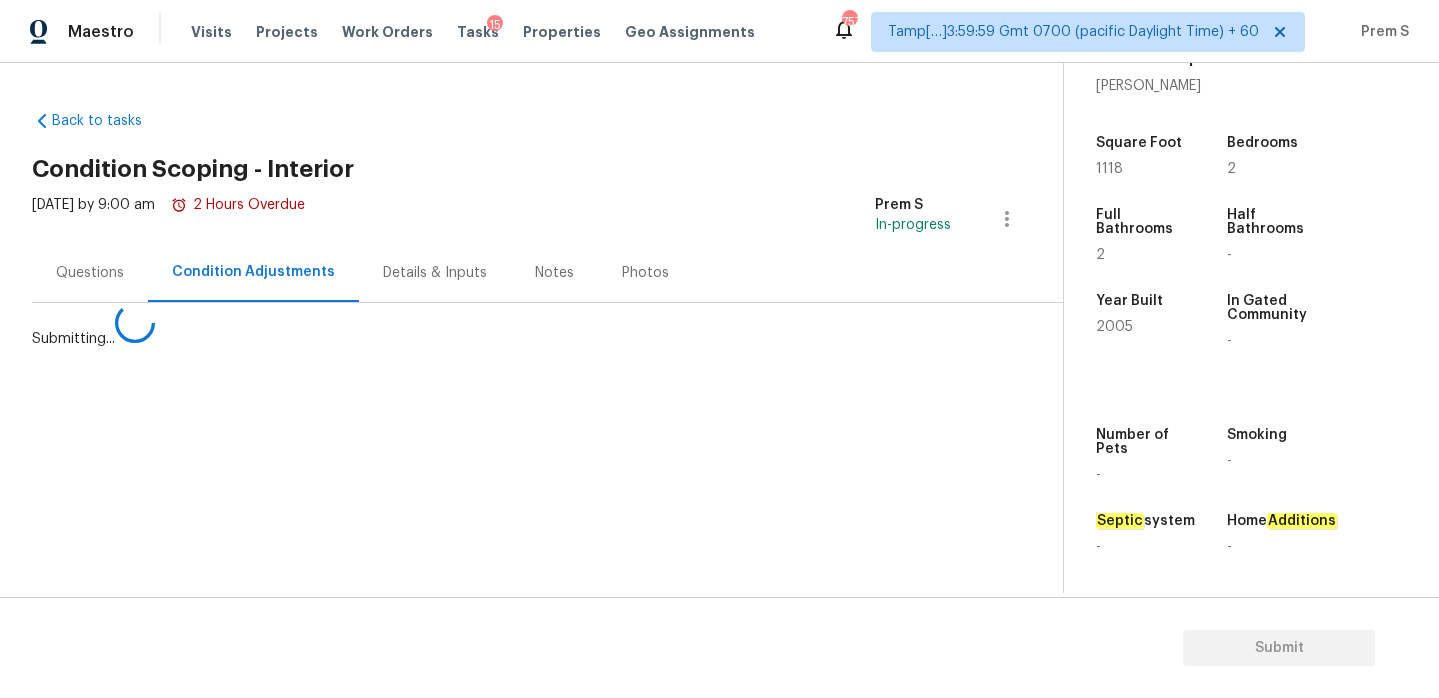 scroll, scrollTop: 0, scrollLeft: 0, axis: both 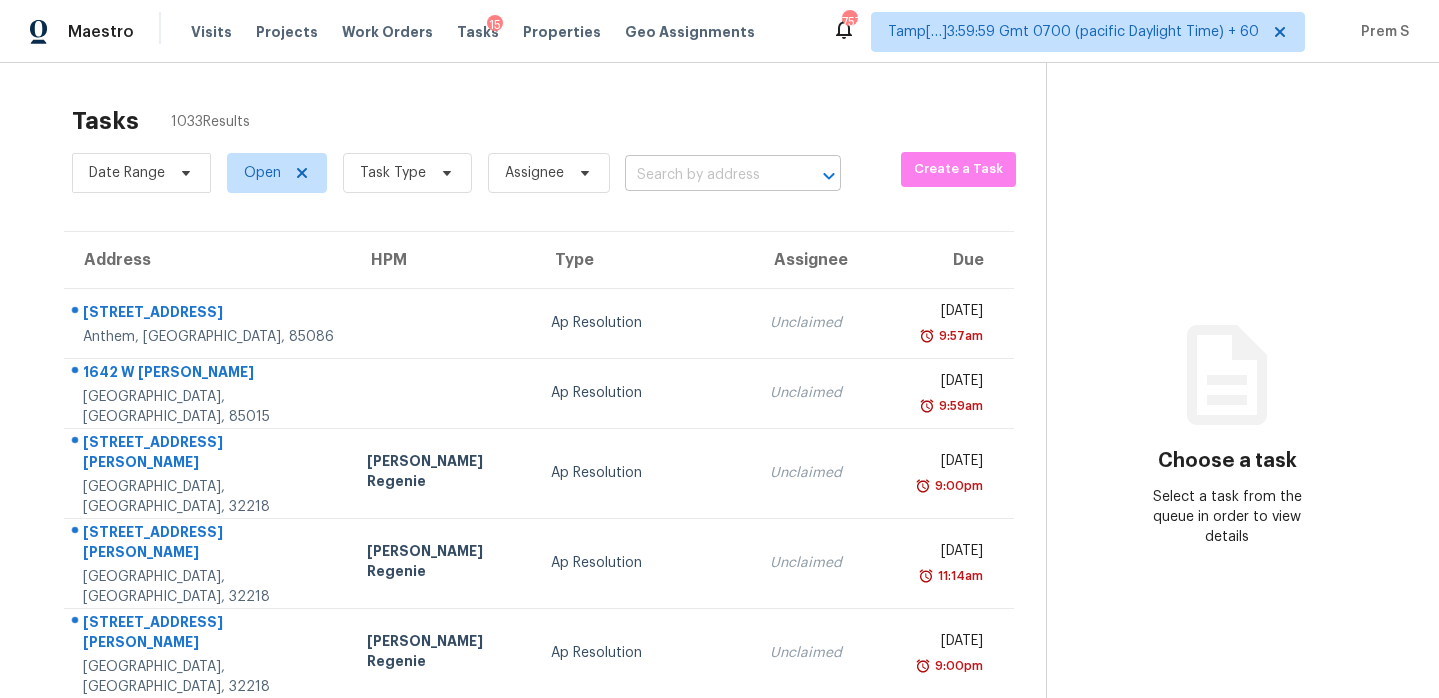 click at bounding box center (705, 175) 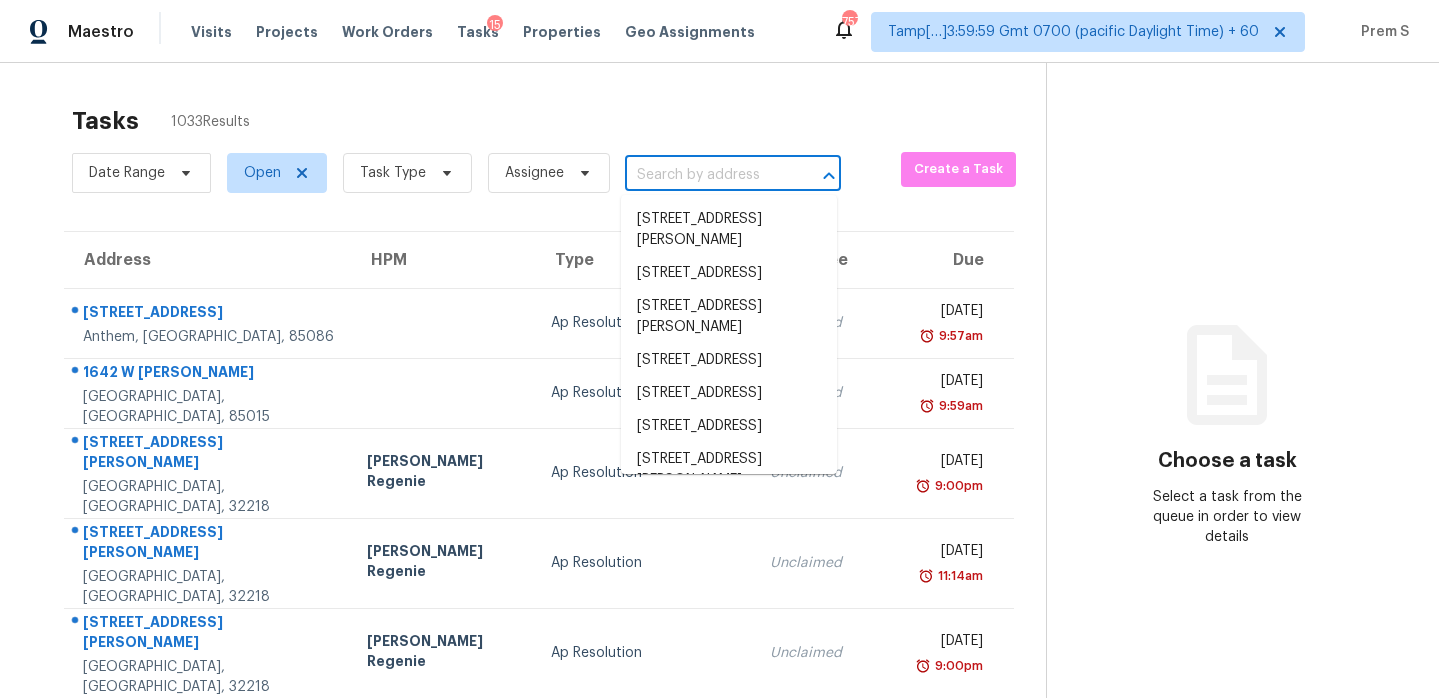 paste on "[STREET_ADDRESS]" 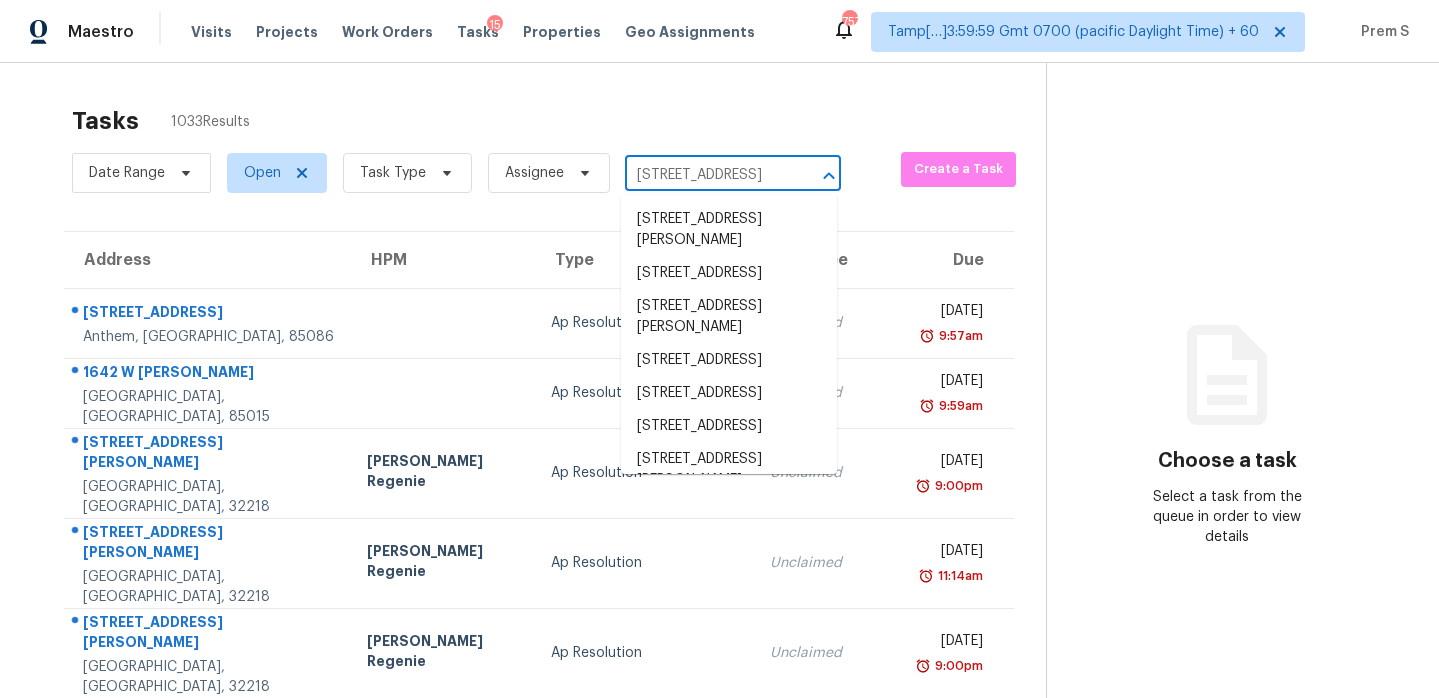 scroll, scrollTop: 0, scrollLeft: 76, axis: horizontal 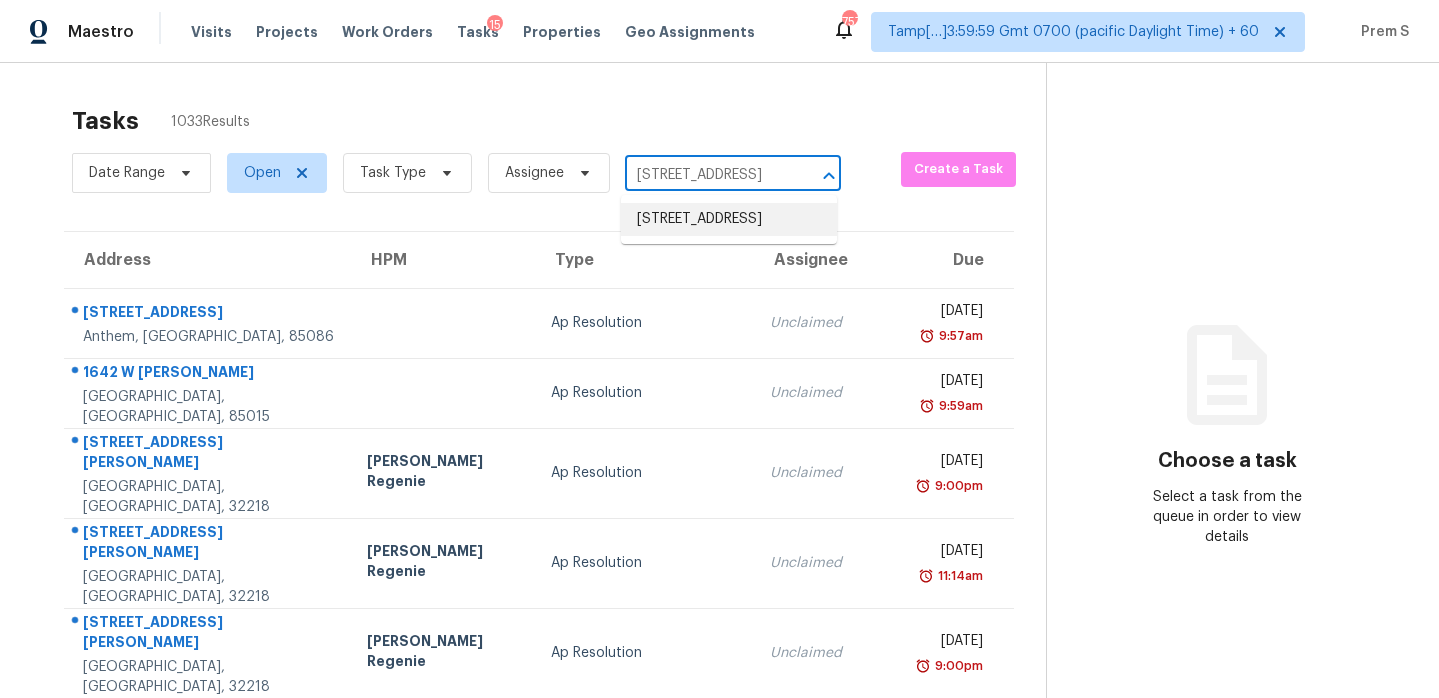 click on "[STREET_ADDRESS]" at bounding box center (729, 219) 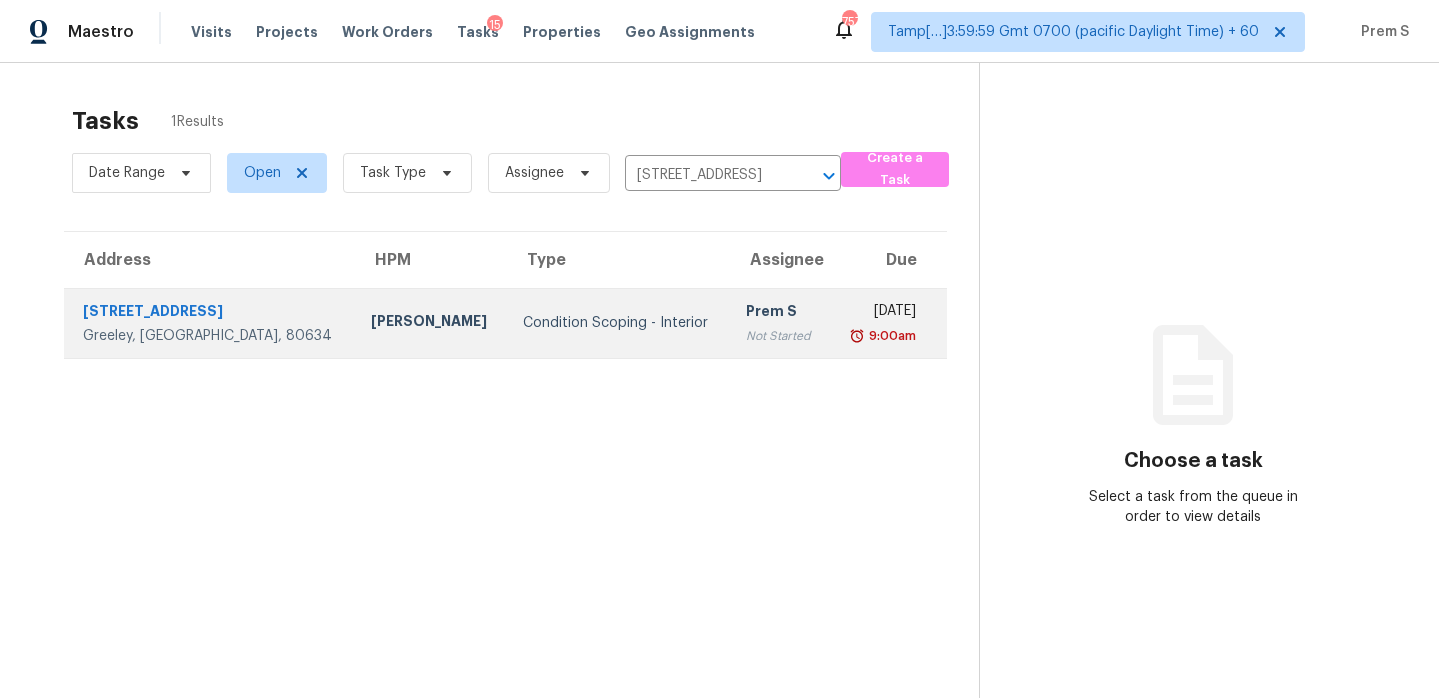click on "[DATE] 9:00am" at bounding box center (888, 323) 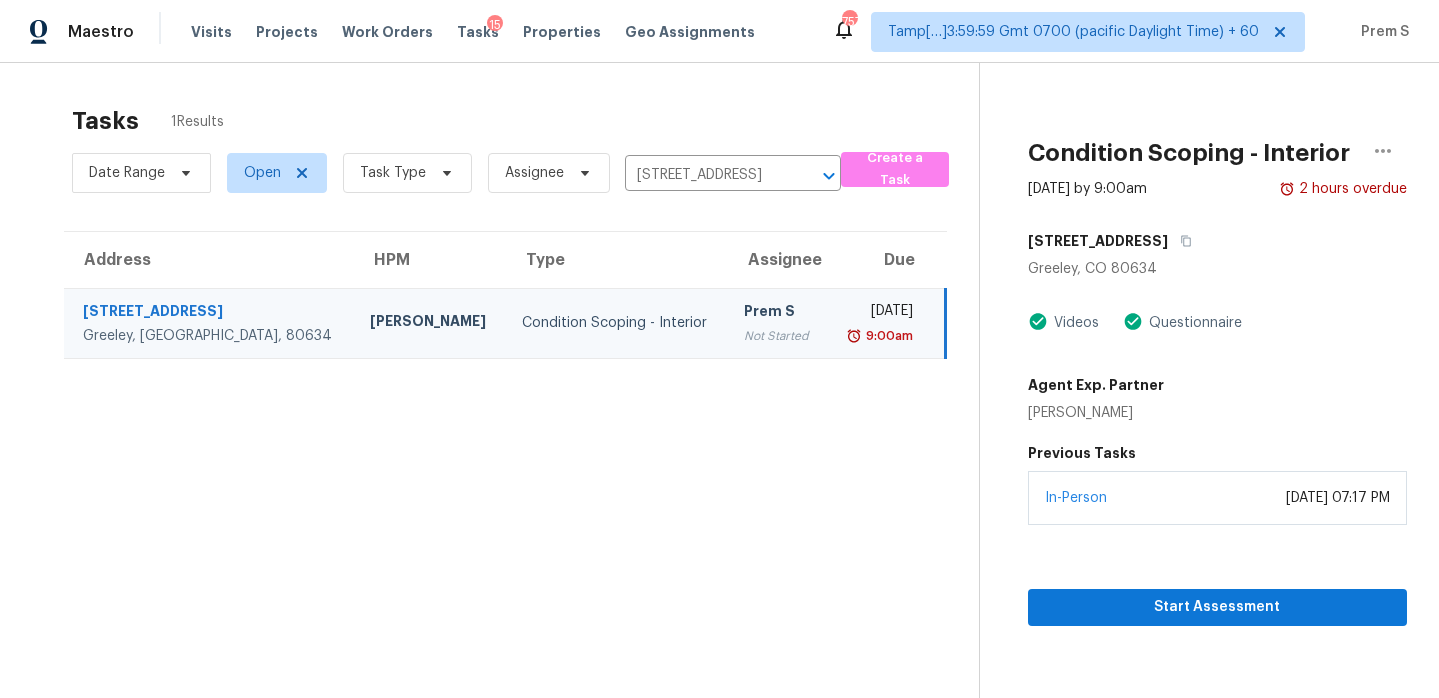 scroll, scrollTop: 63, scrollLeft: 0, axis: vertical 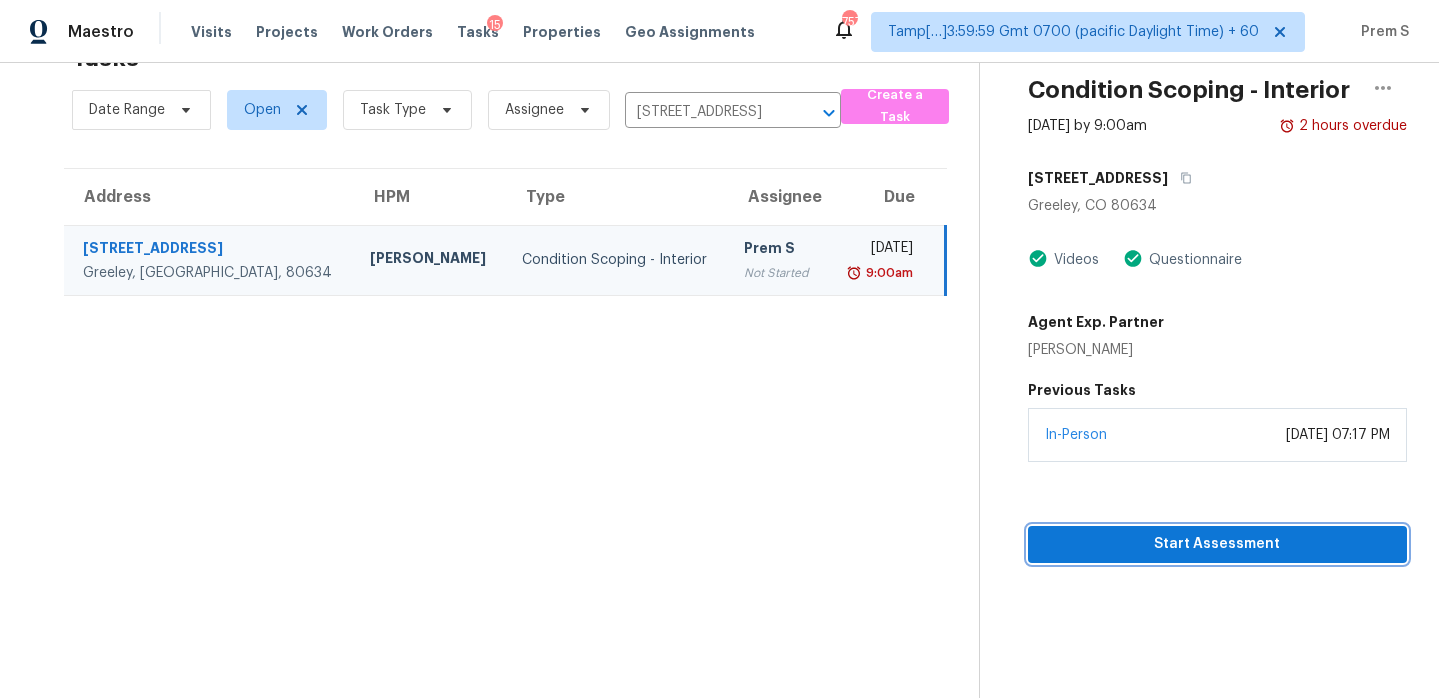click on "Start Assessment" at bounding box center (1217, 544) 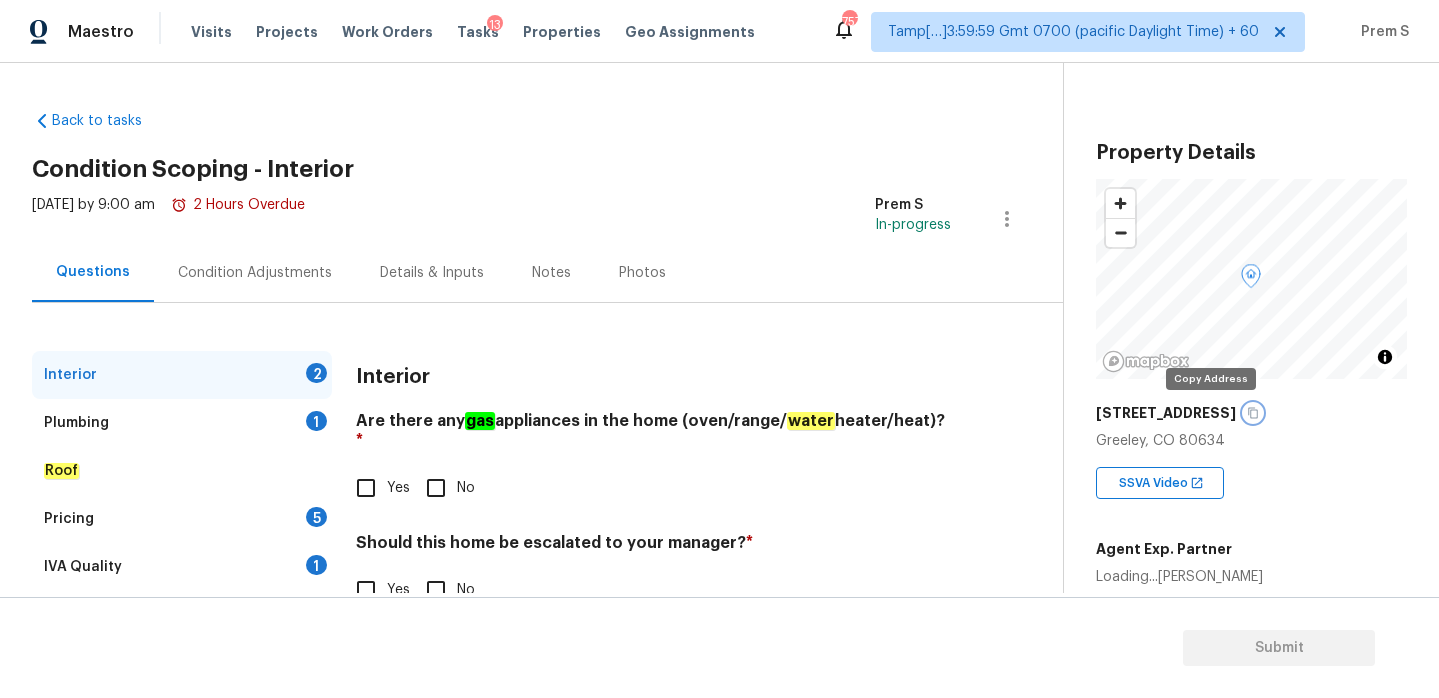 click at bounding box center (1253, 413) 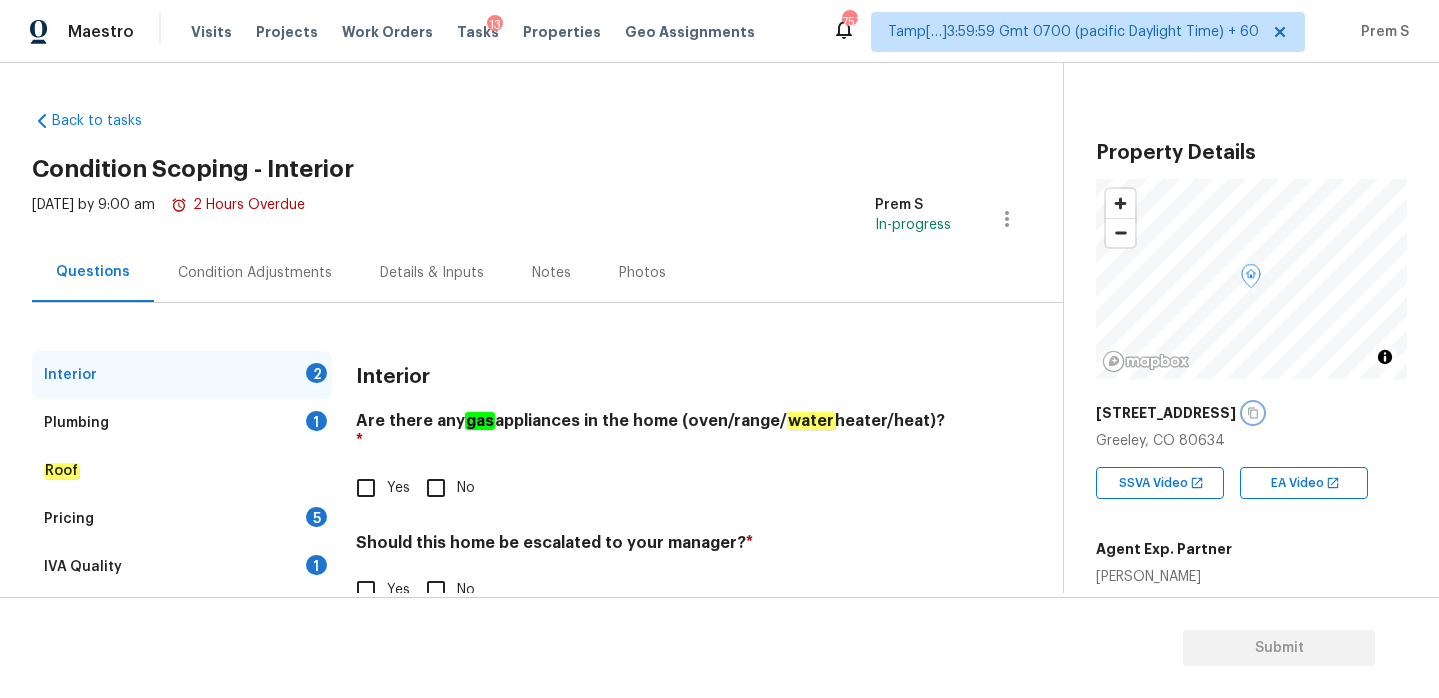 scroll, scrollTop: 52, scrollLeft: 0, axis: vertical 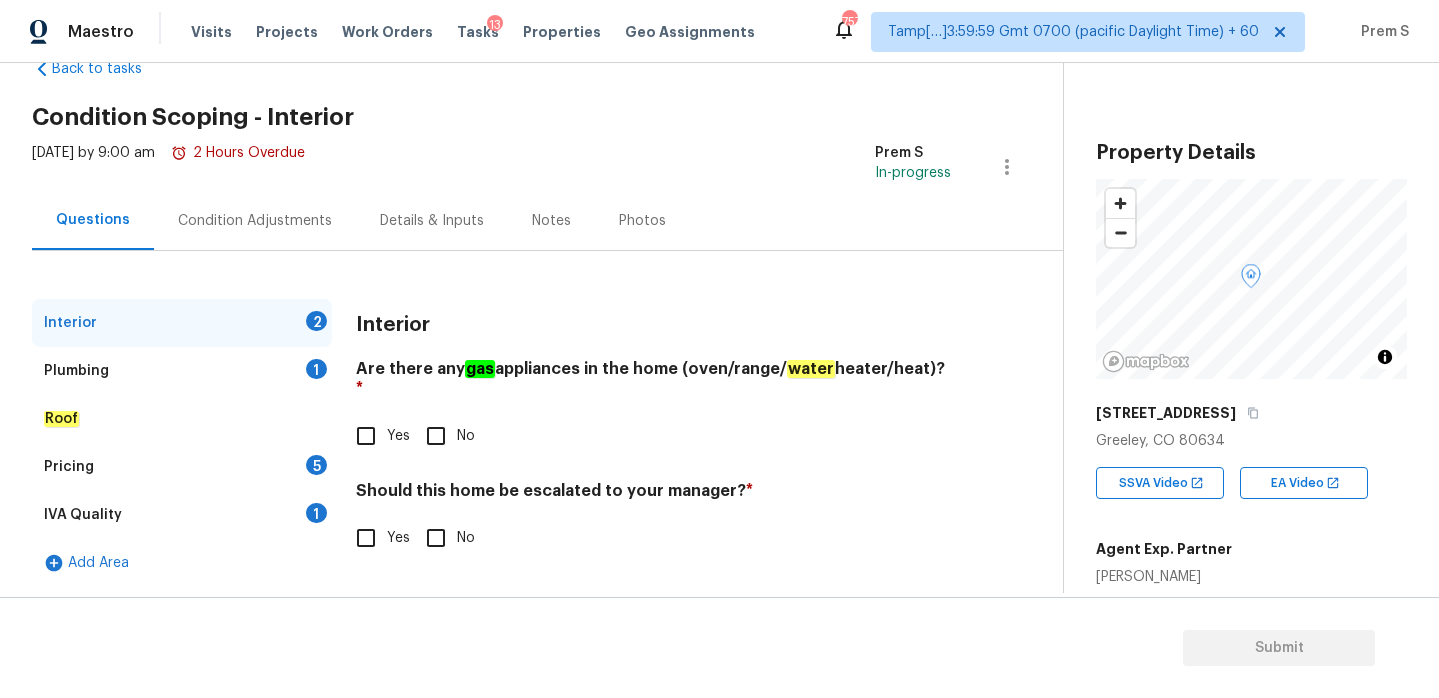 click on "Yes" at bounding box center (366, 436) 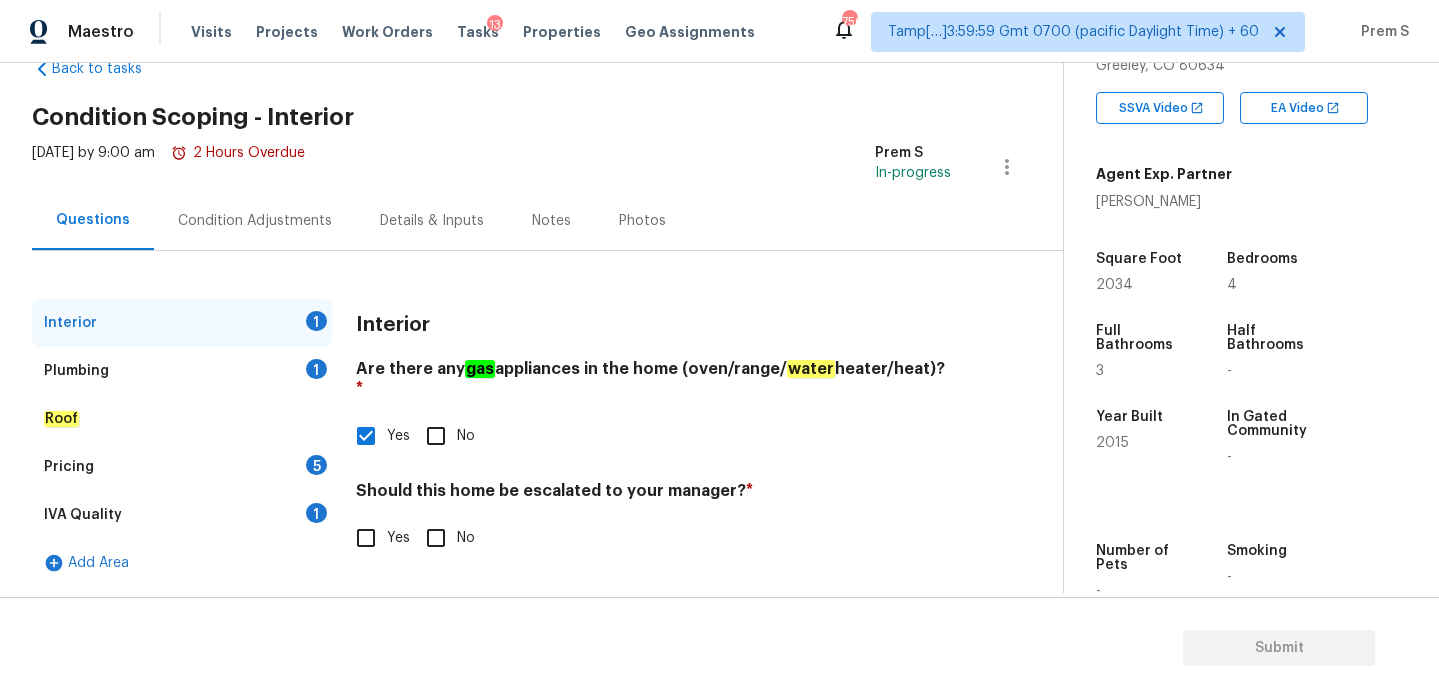 scroll, scrollTop: 454, scrollLeft: 0, axis: vertical 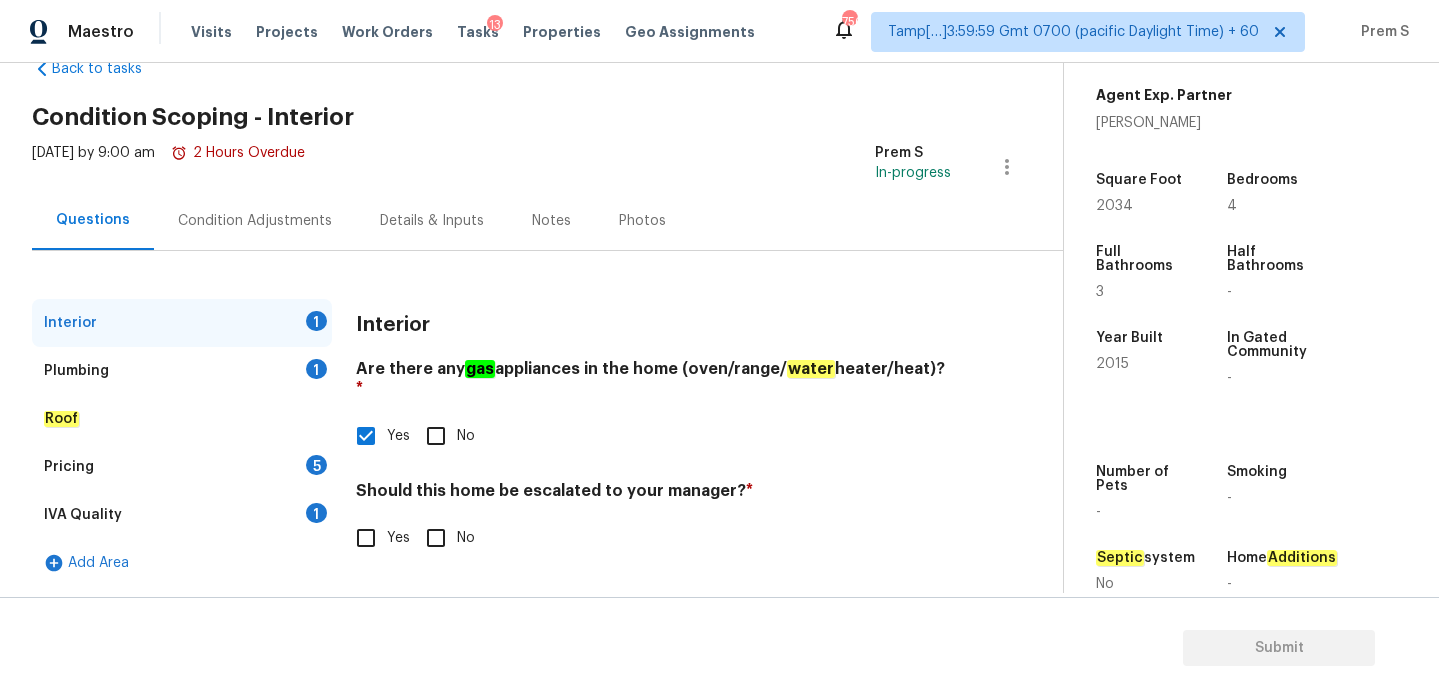 click on "No" at bounding box center [436, 538] 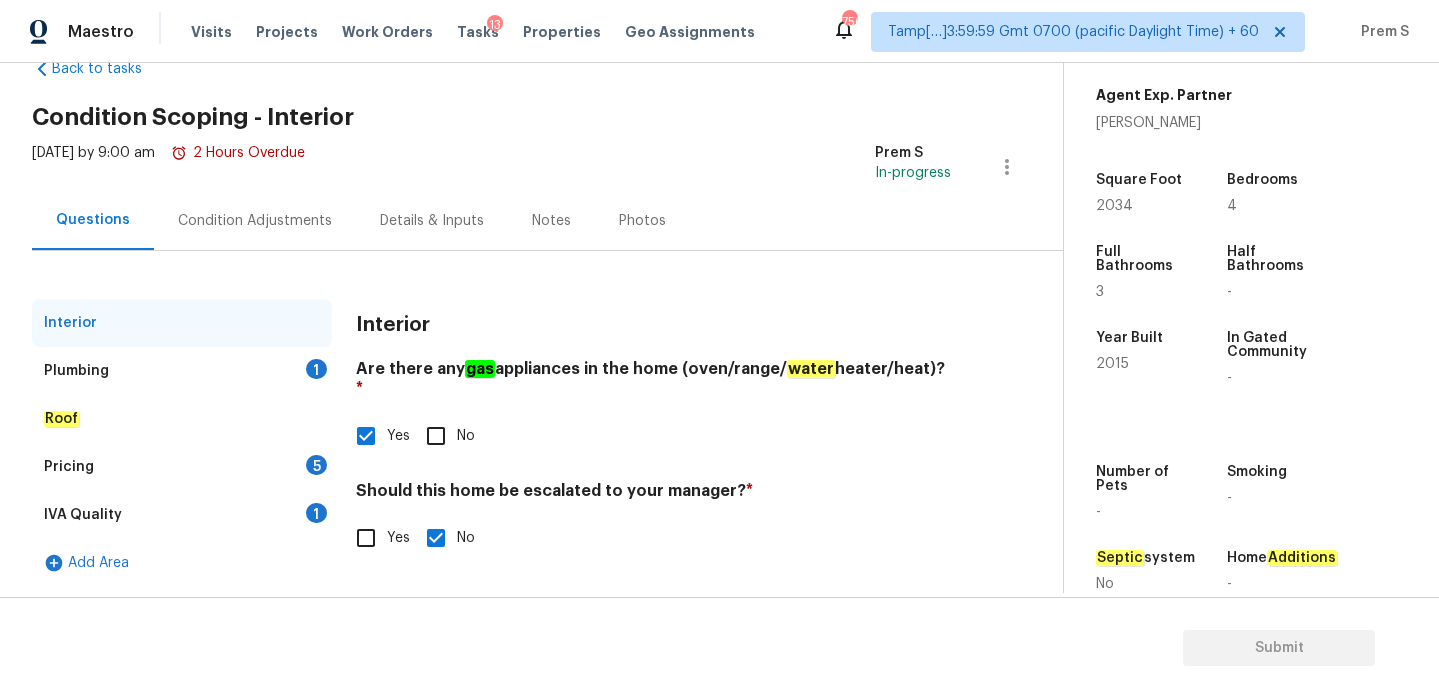 click on "Plumbing 1" at bounding box center [182, 371] 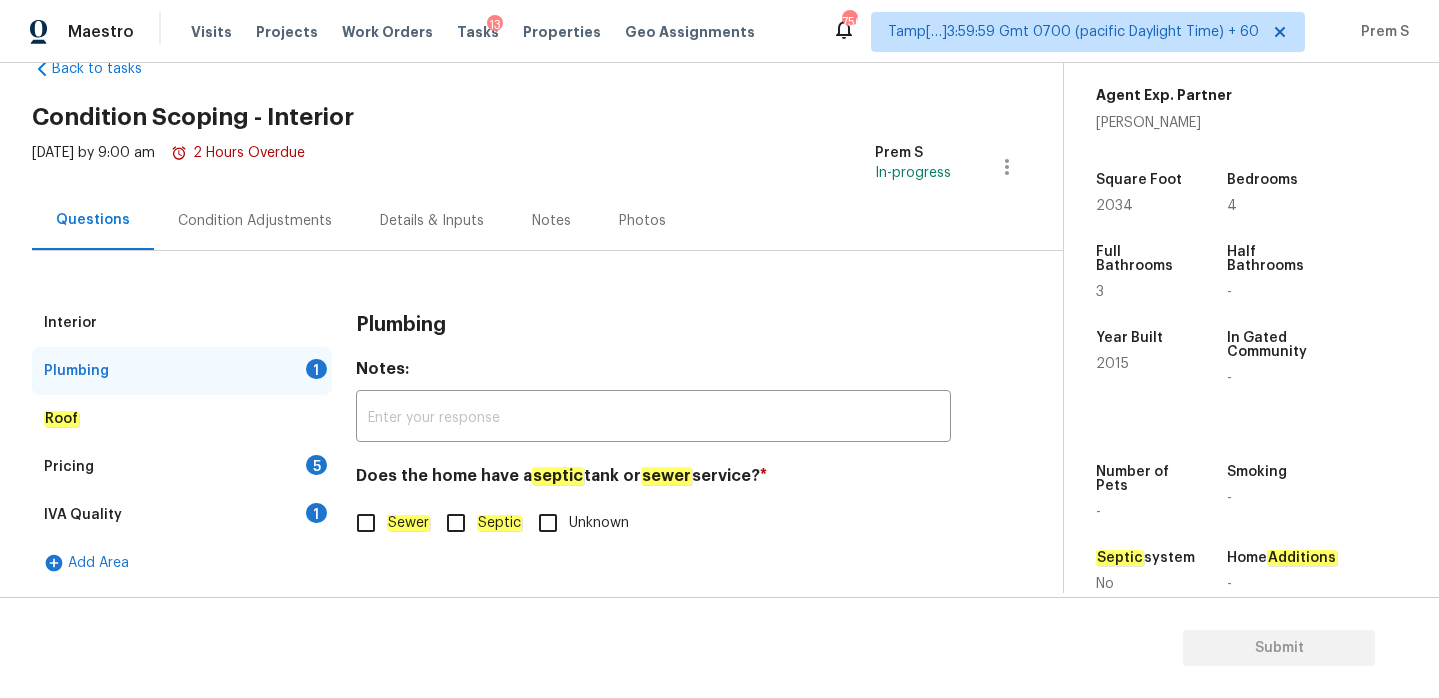 click on "Sewer" at bounding box center (387, 523) 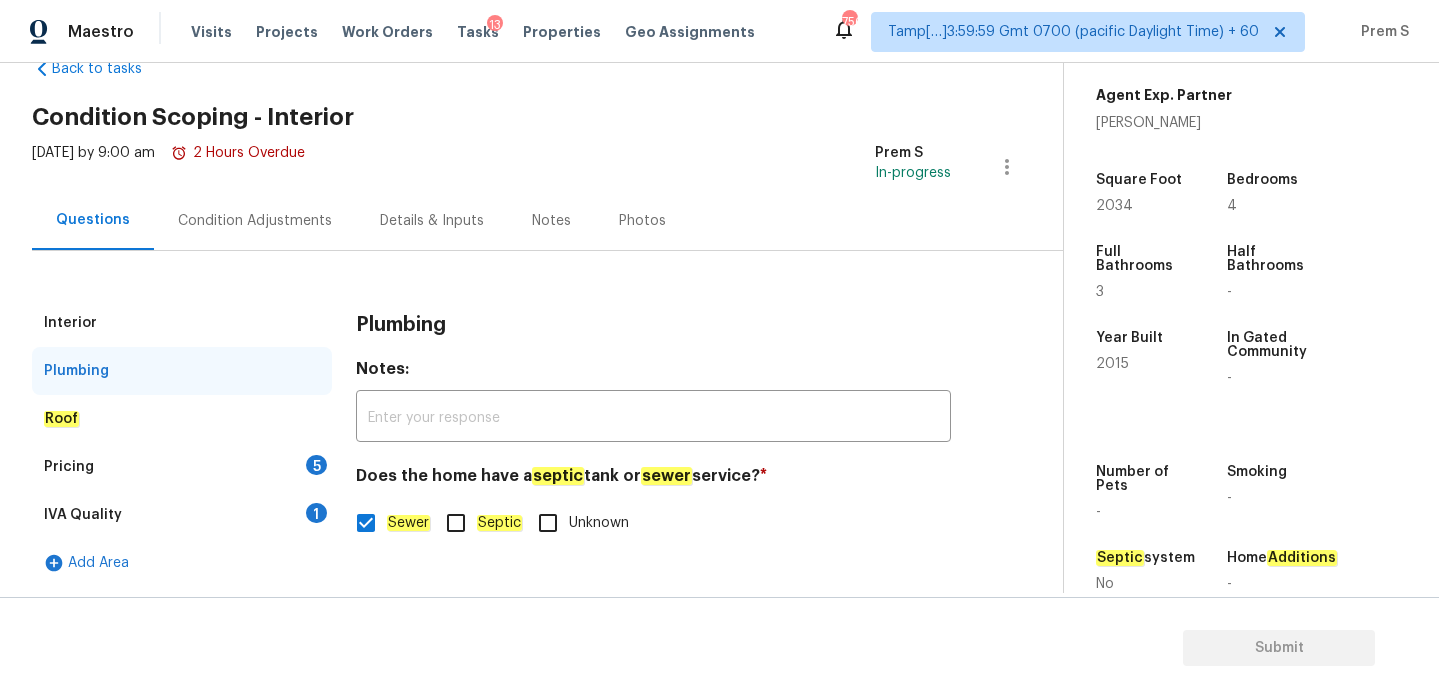 click on "Pricing 5" at bounding box center [182, 467] 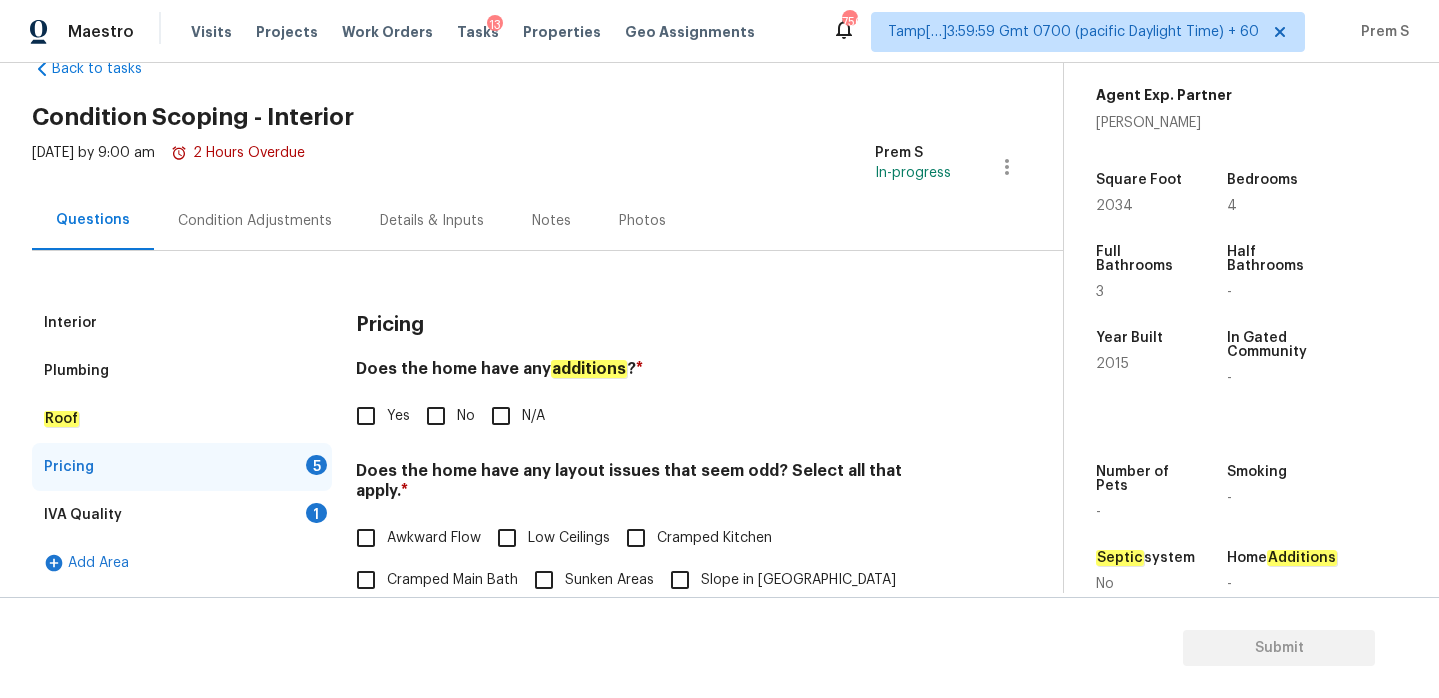 scroll, scrollTop: 320, scrollLeft: 0, axis: vertical 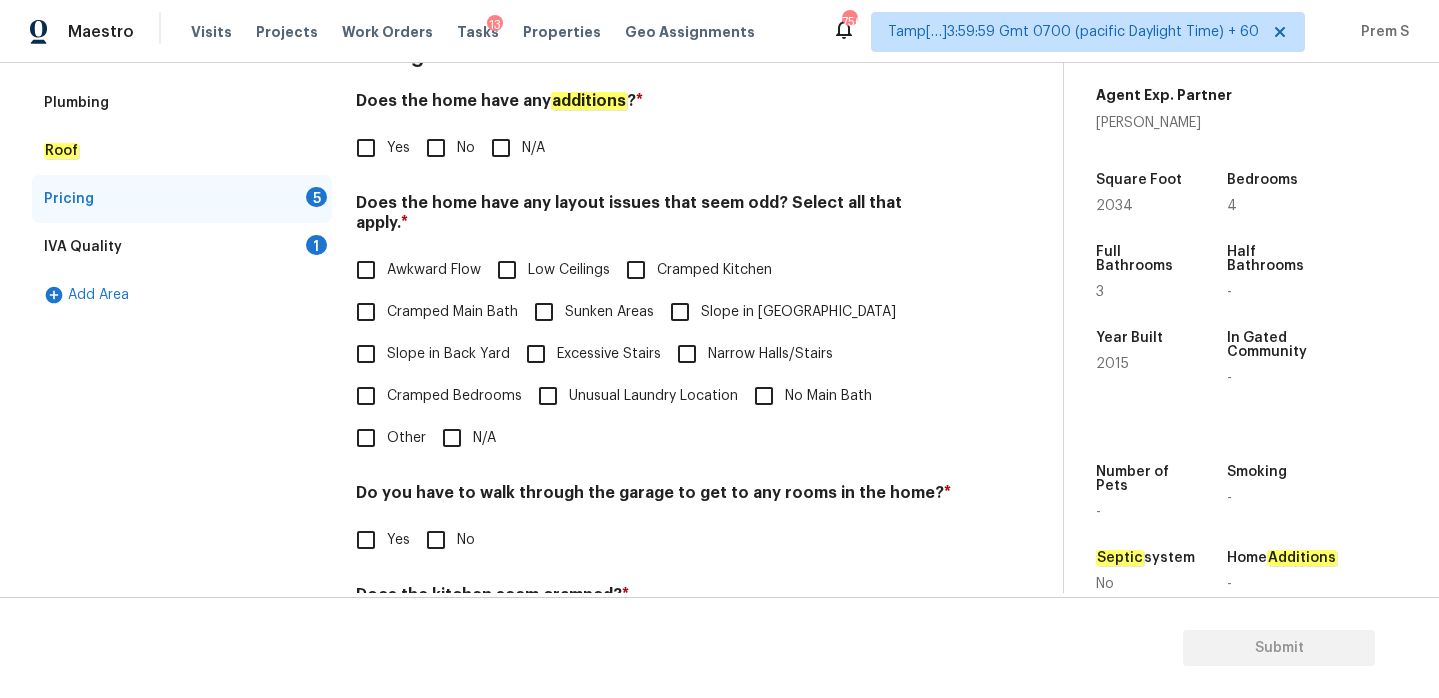 click on "No" at bounding box center (436, 148) 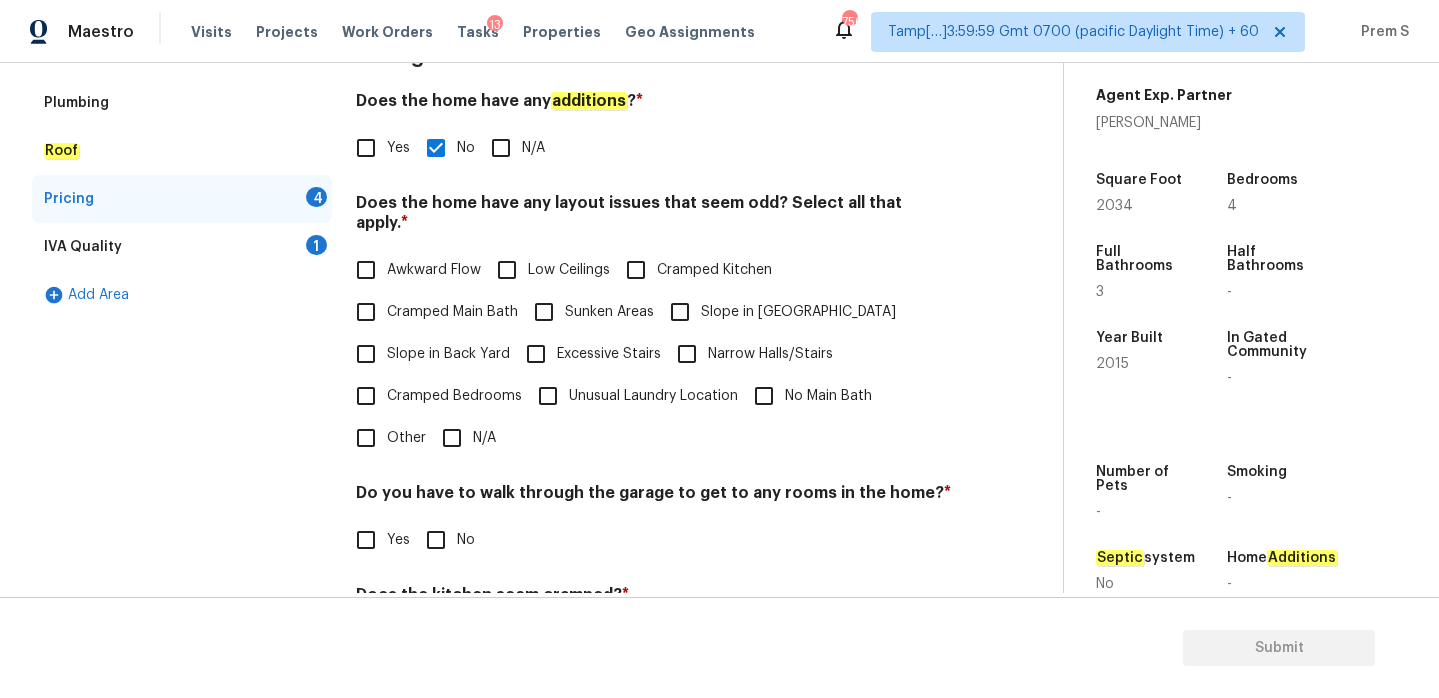 click on "N/A" at bounding box center [452, 438] 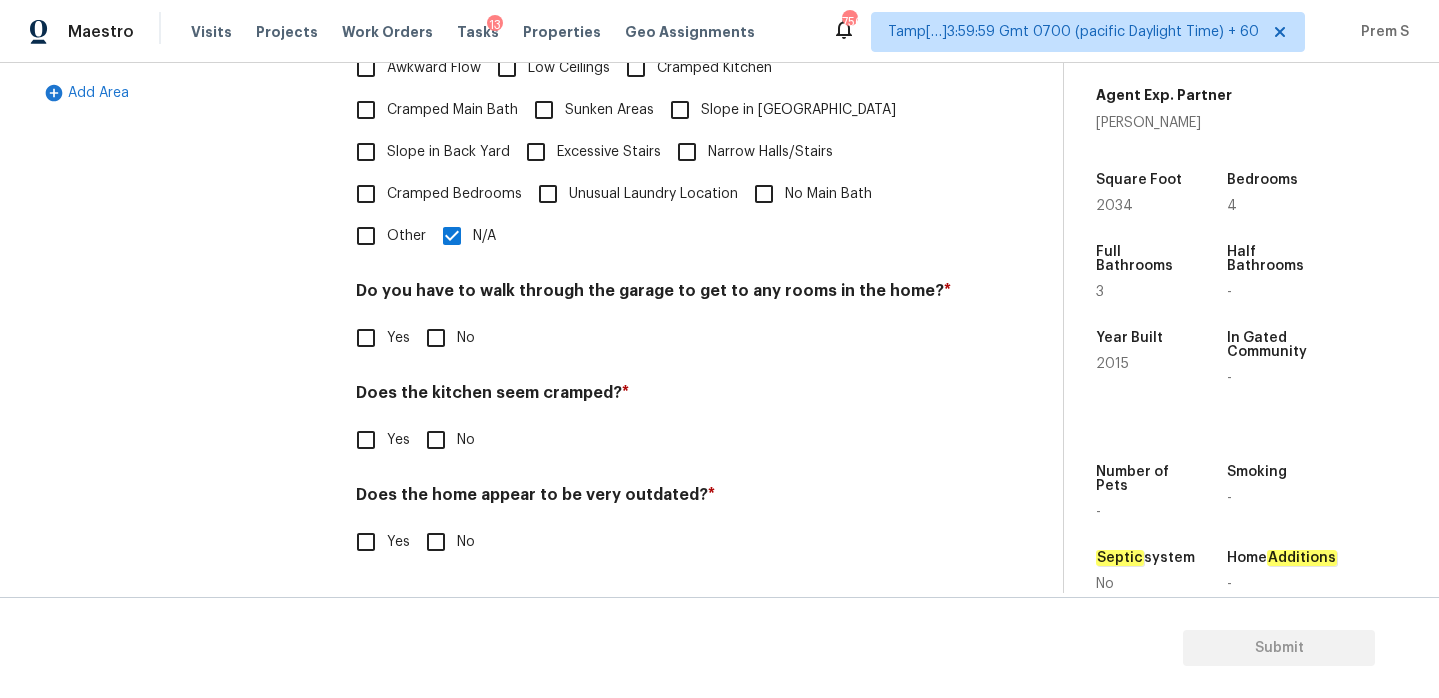 scroll, scrollTop: 502, scrollLeft: 0, axis: vertical 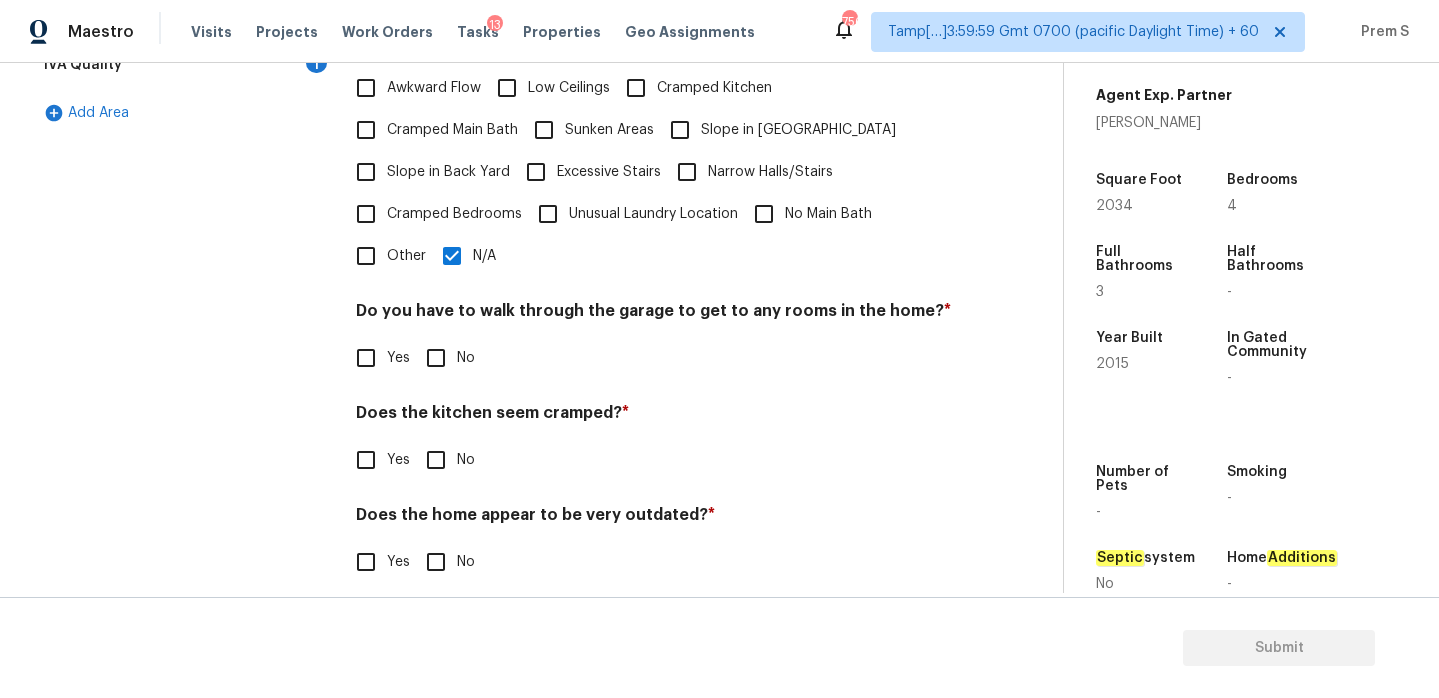click on "Do you have to walk through the garage to get to any rooms in the home?  * Yes No" at bounding box center (653, 340) 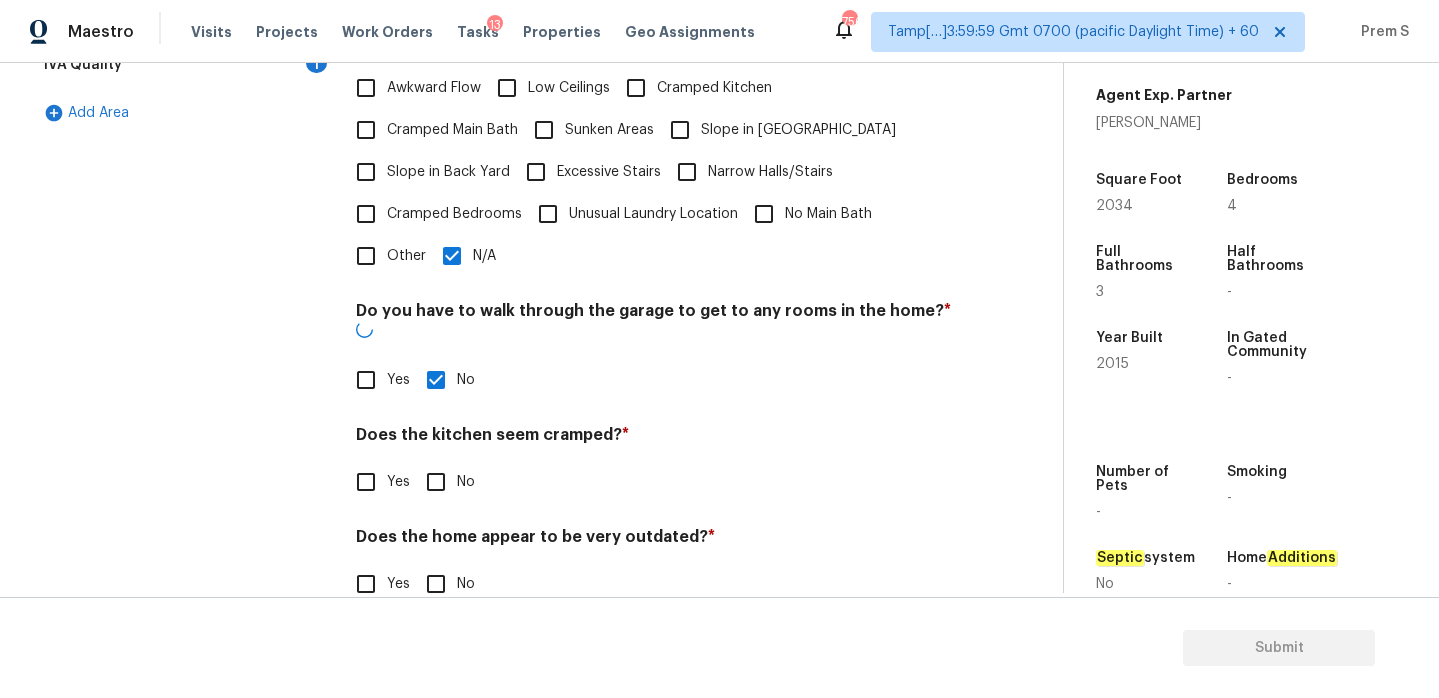 click on "No" at bounding box center (436, 482) 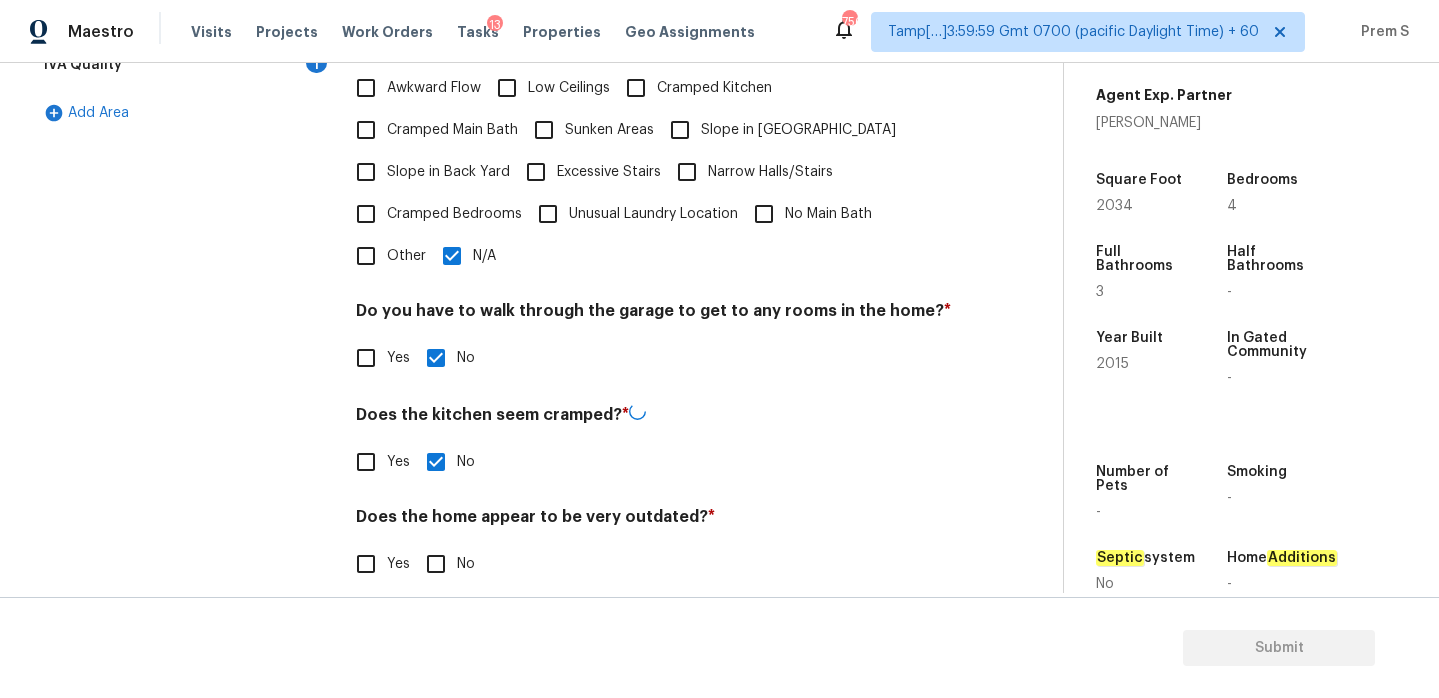 click on "No" at bounding box center (436, 564) 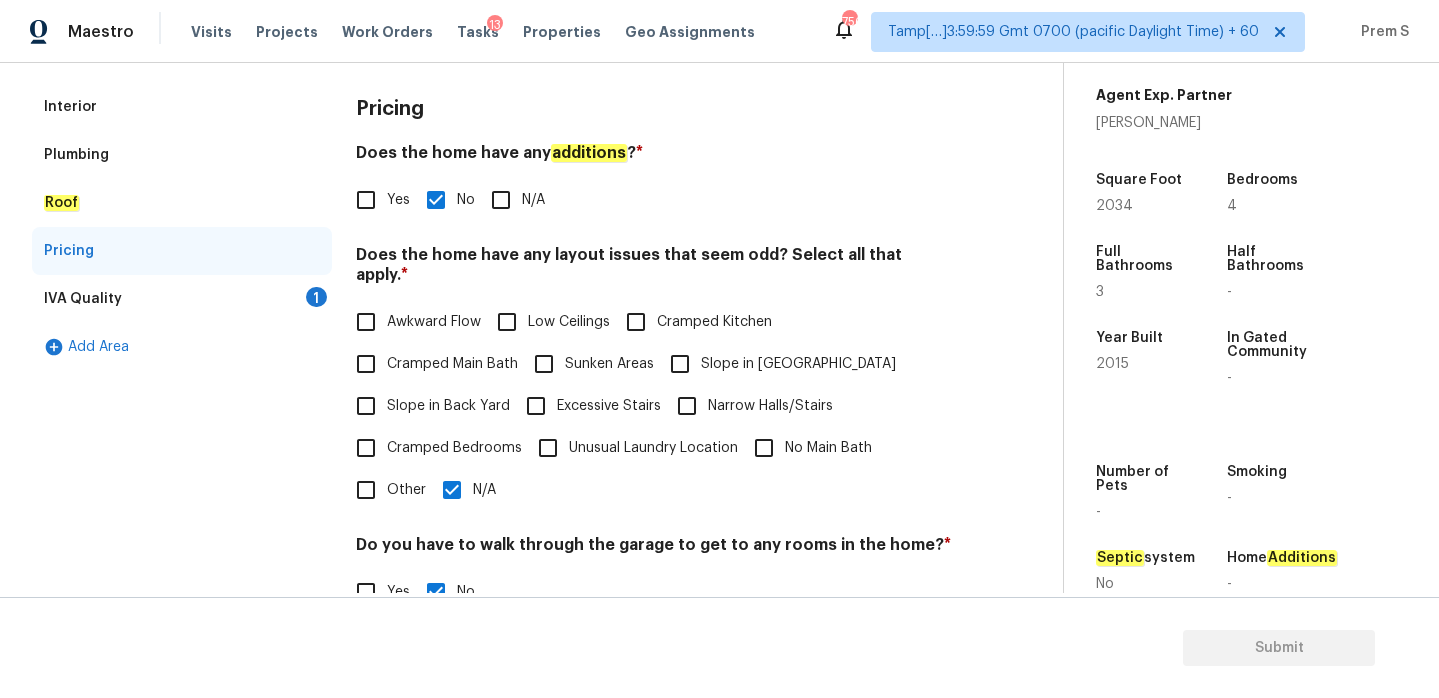 click on "IVA Quality 1" at bounding box center [182, 299] 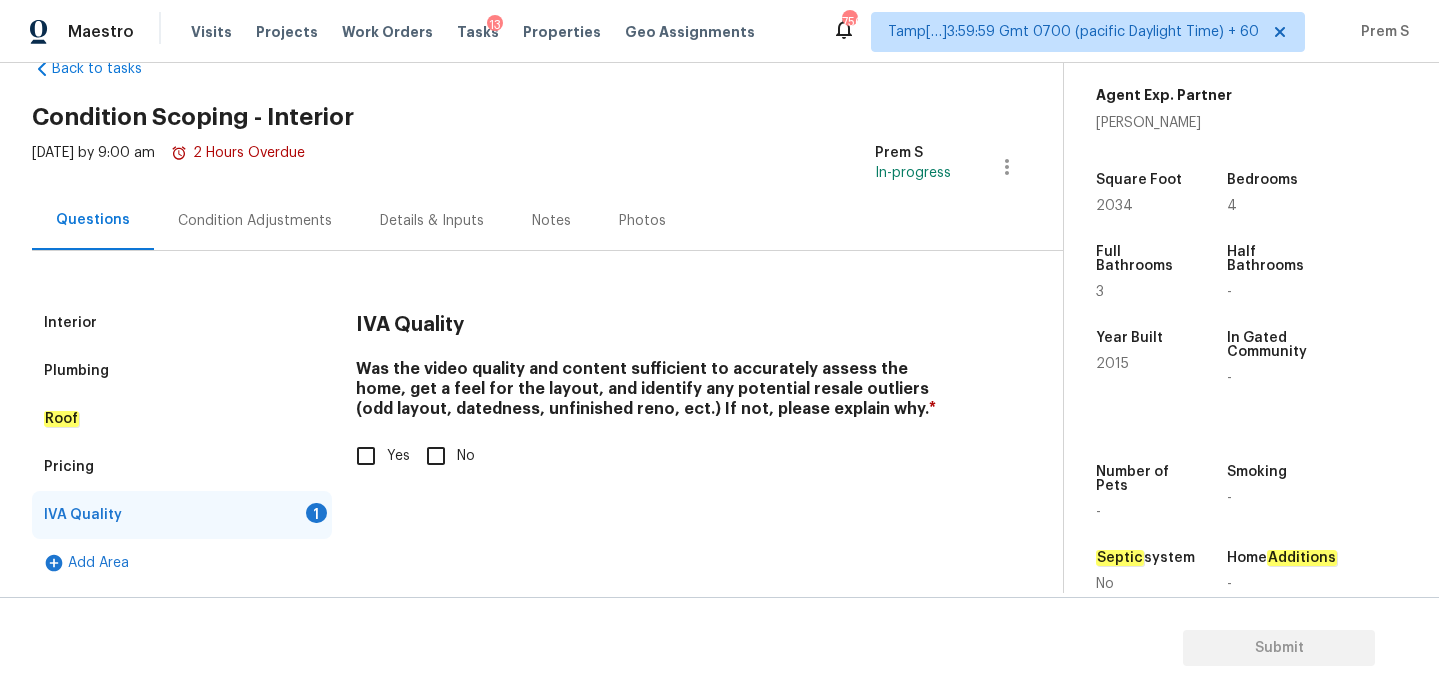 click on "Yes" at bounding box center (366, 456) 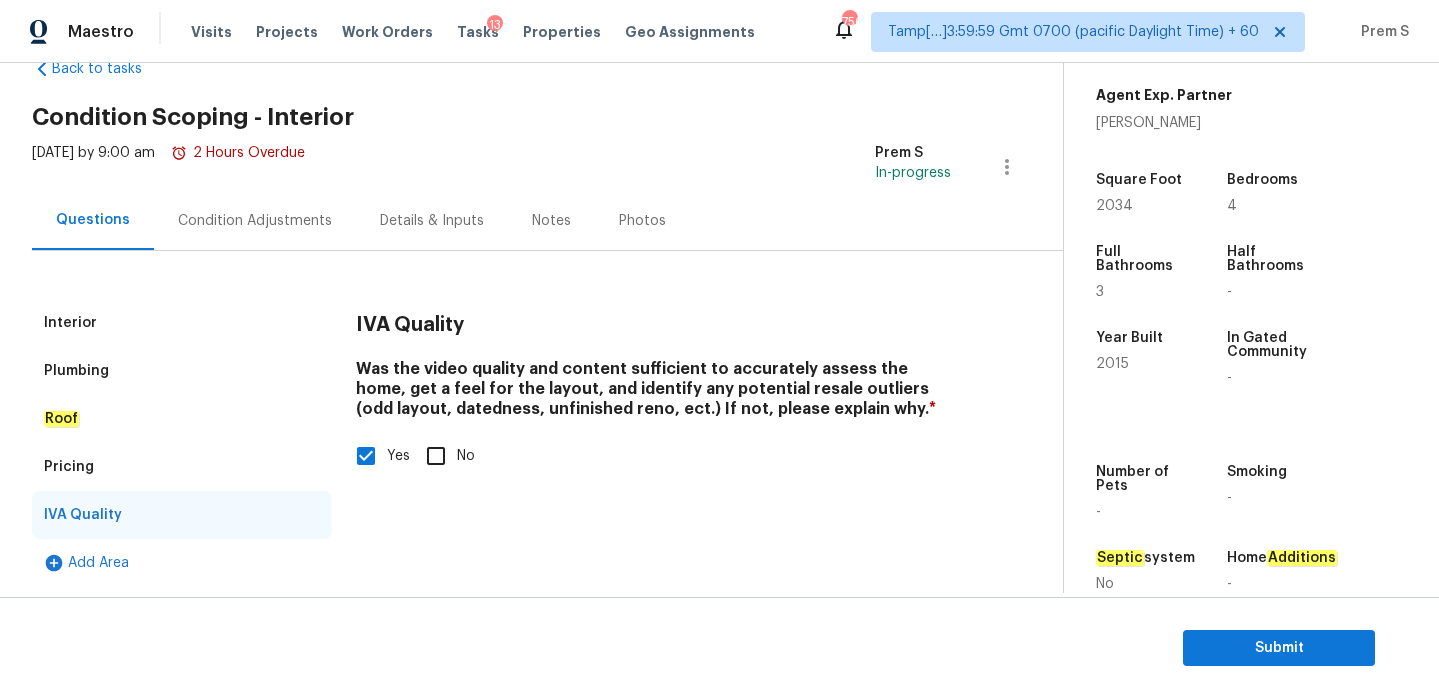 click on "Condition Adjustments" at bounding box center [255, 220] 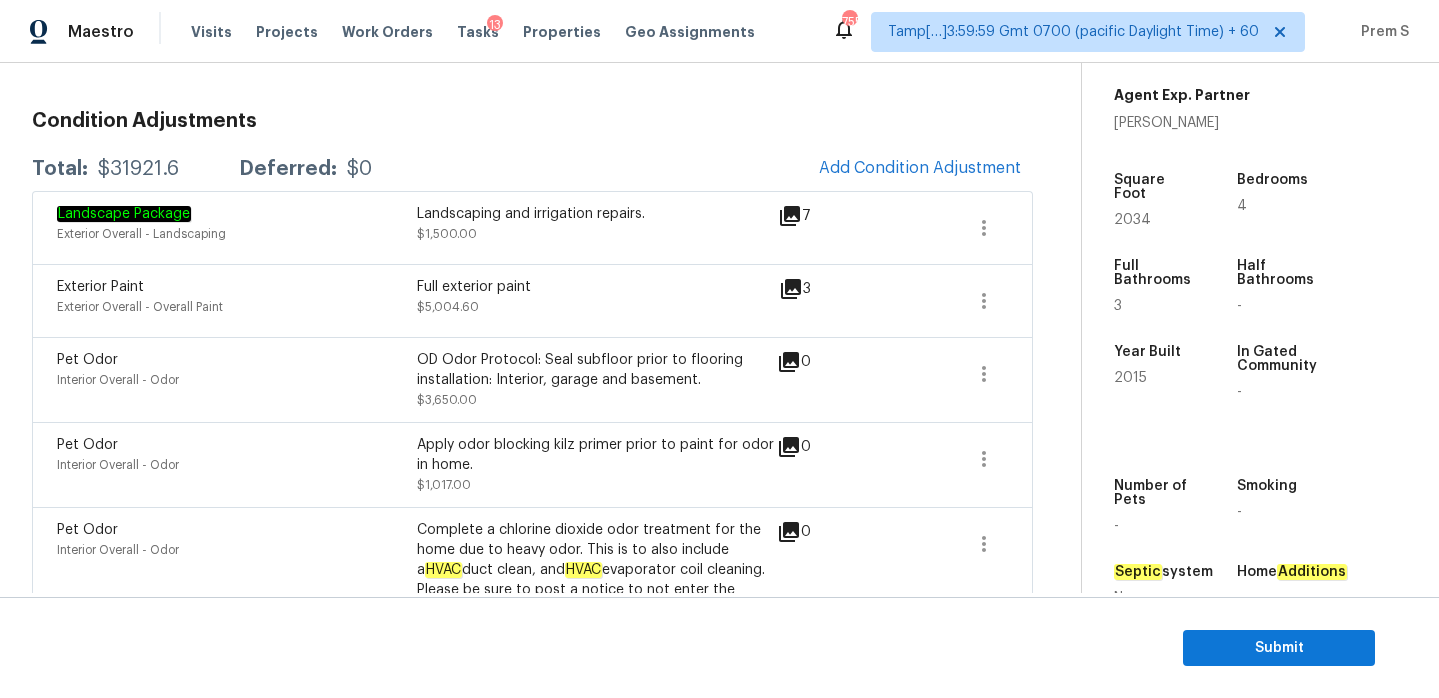 scroll, scrollTop: 284, scrollLeft: 0, axis: vertical 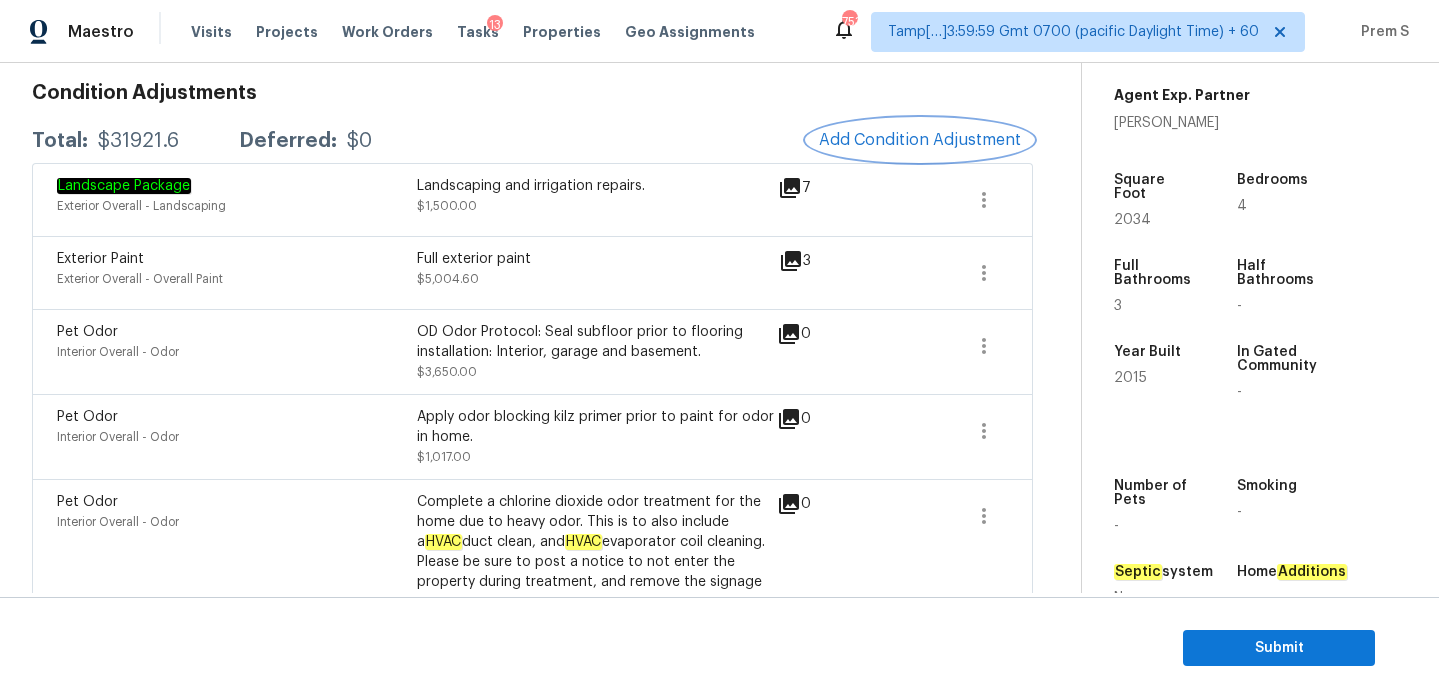 click on "Add Condition Adjustment" at bounding box center (920, 140) 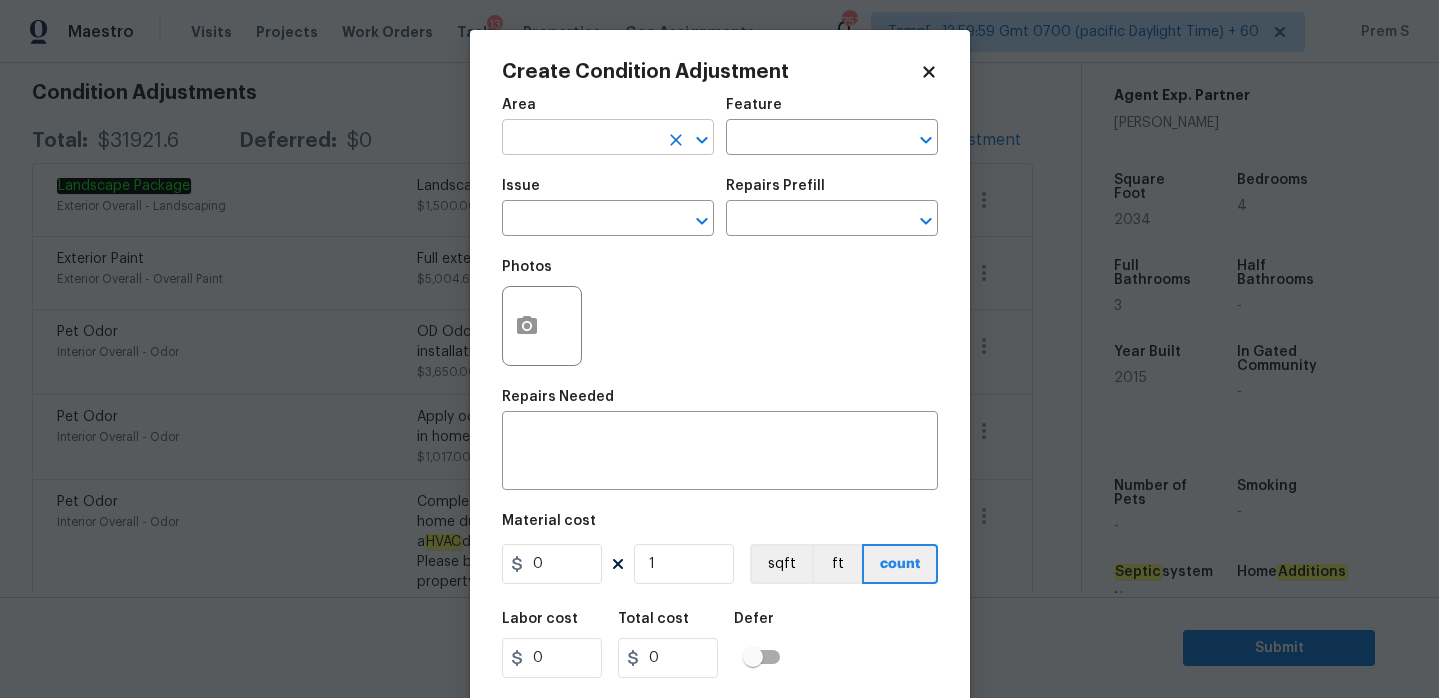 click at bounding box center [580, 139] 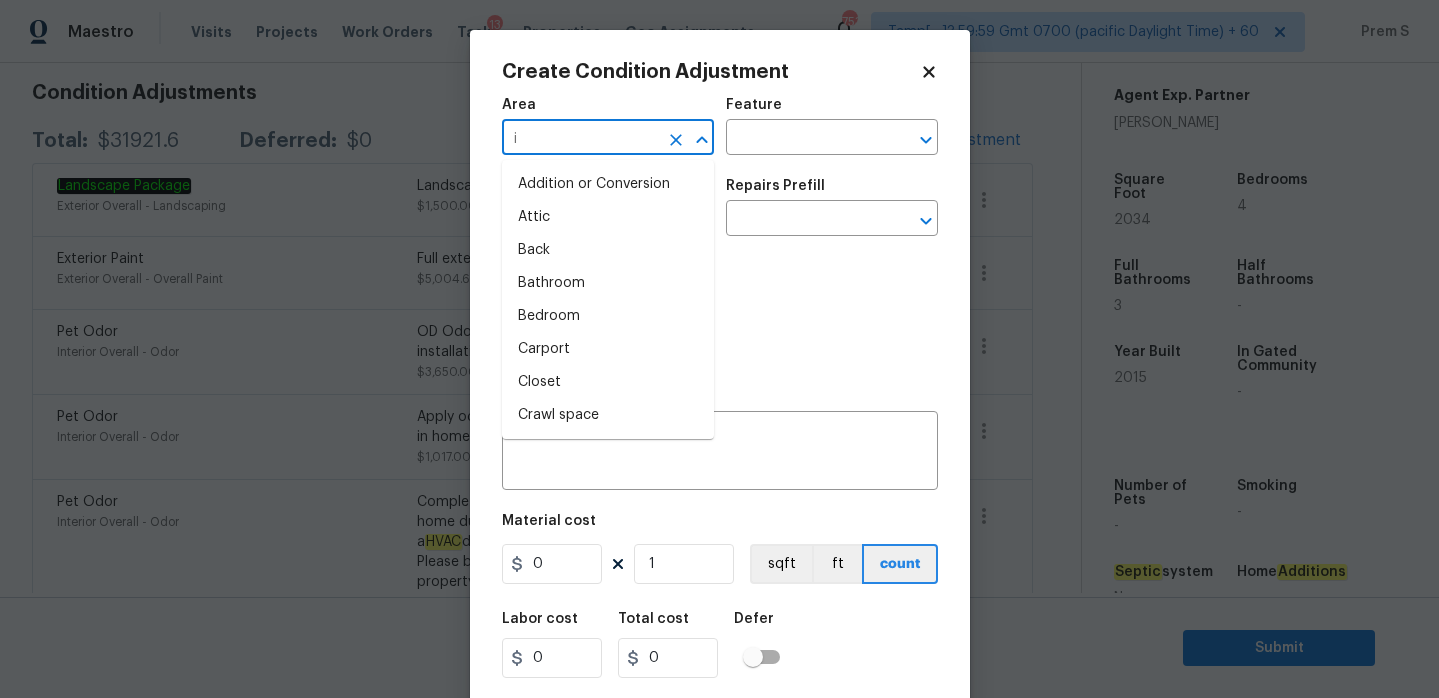 type on "in" 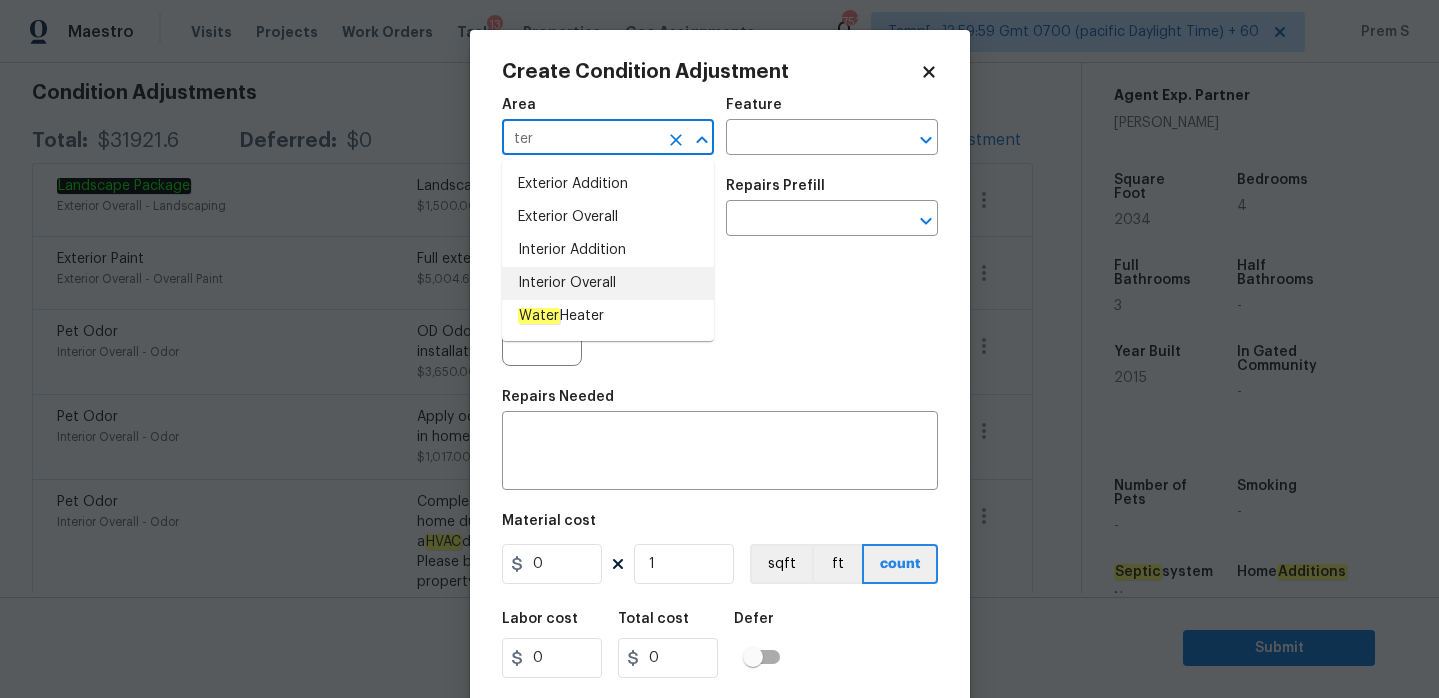 click on "Interior Overall" at bounding box center [608, 283] 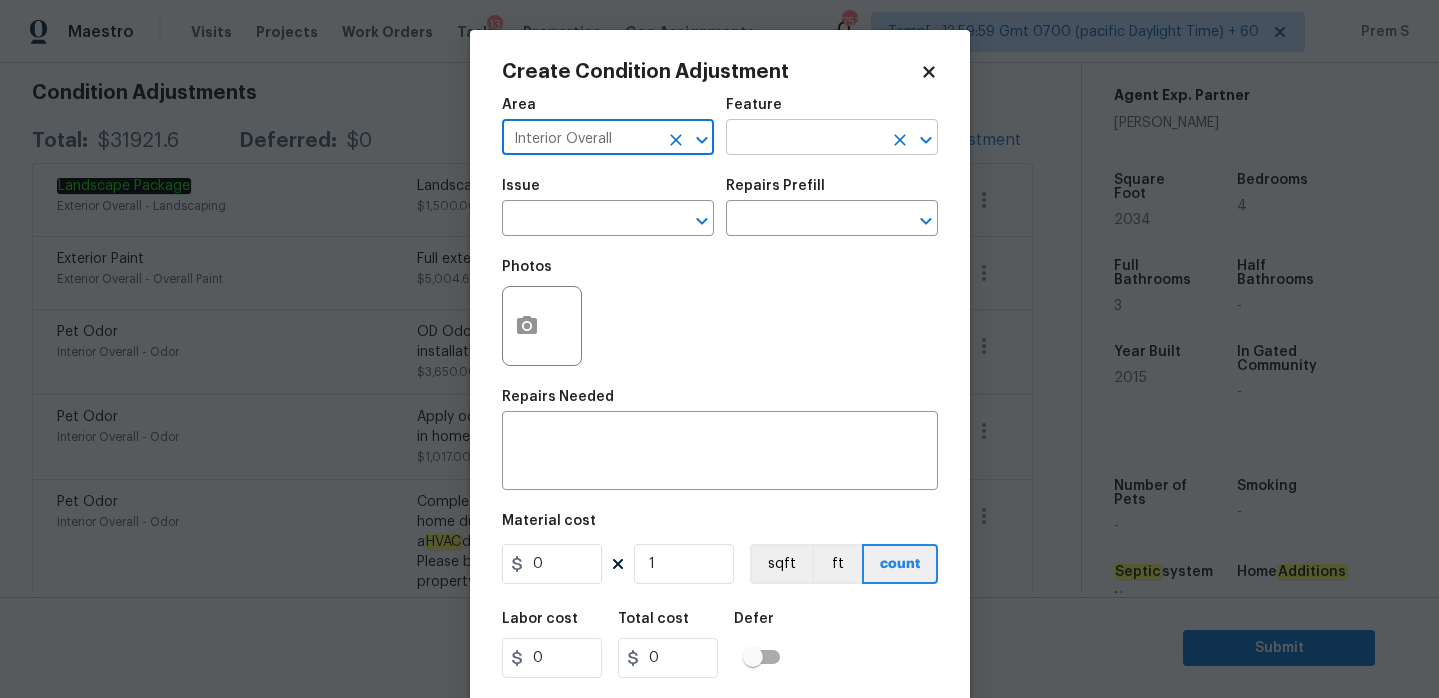 type on "Interior Overall" 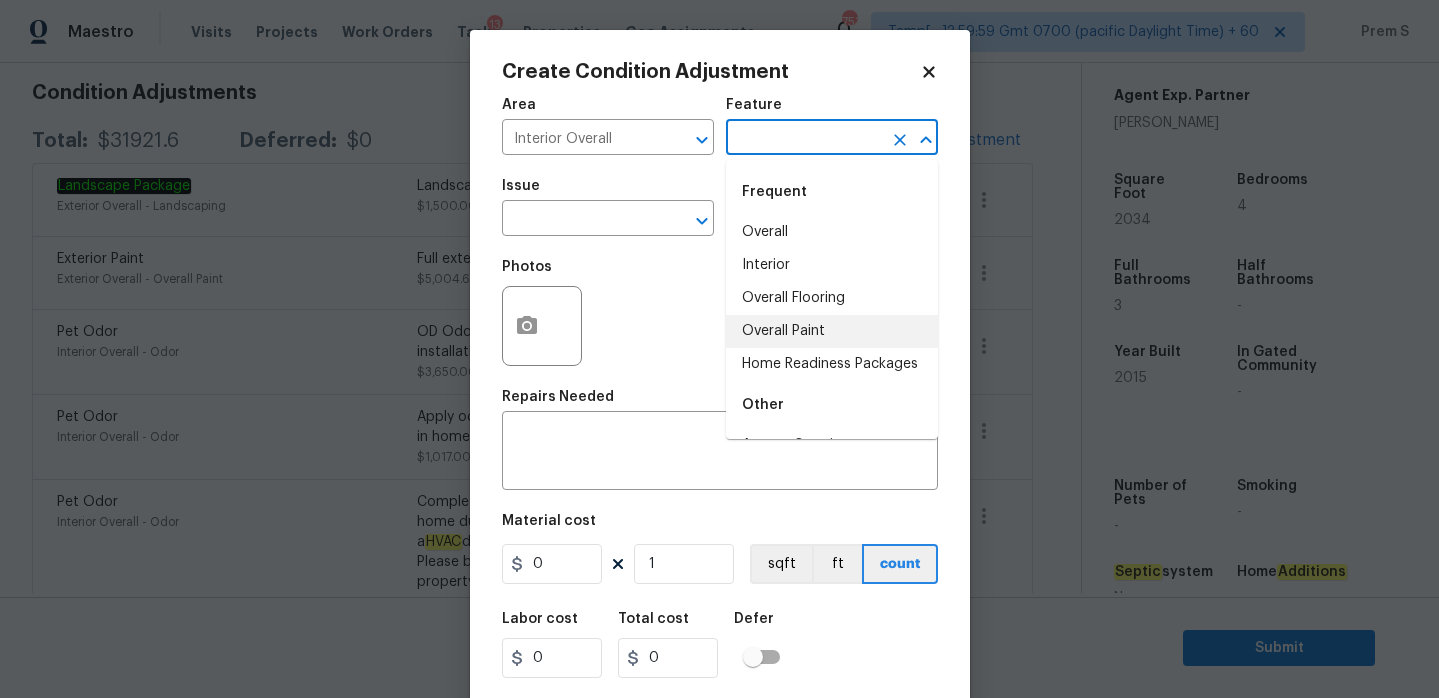 click on "Overall Paint" at bounding box center [832, 331] 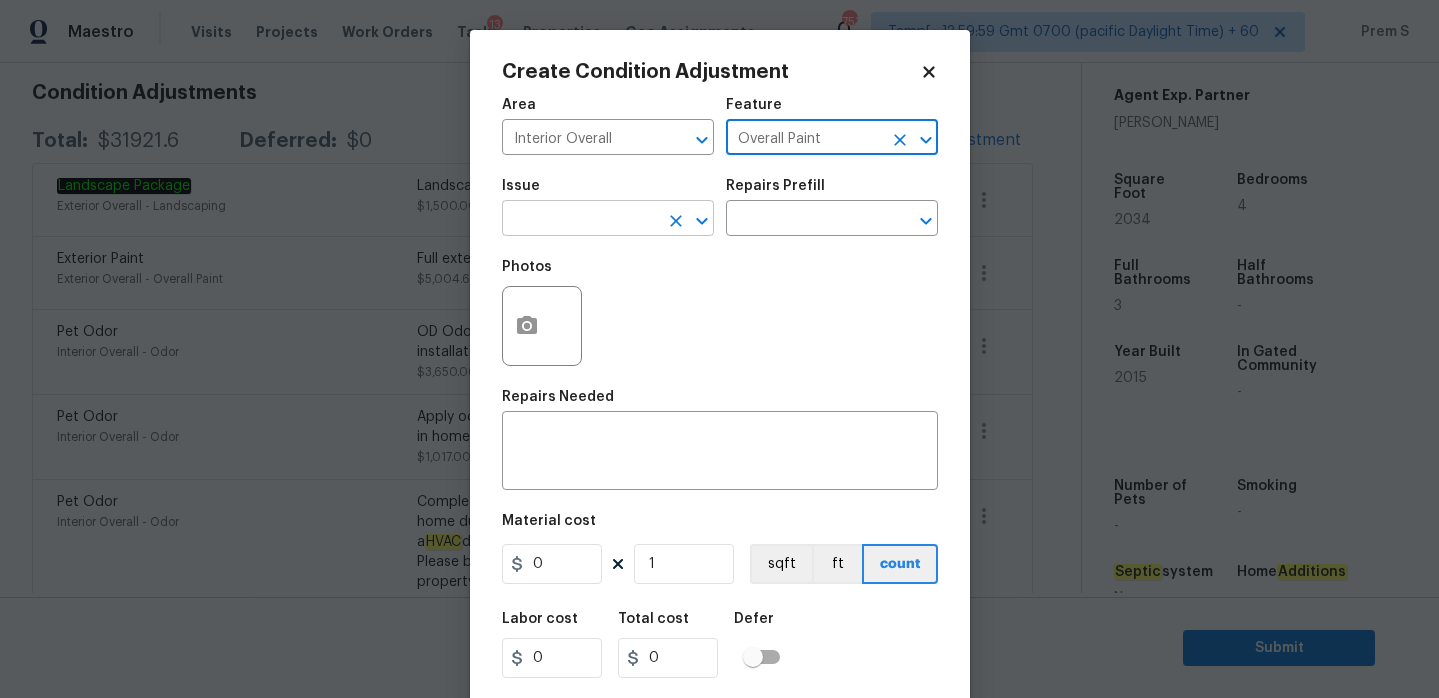 click on "Maestro Visits Projects Work Orders Tasks 13 Properties Geo Assignments 753 Tamp[…]3:59:59 Gmt 0700 (pacific Daylight Time) + 60 Prem S Back to tasks Condition Scoping - Interior [DATE] by 9:00 am   2 Hours Overdue Prem S In-progress Questions Condition Adjustments Details & Inputs Notes Photos Condition Adjustments Total:  $31921.6 Deferred:  $0 Add Condition Adjustment Landscape Package Exterior Overall - Landscaping Landscaping and irrigation repairs. $1,500.00   7 Exterior Paint Exterior Overall - Overall Paint Full exterior paint  $5,004.60   3 Pet Odor Interior Overall - Odor
OD Odor Protocol: Seal subfloor prior to flooring installation:  Interior, garage and basement. $3,650.00   0 Pet Odor Interior Overall - Odor Apply odor blocking kilz primer prior to paint for odor in home.  $1,017.00   0 Pet Odor Interior Overall - Odor Complete a chlorine dioxide odor treatment for the home due to heavy odor. This is to also include a  HVAC  duct clean, and  HVAC $750.00   0 Roof  Replacement Roof" at bounding box center (719, 349) 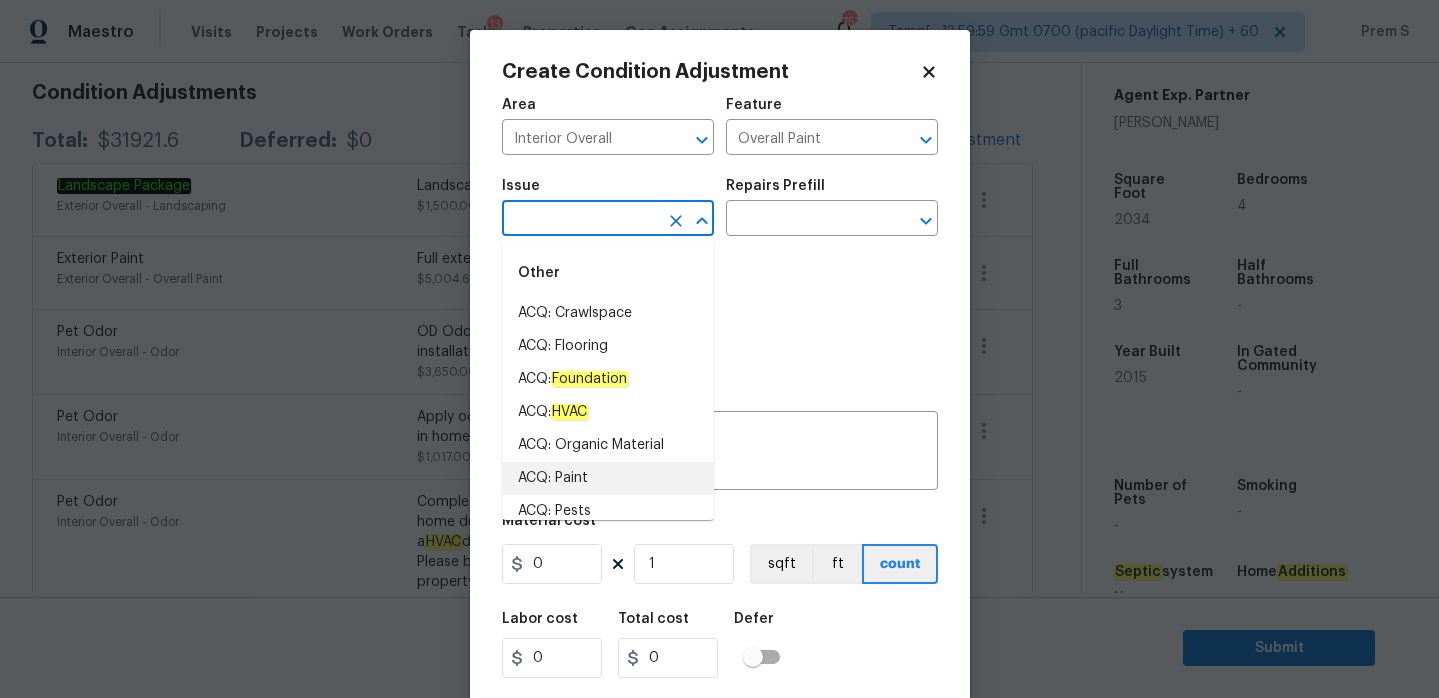 click on "ACQ: Paint" at bounding box center (608, 478) 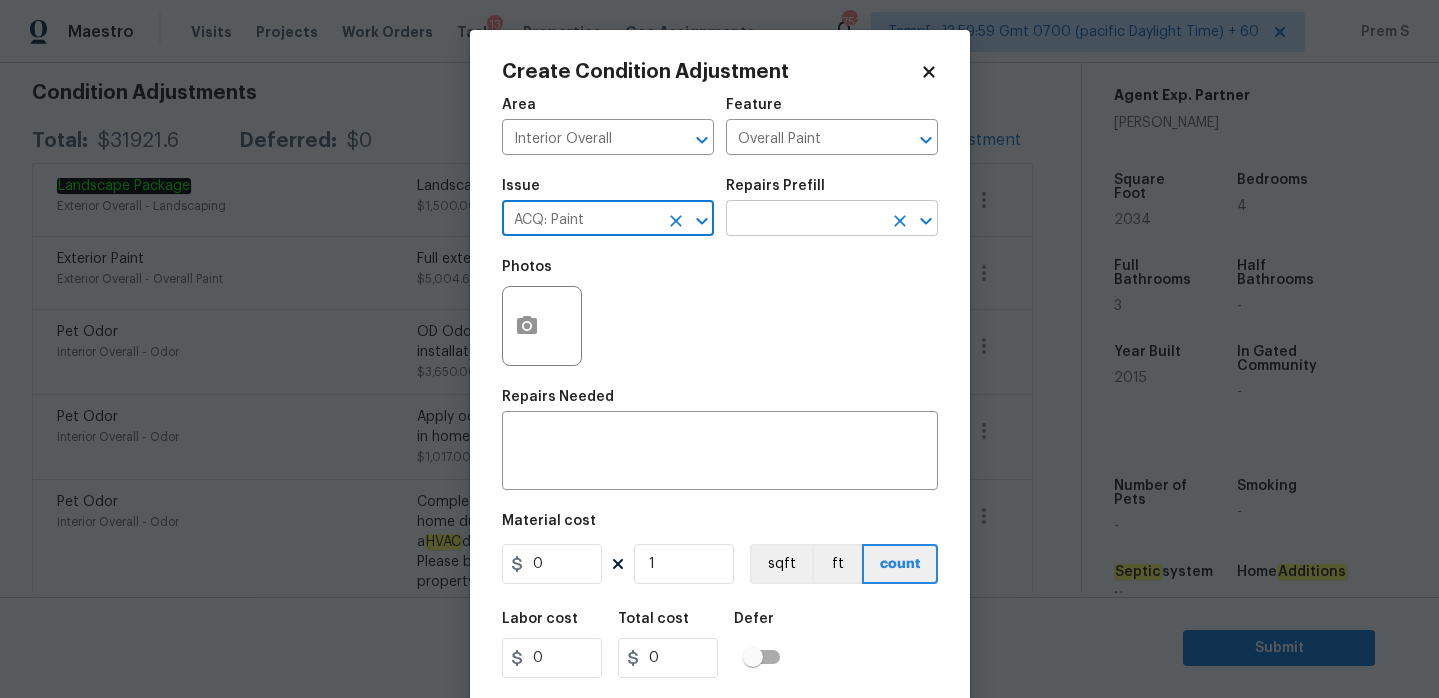 click at bounding box center [804, 220] 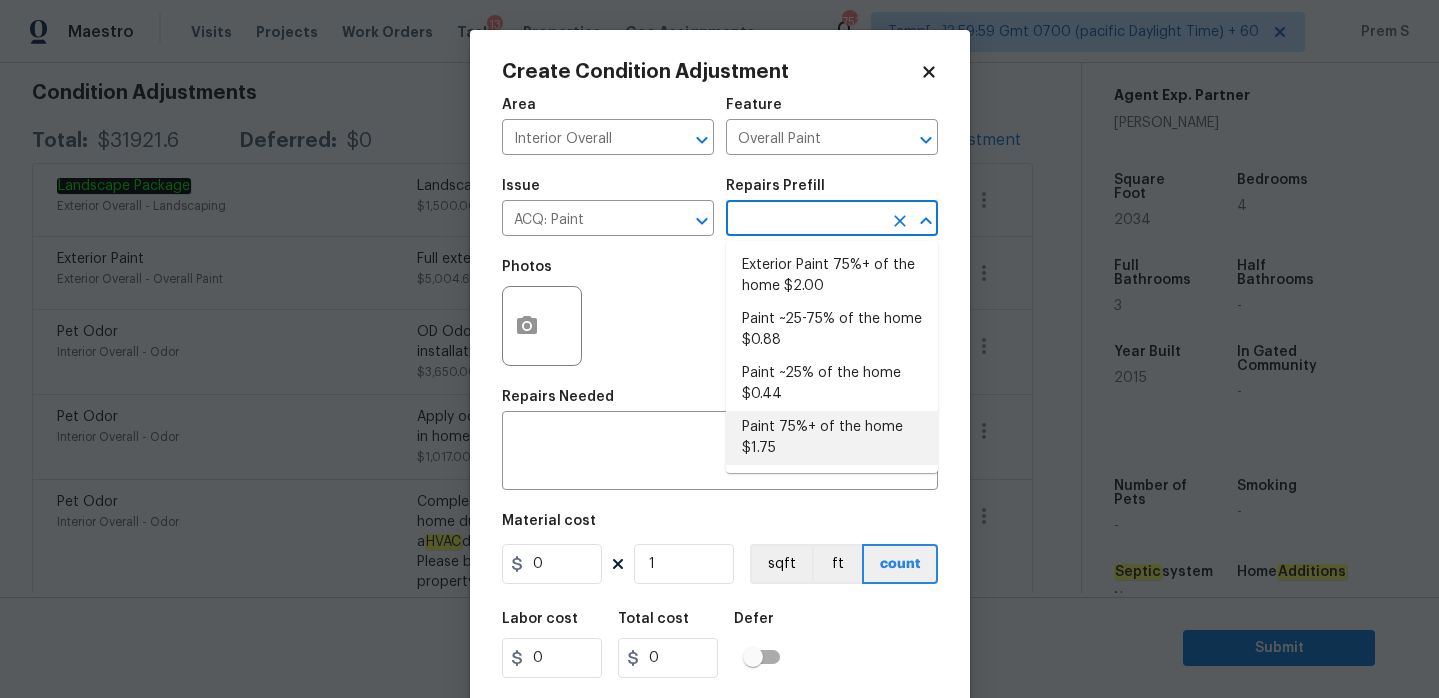 click on "Paint 75%+ of the home $1.75" at bounding box center (832, 438) 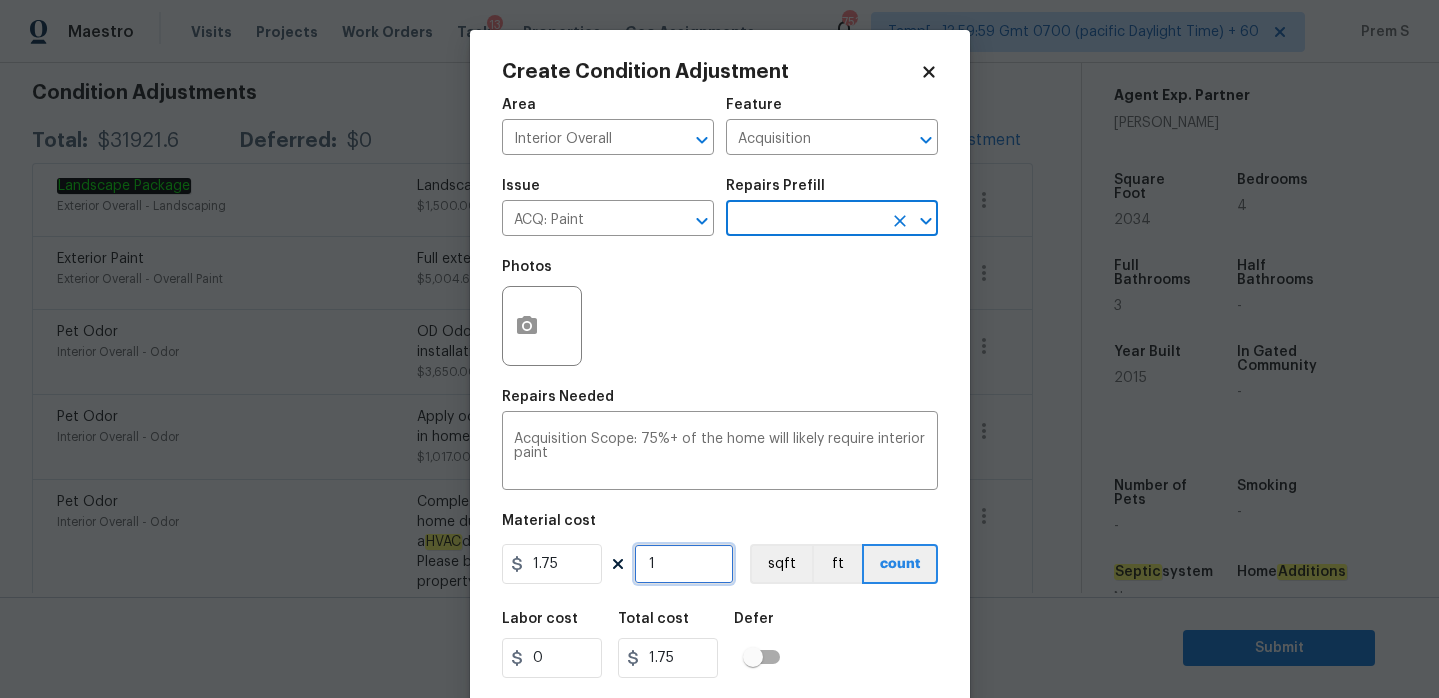 click on "1" at bounding box center [684, 564] 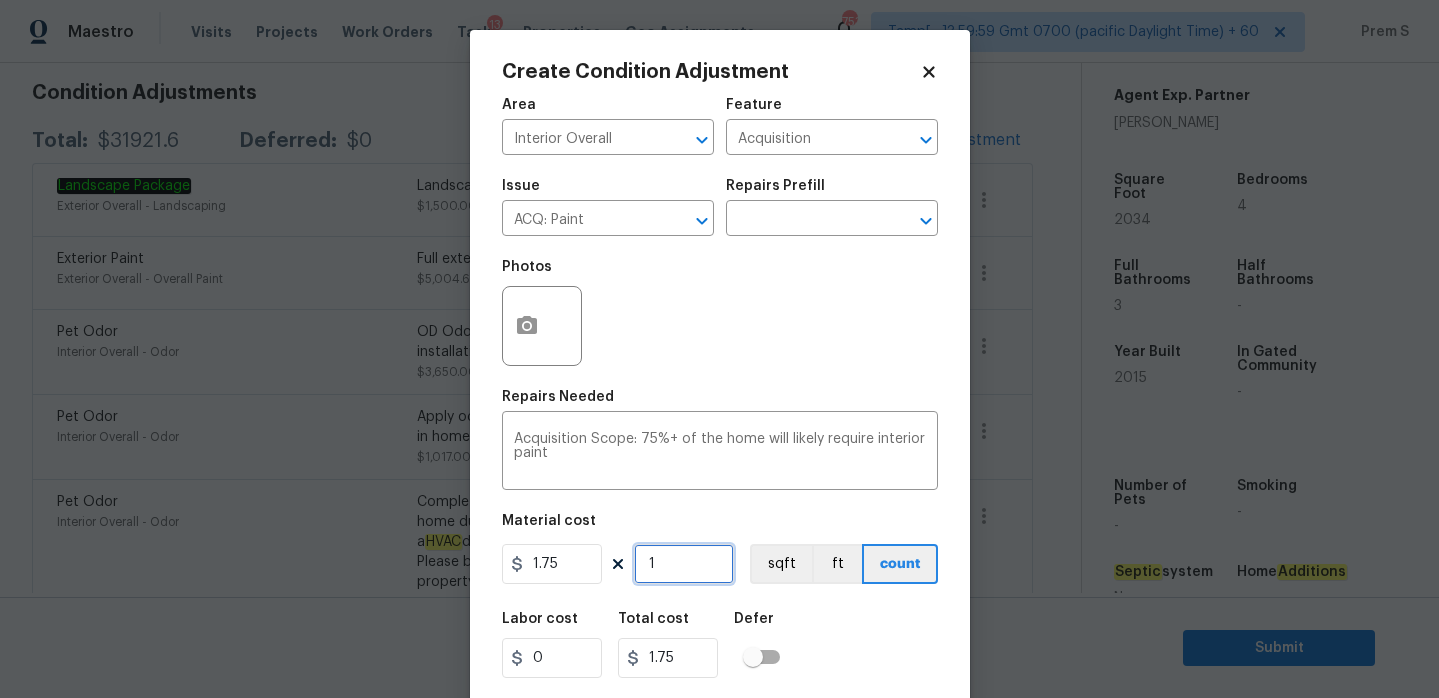 click on "1" at bounding box center (684, 564) 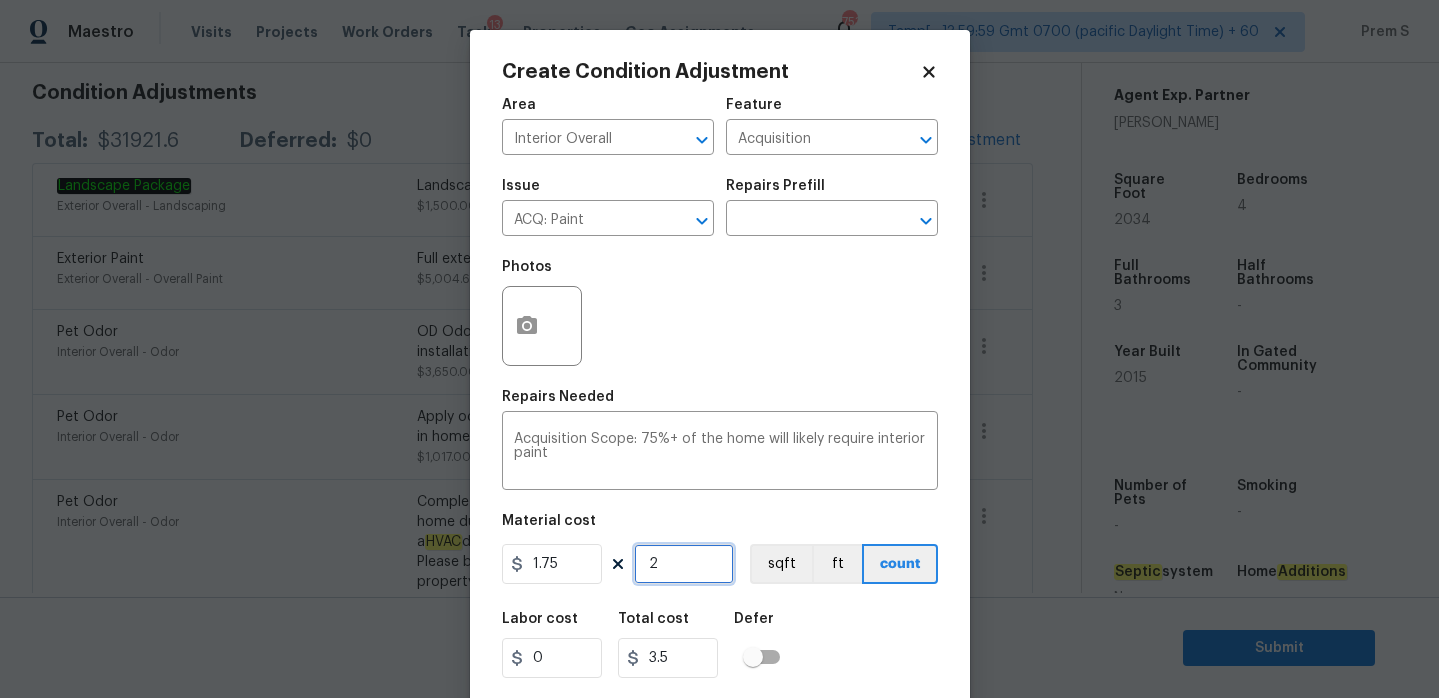 type on "20" 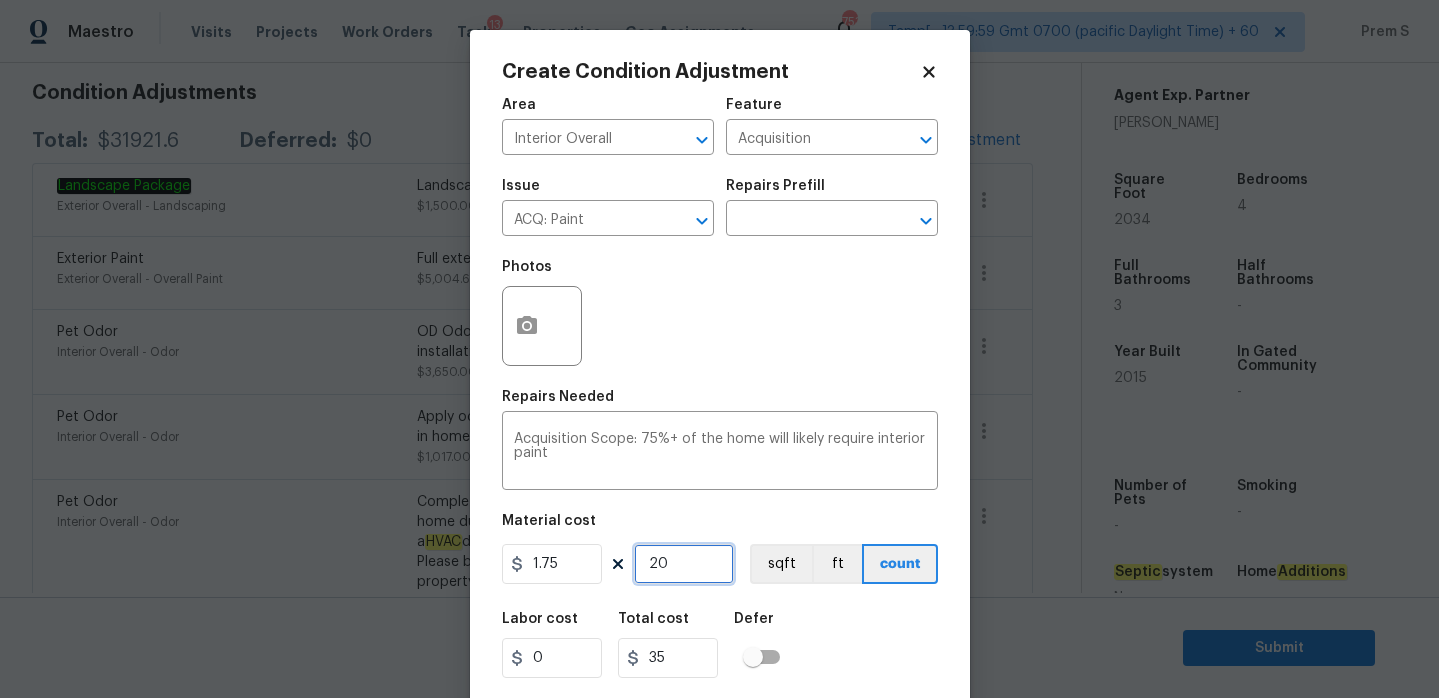 type on "204" 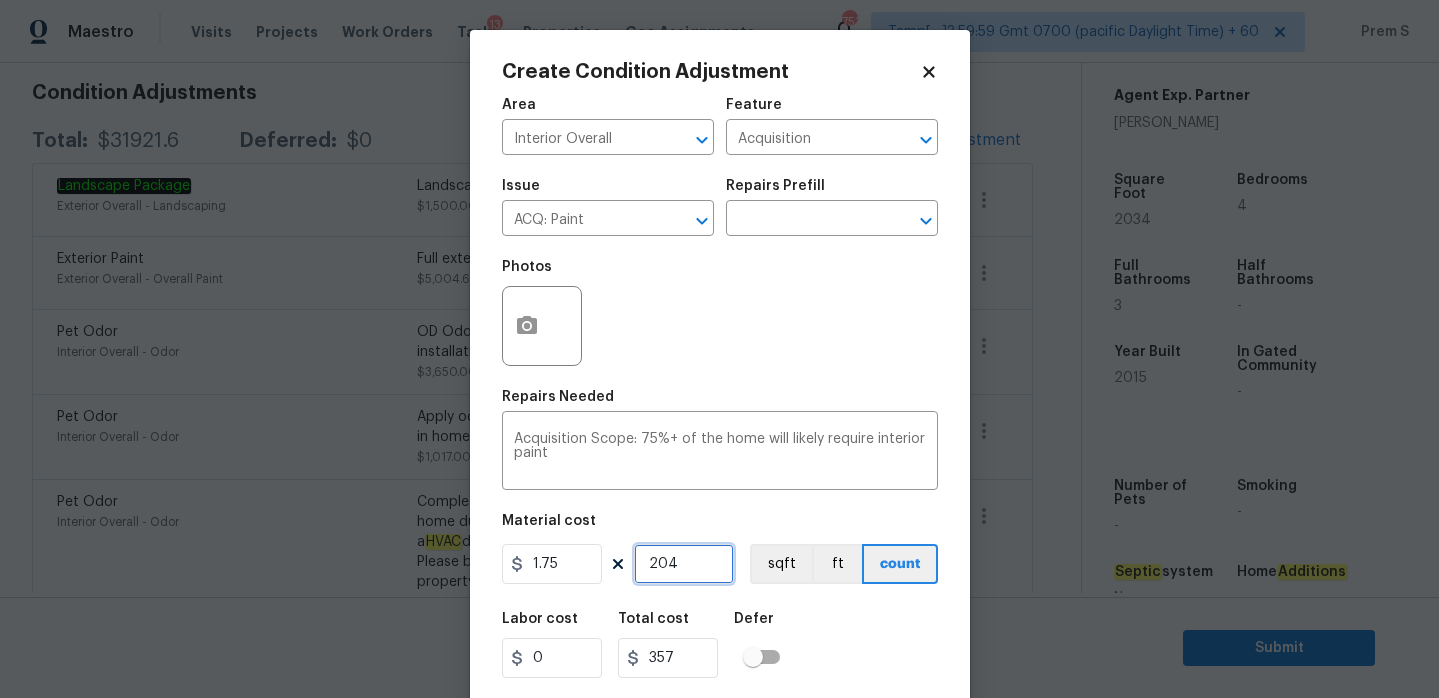 type on "2043" 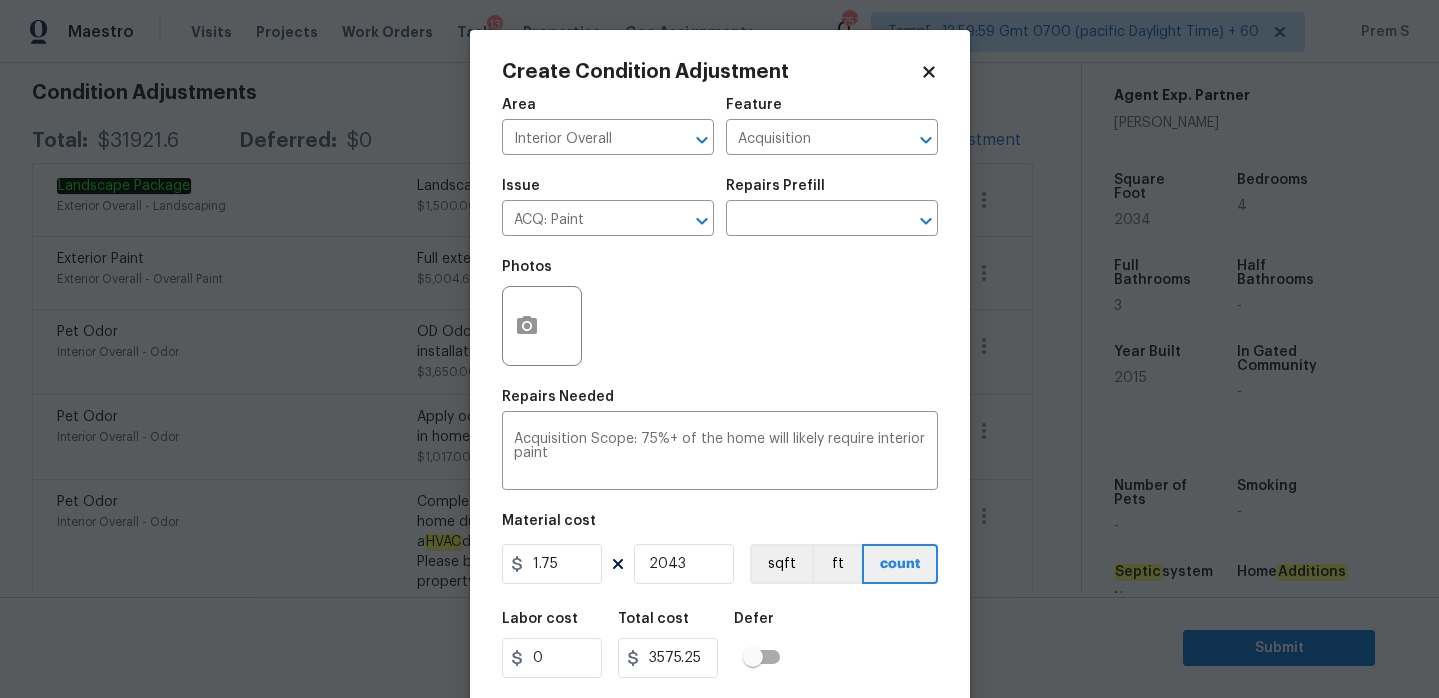 click on "Area Interior Overall ​ Feature Acquisition ​ Issue ACQ: Paint ​ Repairs Prefill ​ Photos Repairs Needed Acquisition Scope: 75%+ of the home will likely require interior paint x ​ Material cost 1.75 2043 sqft ft count Labor cost 0 Total cost 3575.25 Defer Cancel Create" at bounding box center [720, 416] 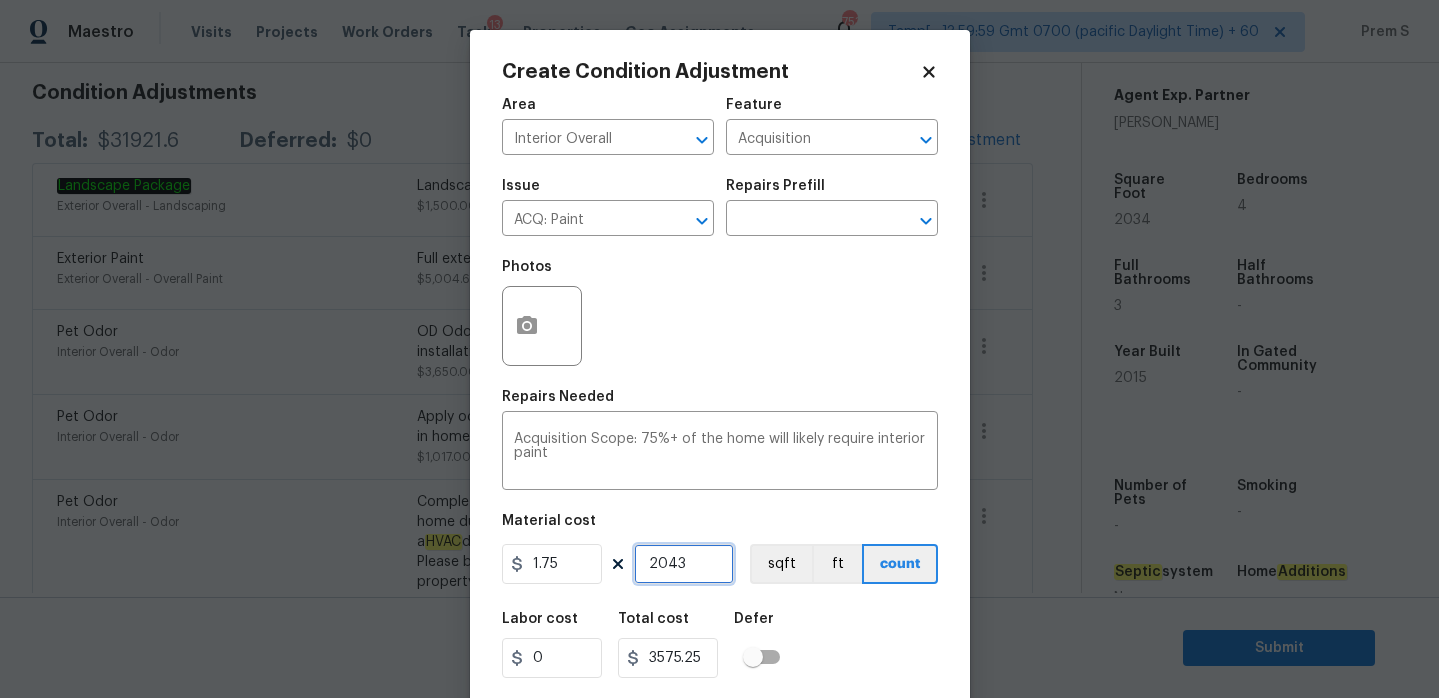 click on "2043" at bounding box center [684, 564] 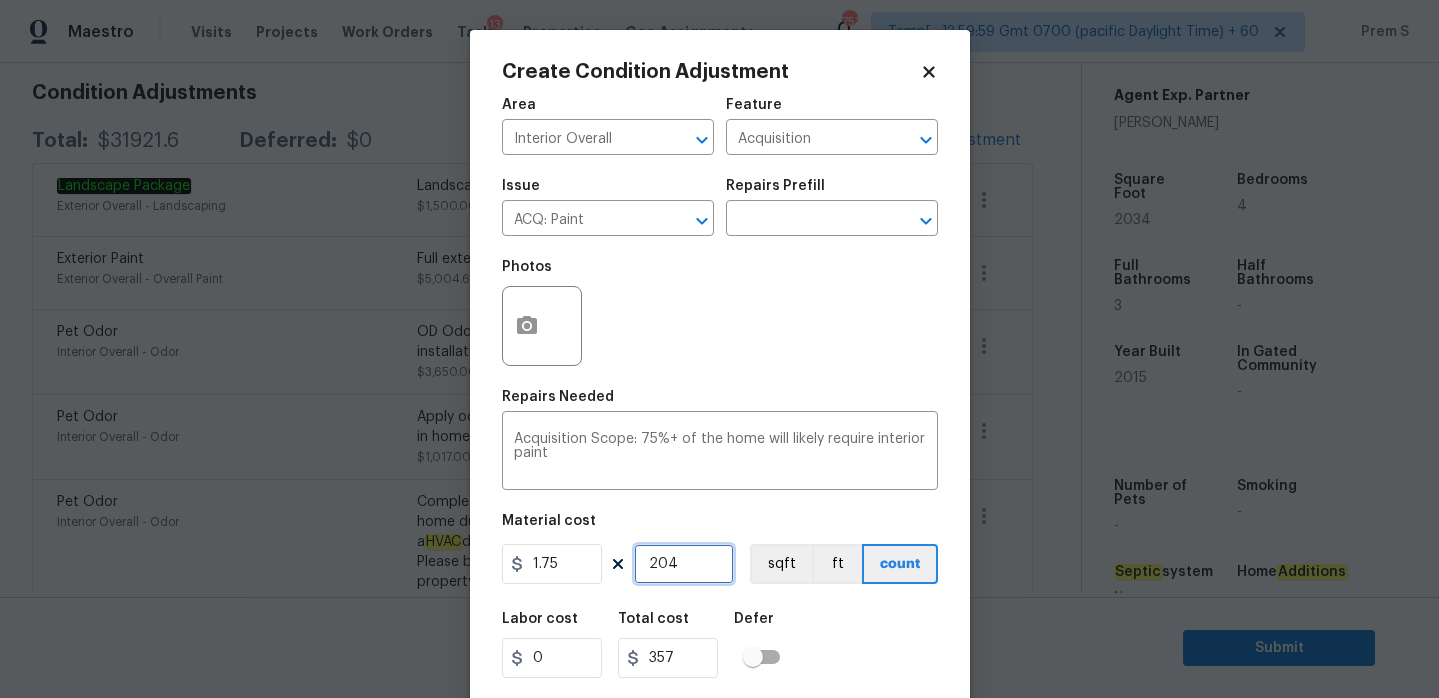 type on "20" 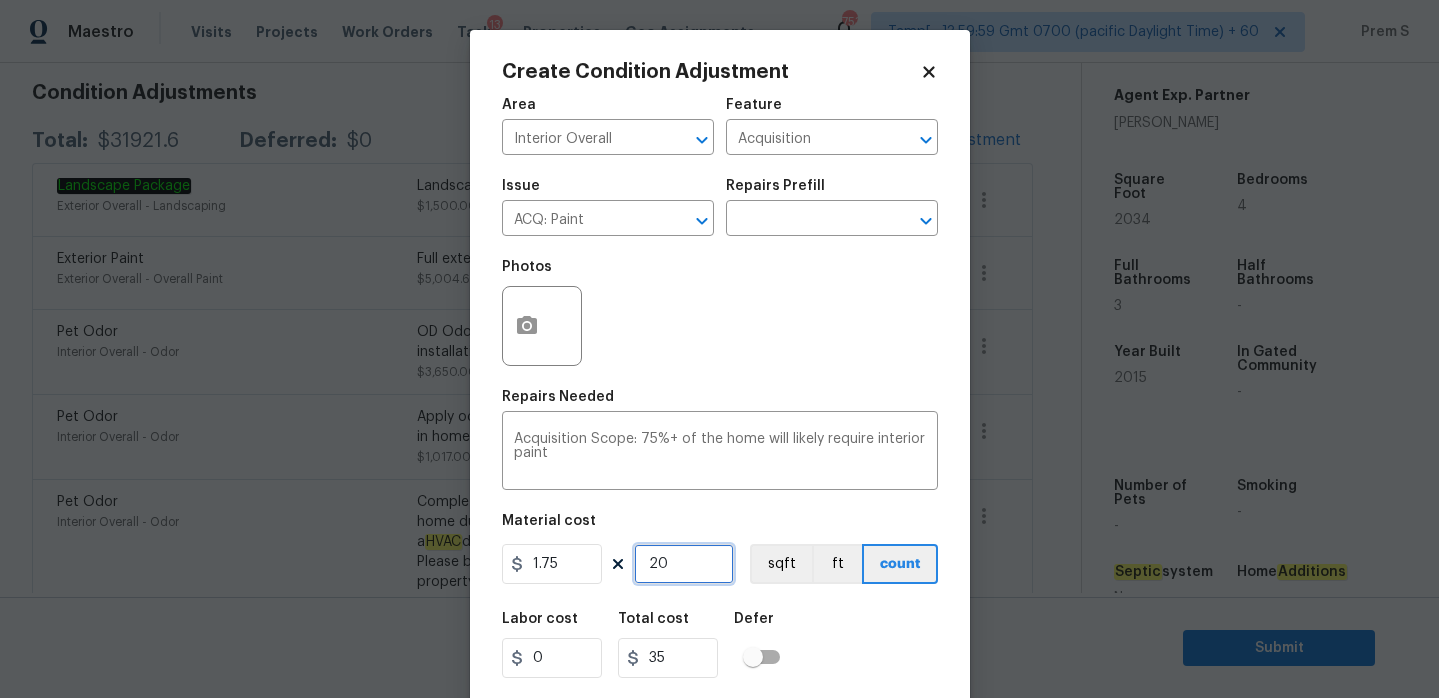type on "203" 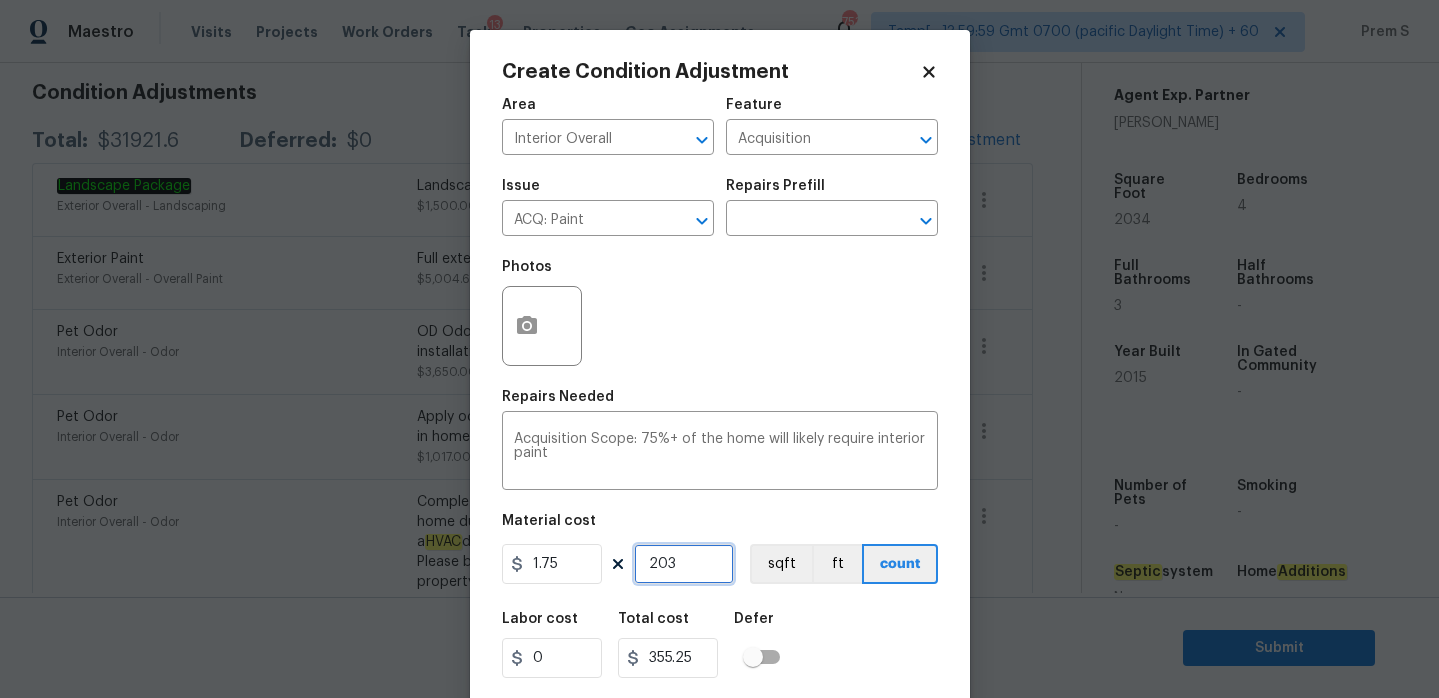 type on "2034" 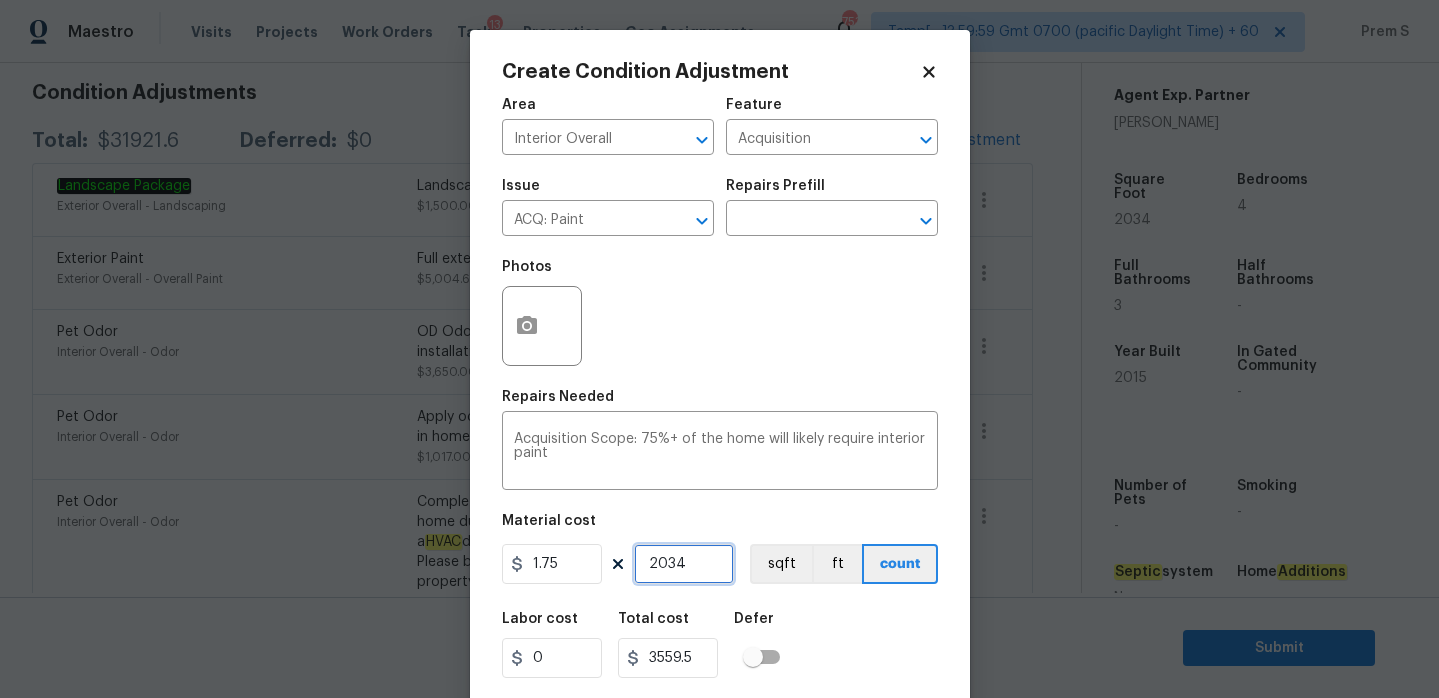 type on "2034" 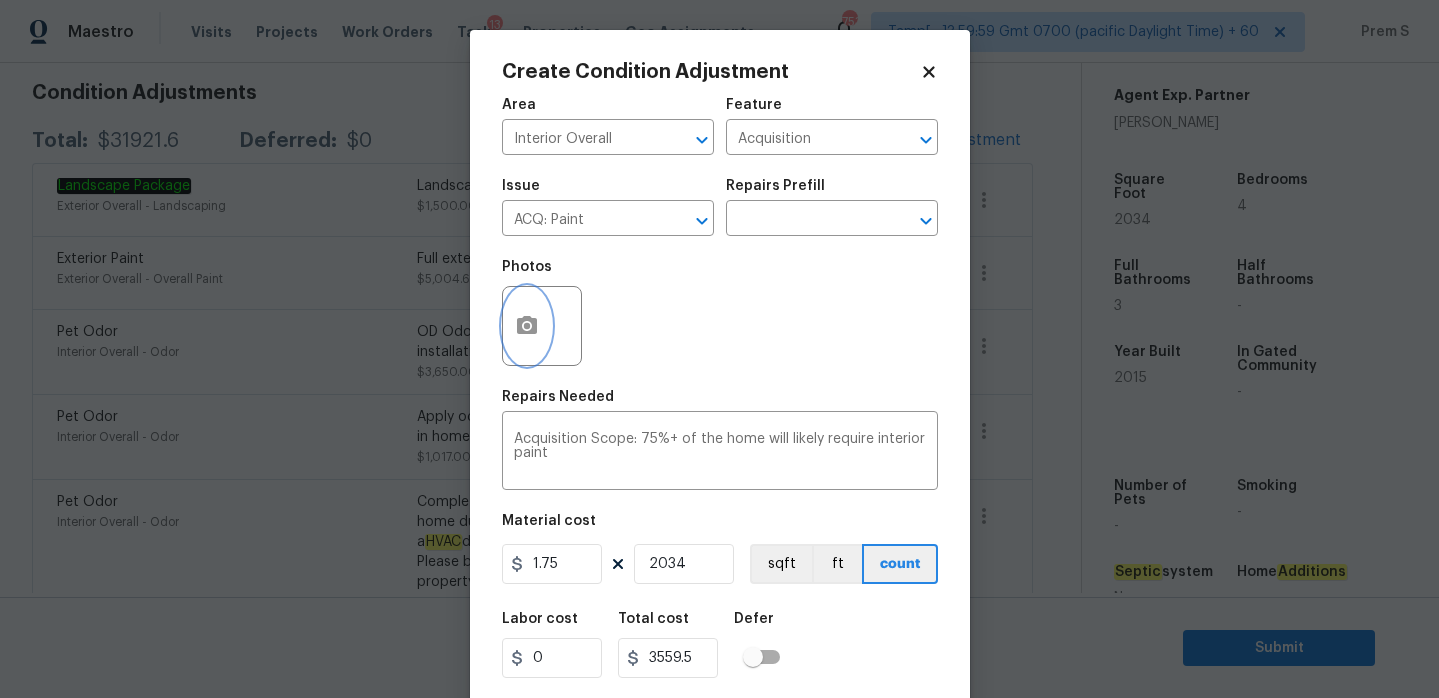 click 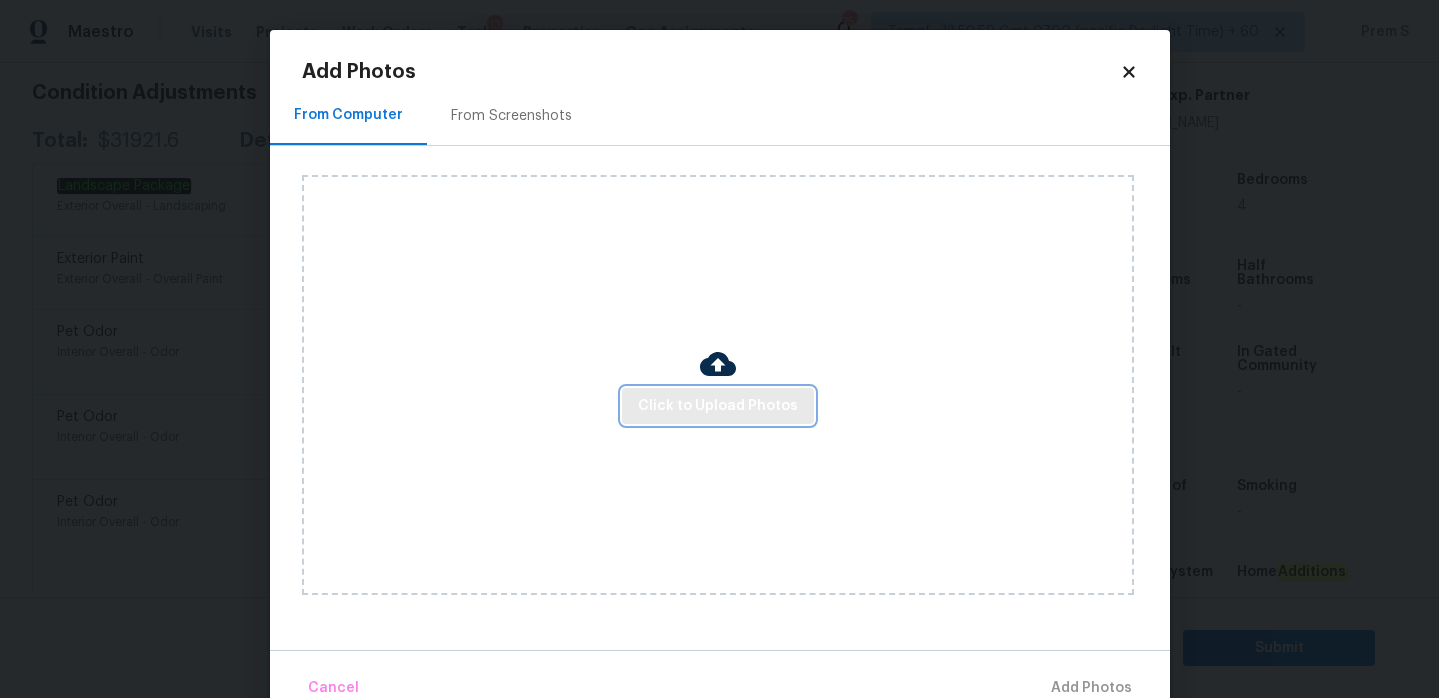 click on "Click to Upload Photos" at bounding box center (718, 406) 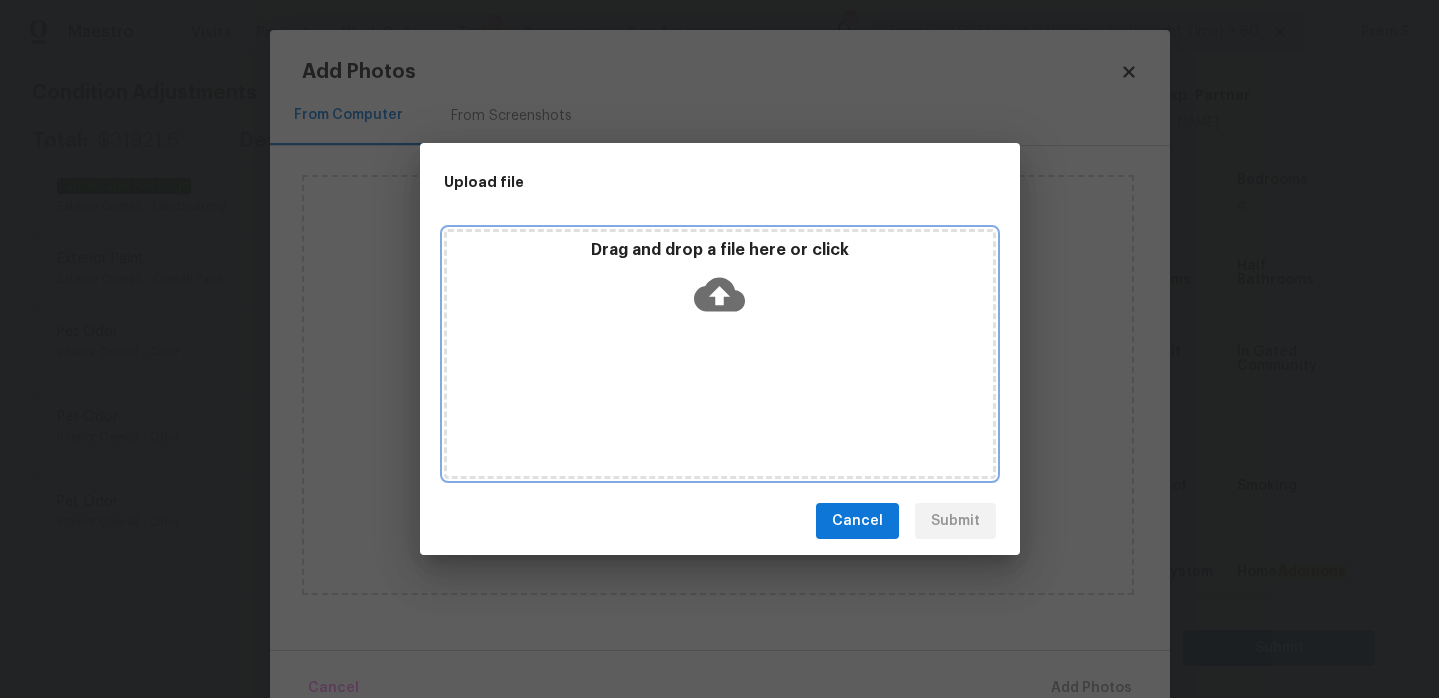 click 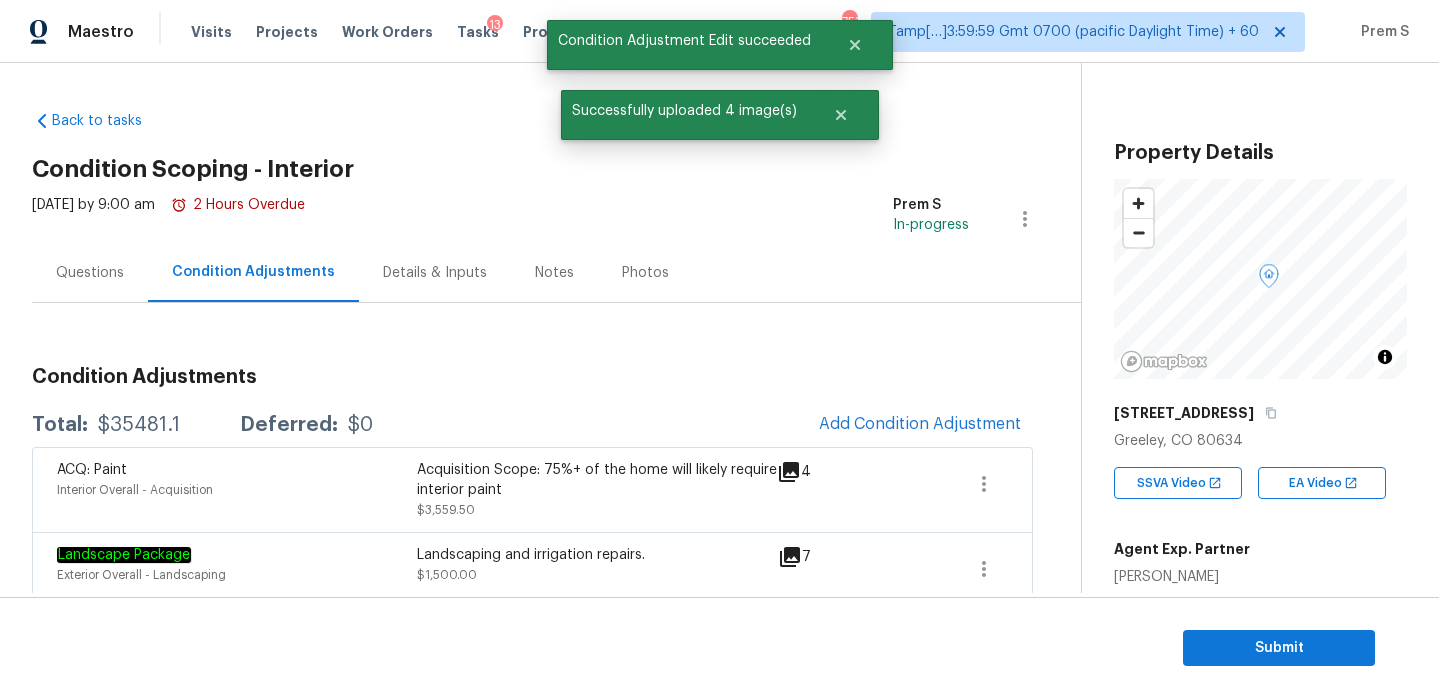 scroll, scrollTop: 0, scrollLeft: 0, axis: both 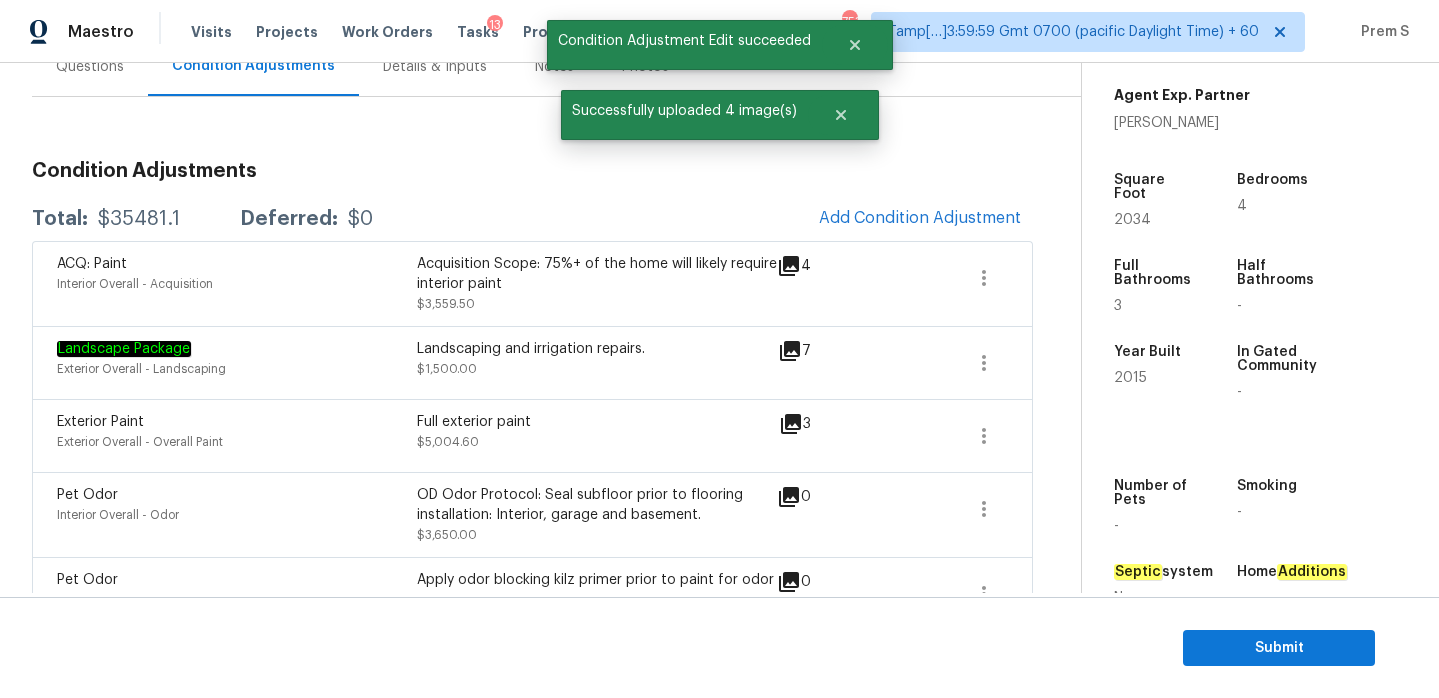 click on "Add Condition Adjustment" at bounding box center [920, 218] 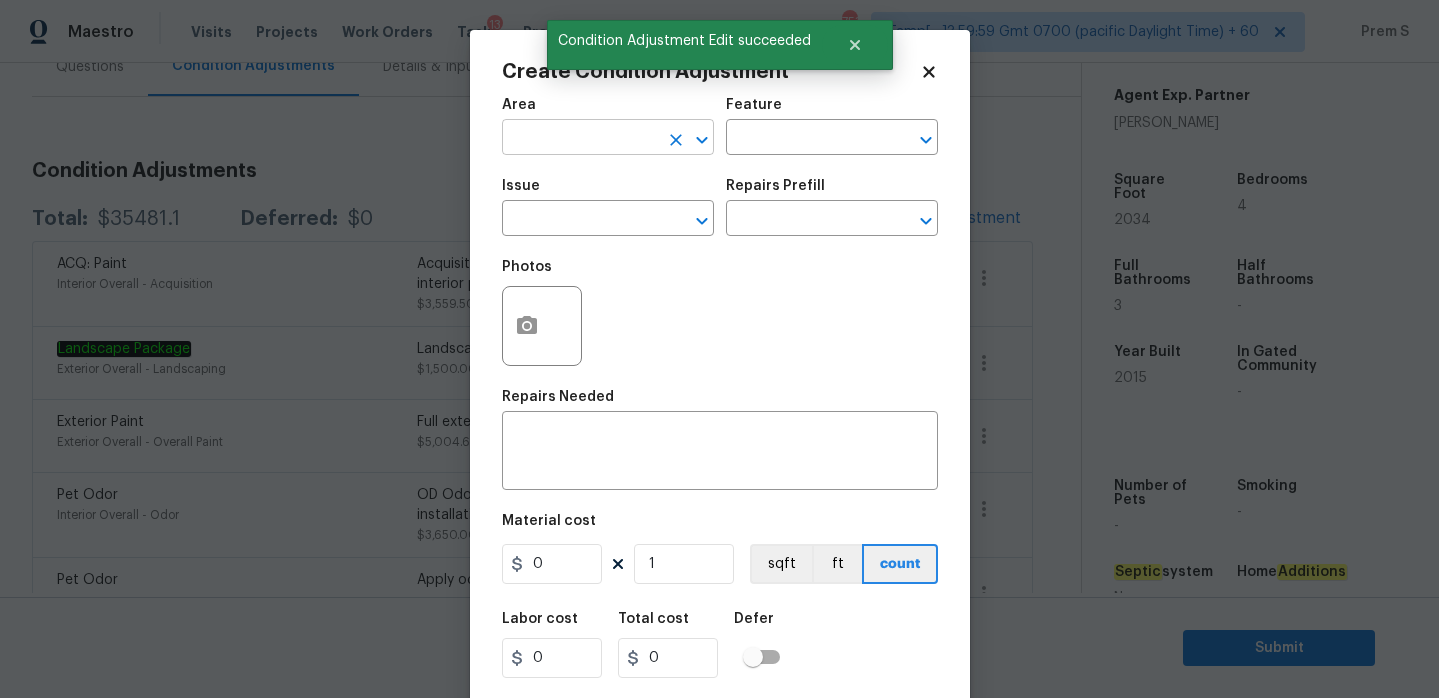 click at bounding box center (580, 139) 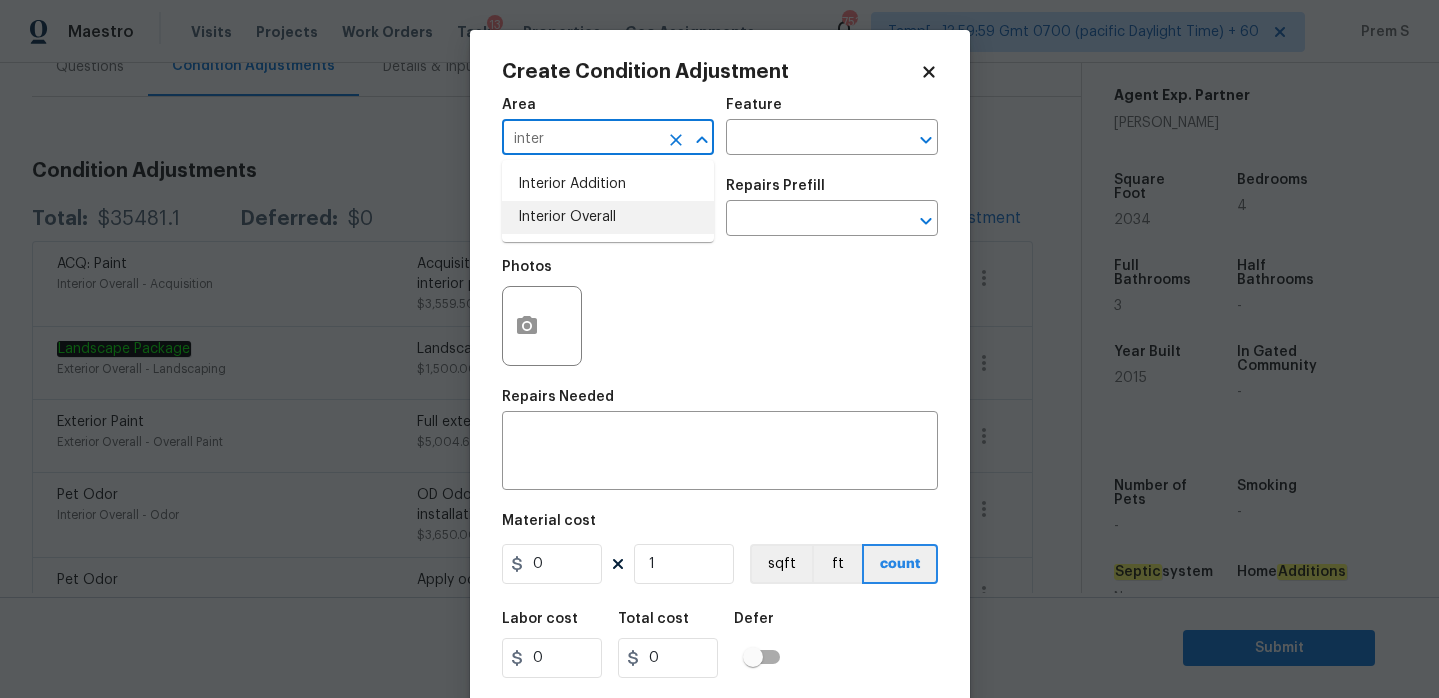 click on "Interior Overall" at bounding box center [608, 217] 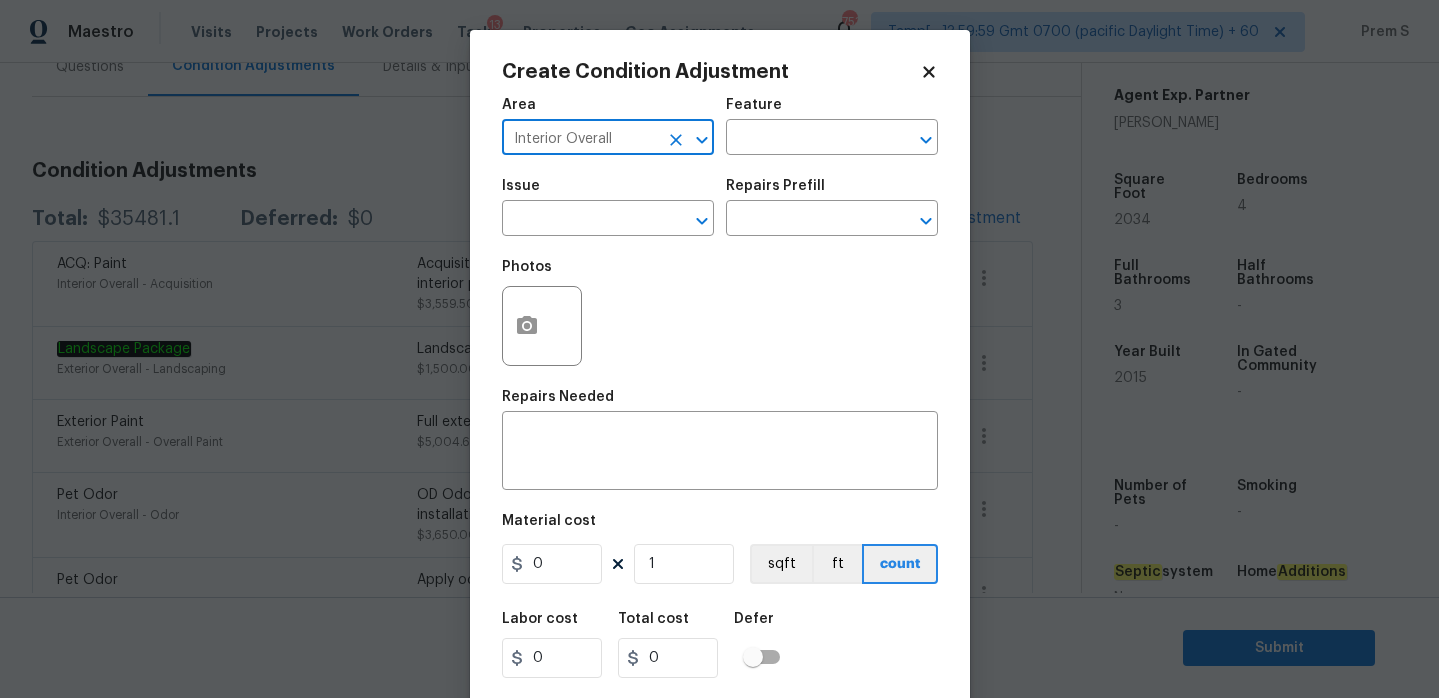 type on "Interior Overall" 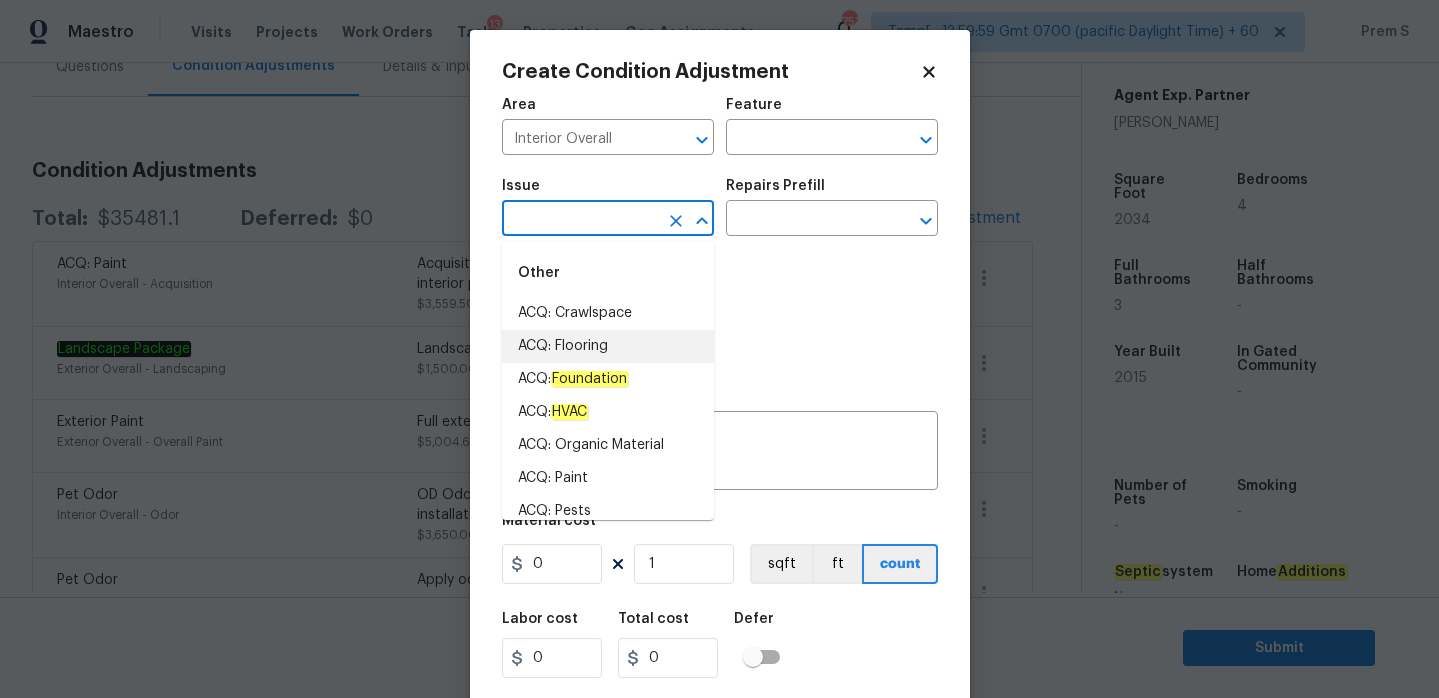 click on "ACQ: Flooring" at bounding box center [608, 346] 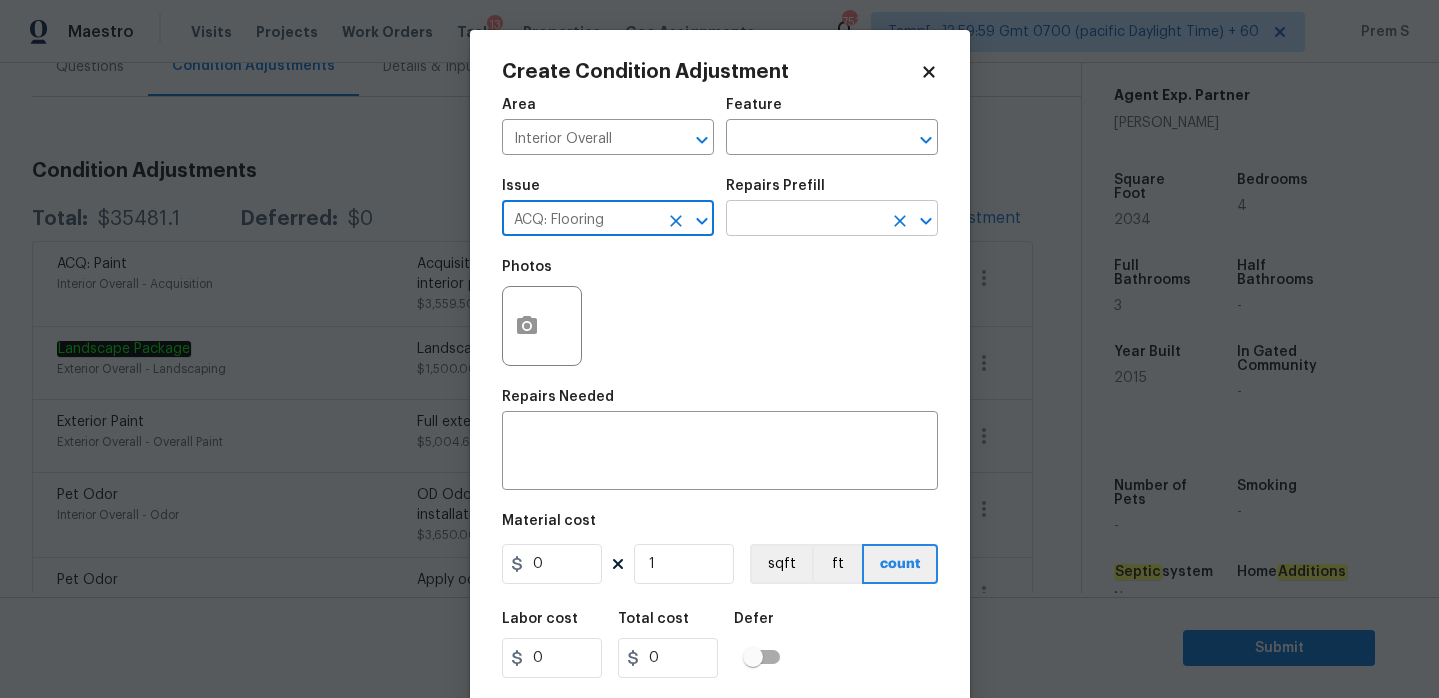 click at bounding box center [804, 220] 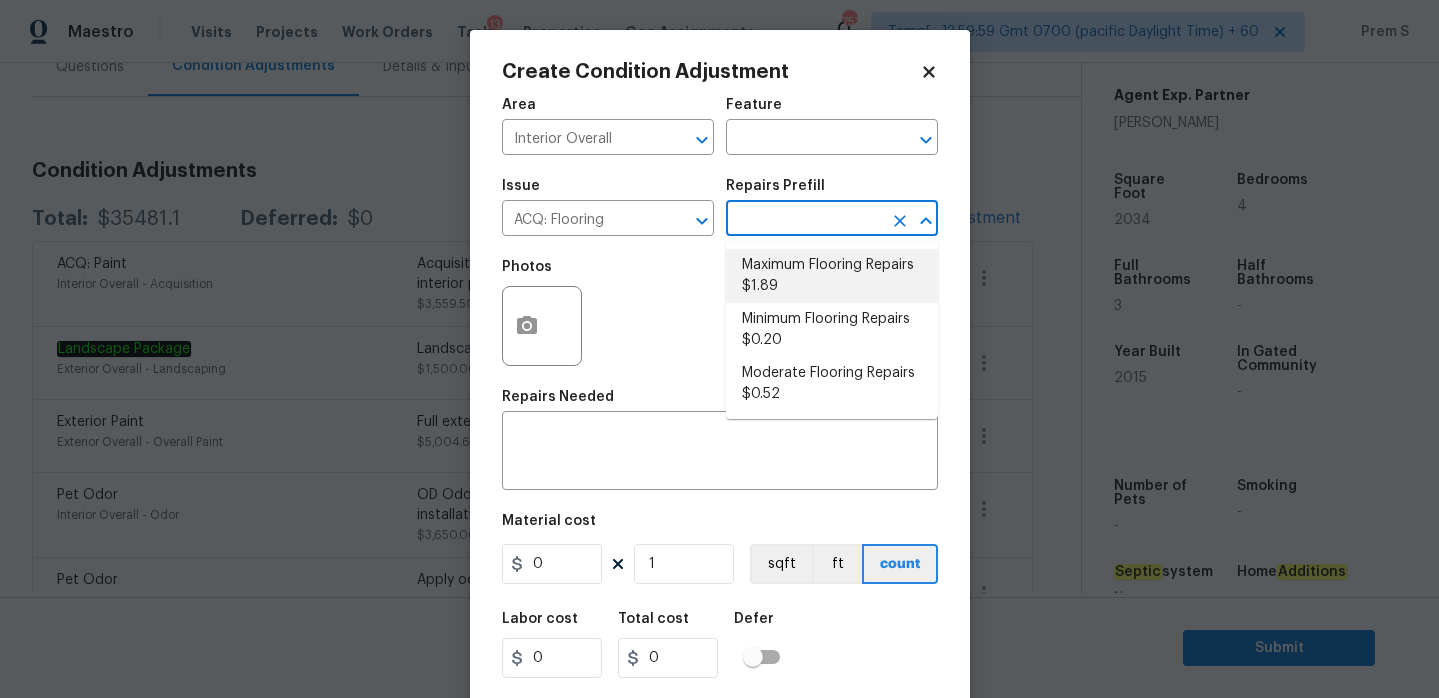 click on "Maximum Flooring Repairs $1.89" at bounding box center [832, 276] 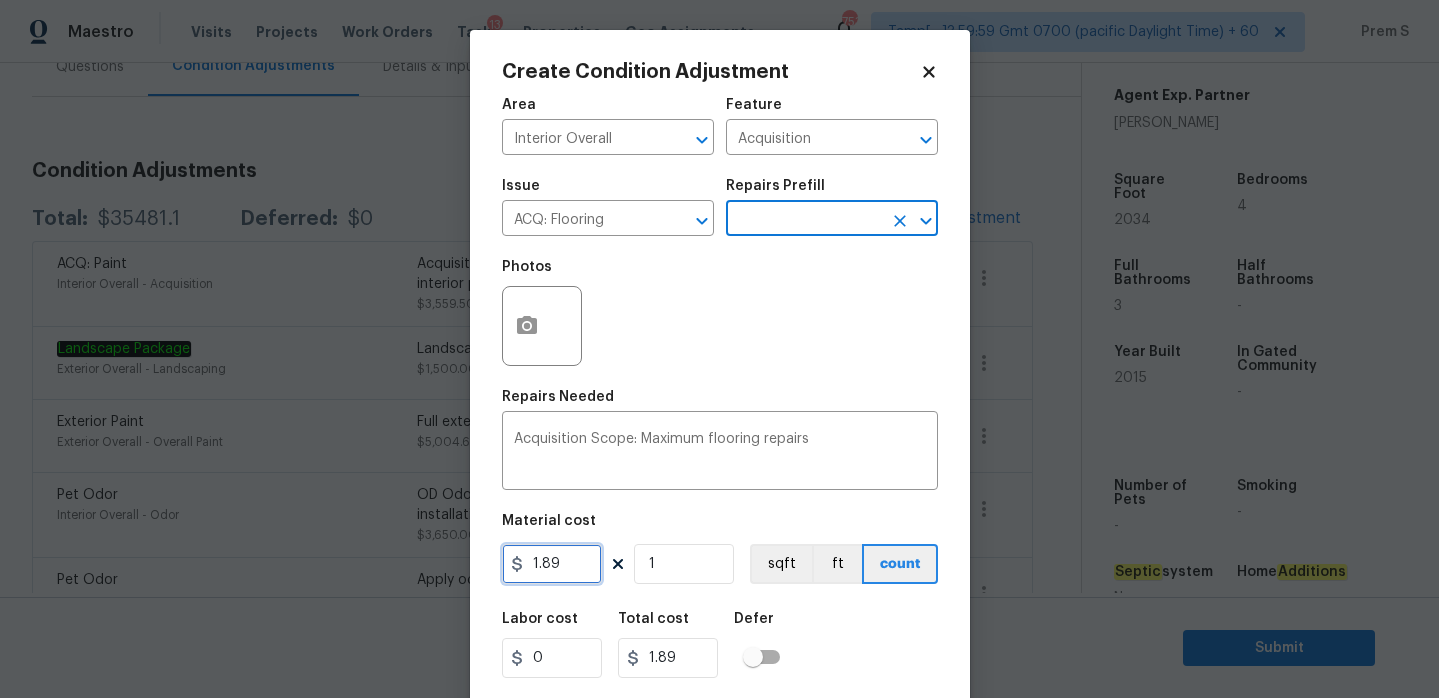 click on "1.89" at bounding box center (552, 564) 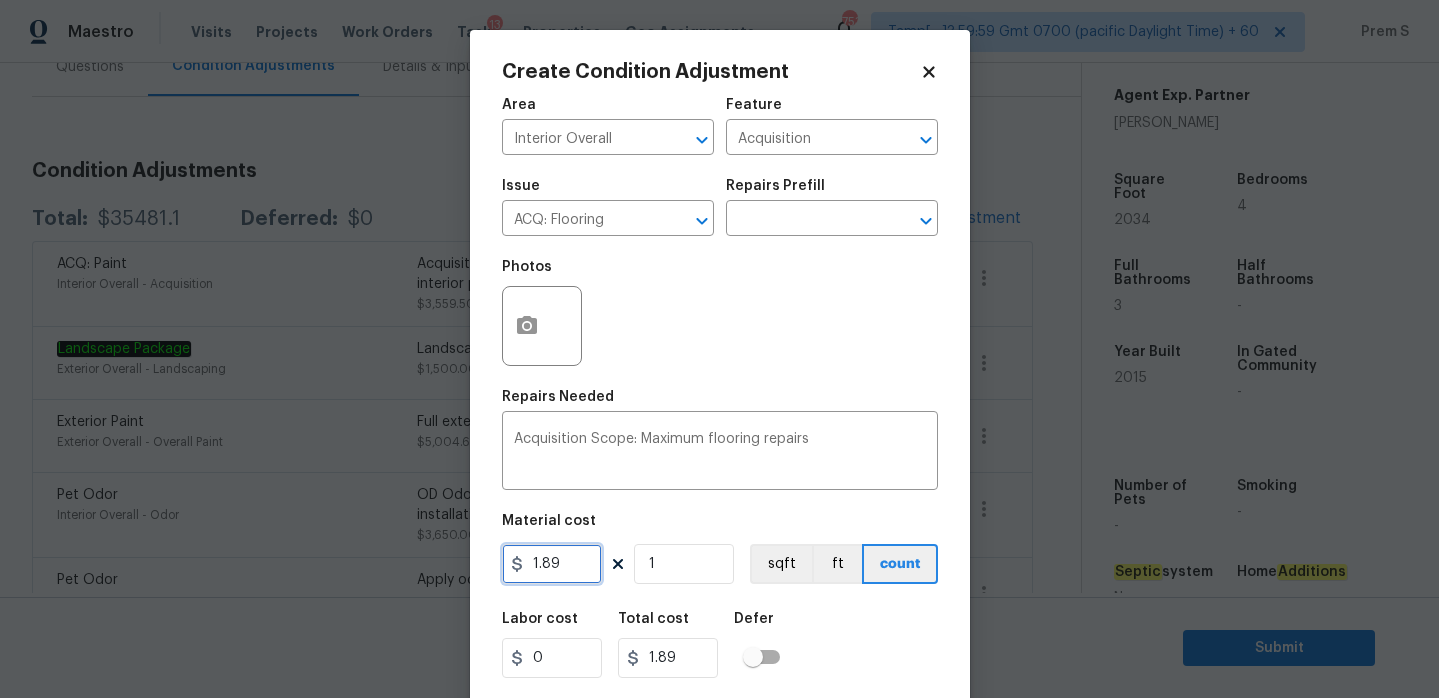 click on "1.89" at bounding box center (552, 564) 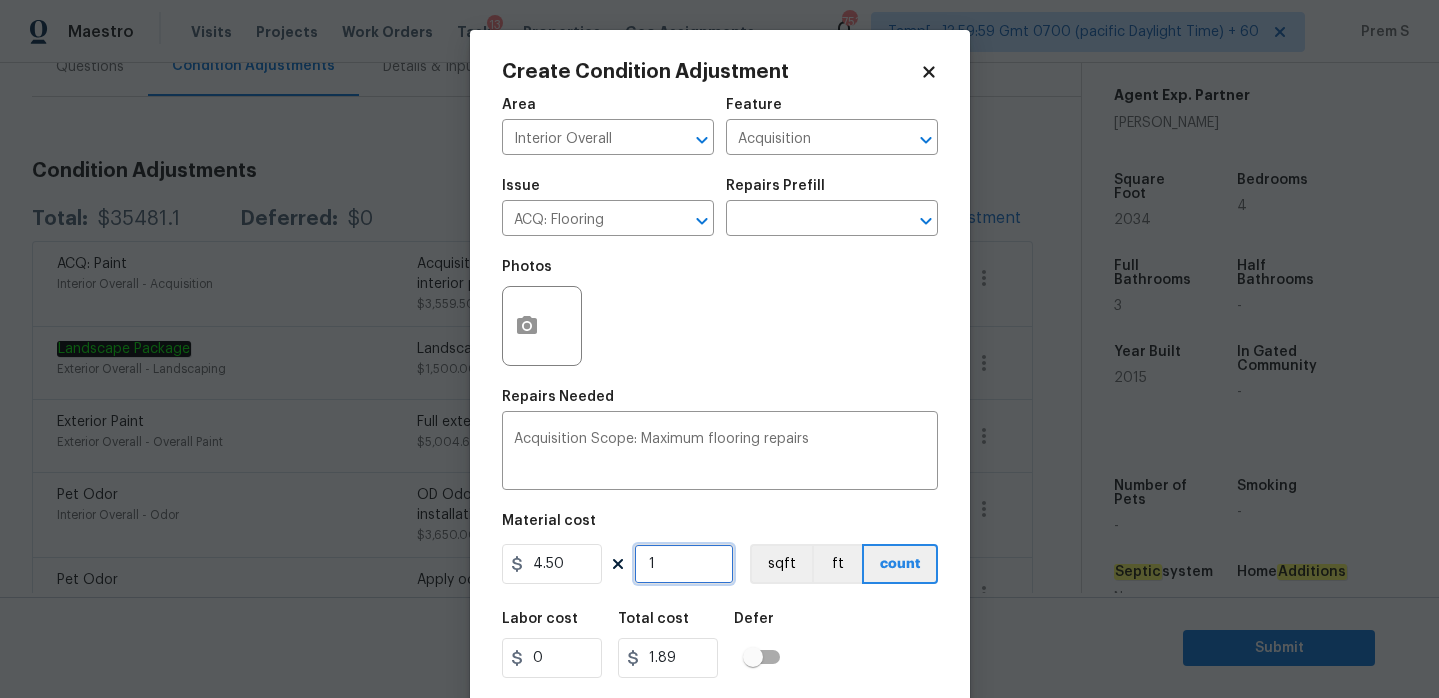 click on "1" at bounding box center [684, 564] 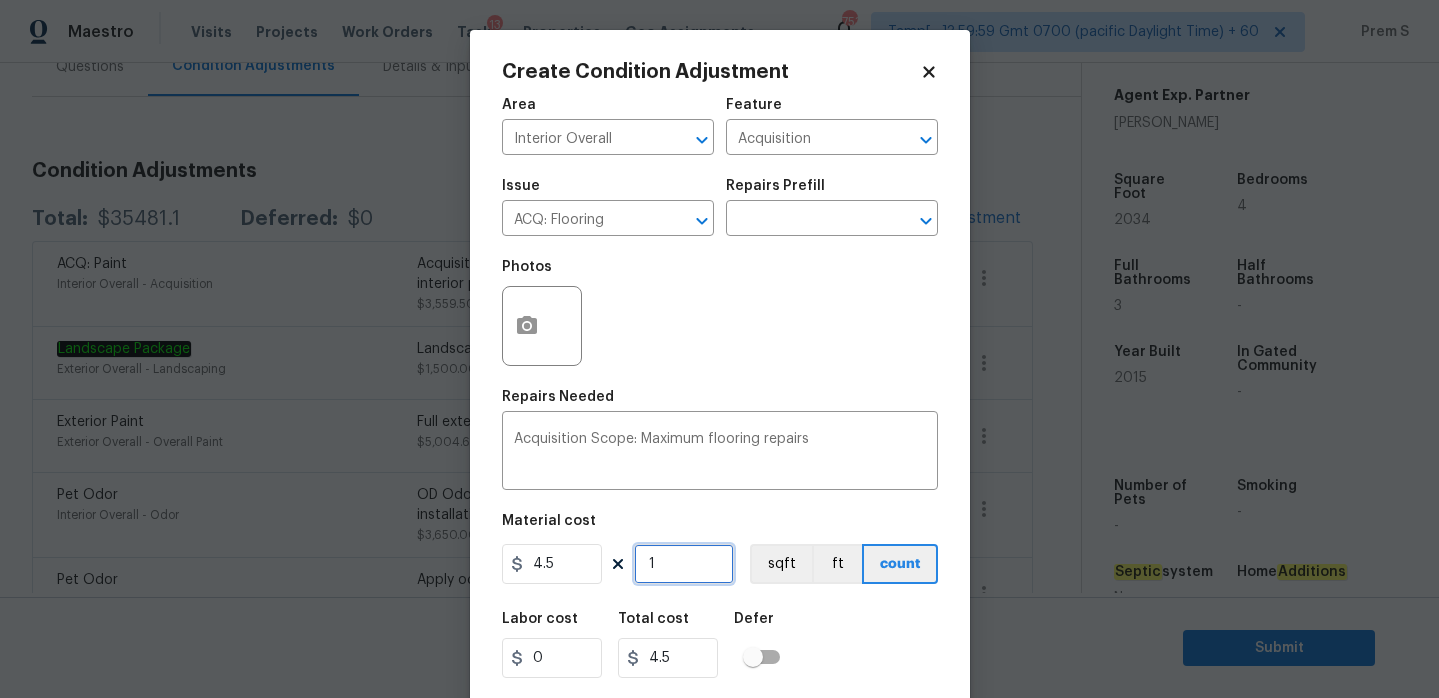 click on "1" at bounding box center (684, 564) 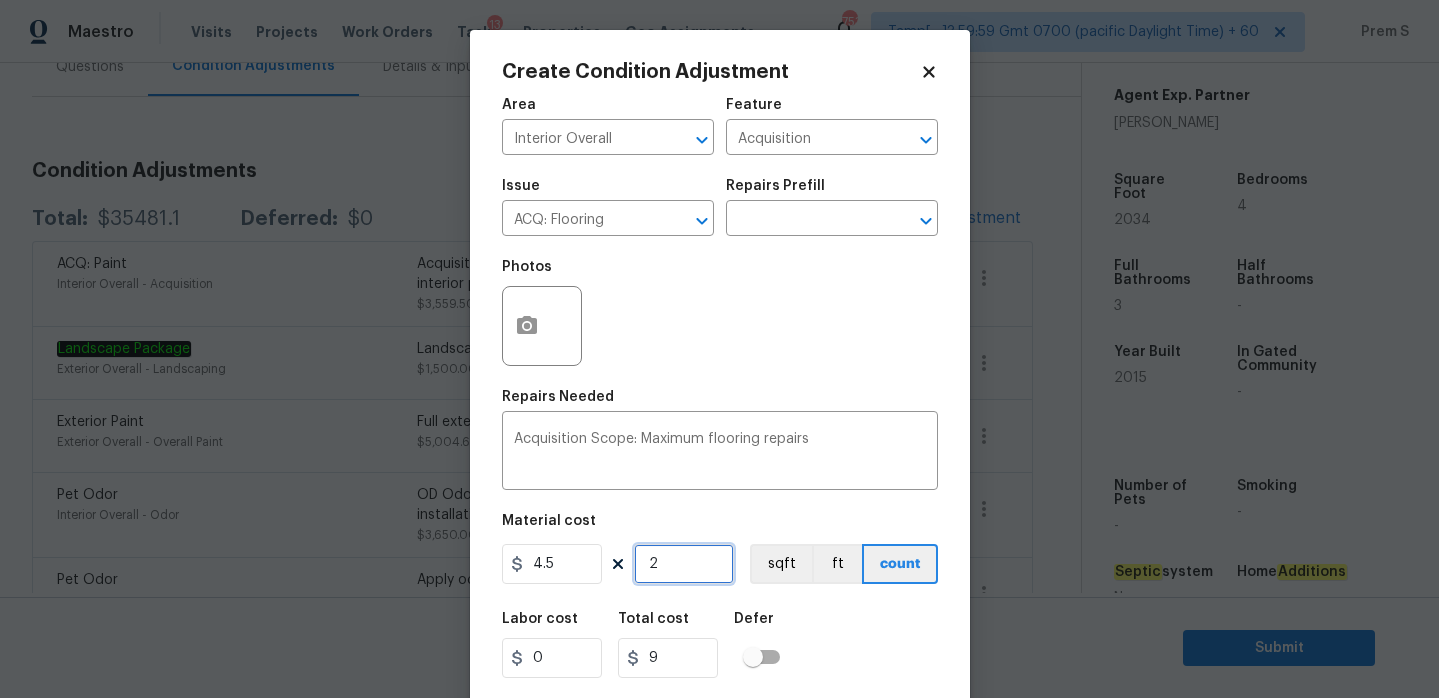 type on "20" 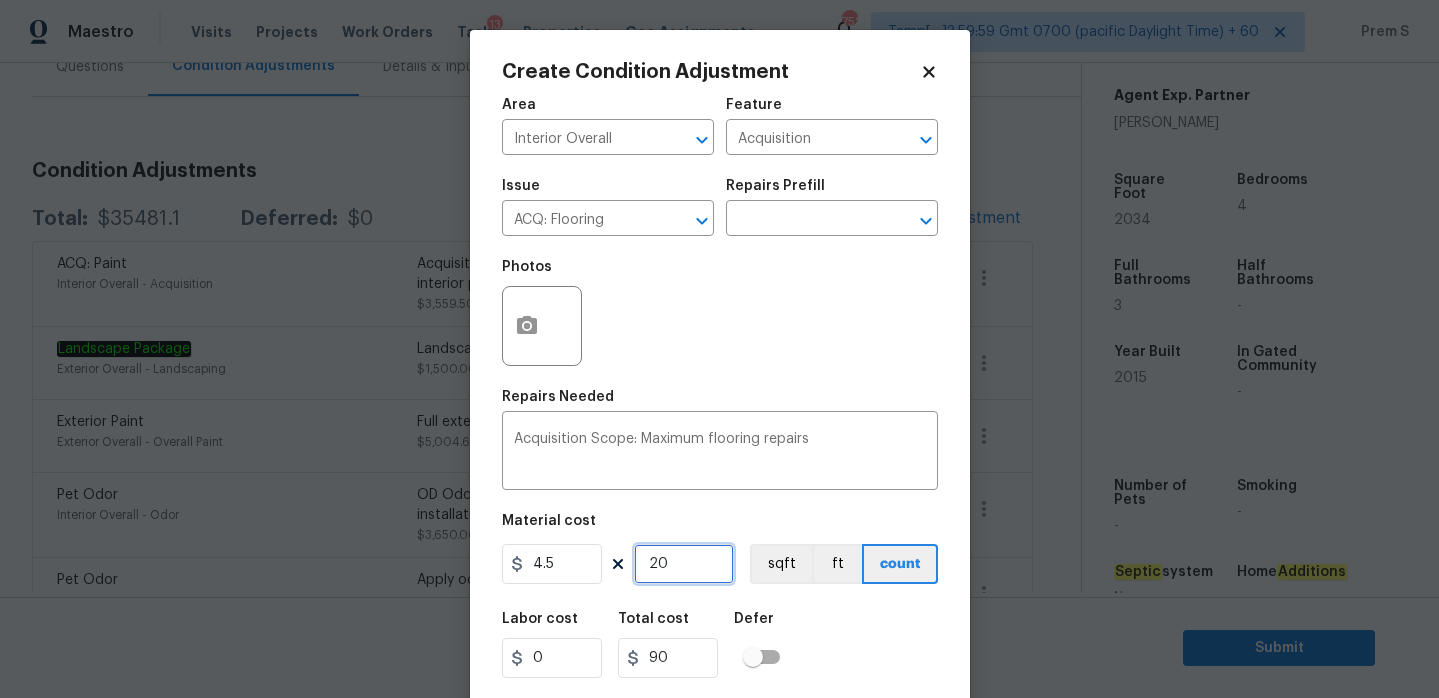 type on "203" 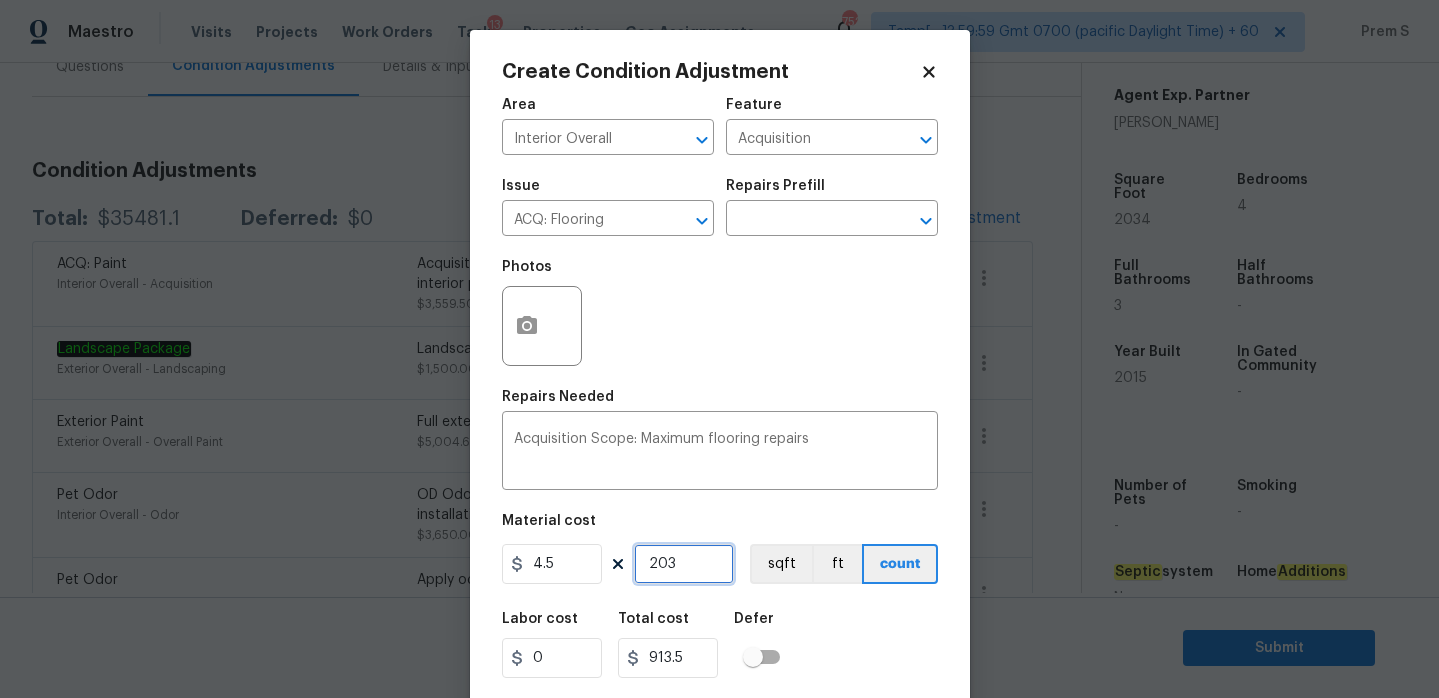 type on "2034" 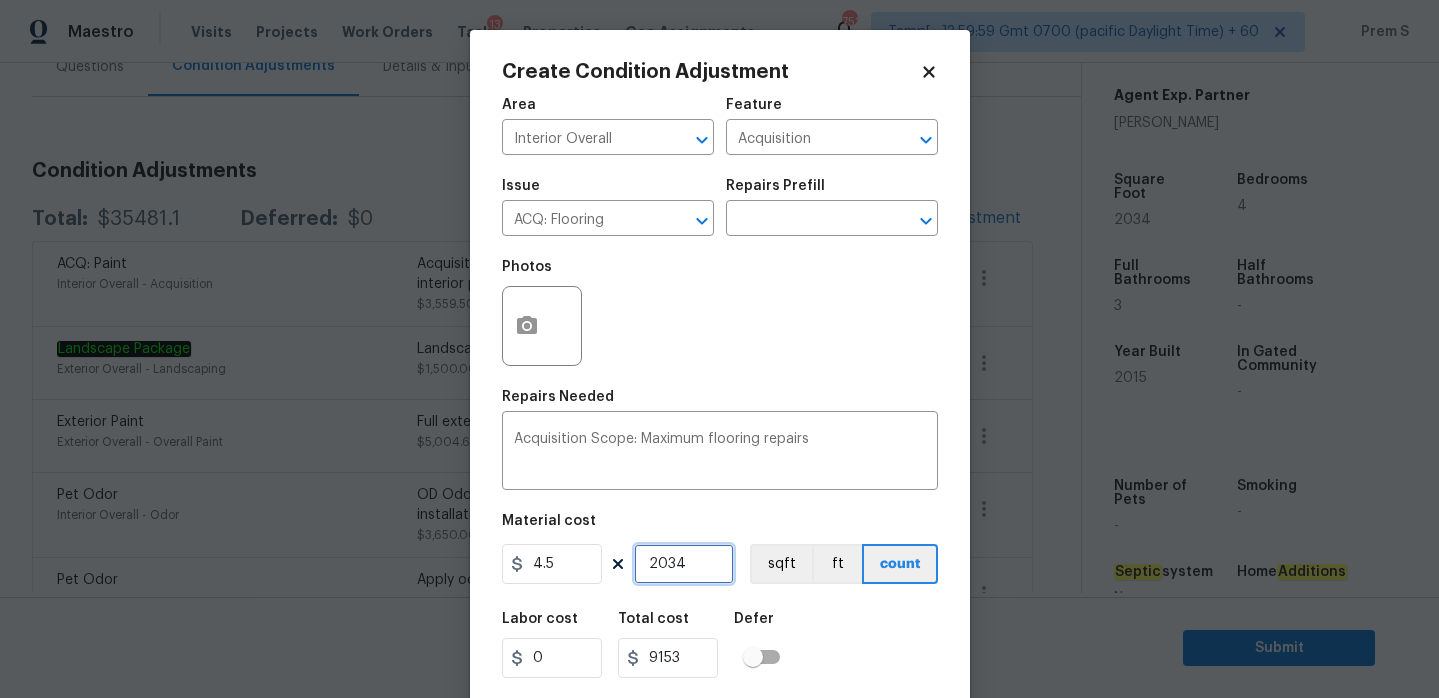 type on "2034" 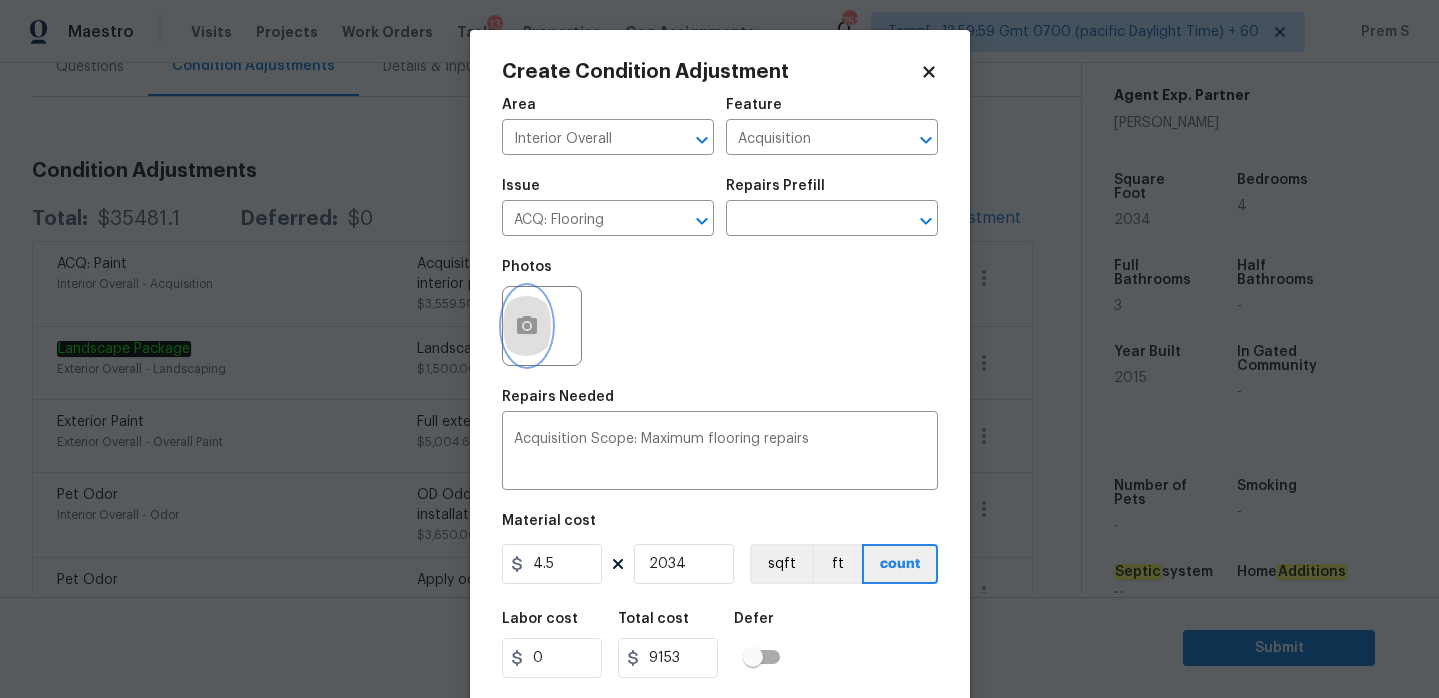click 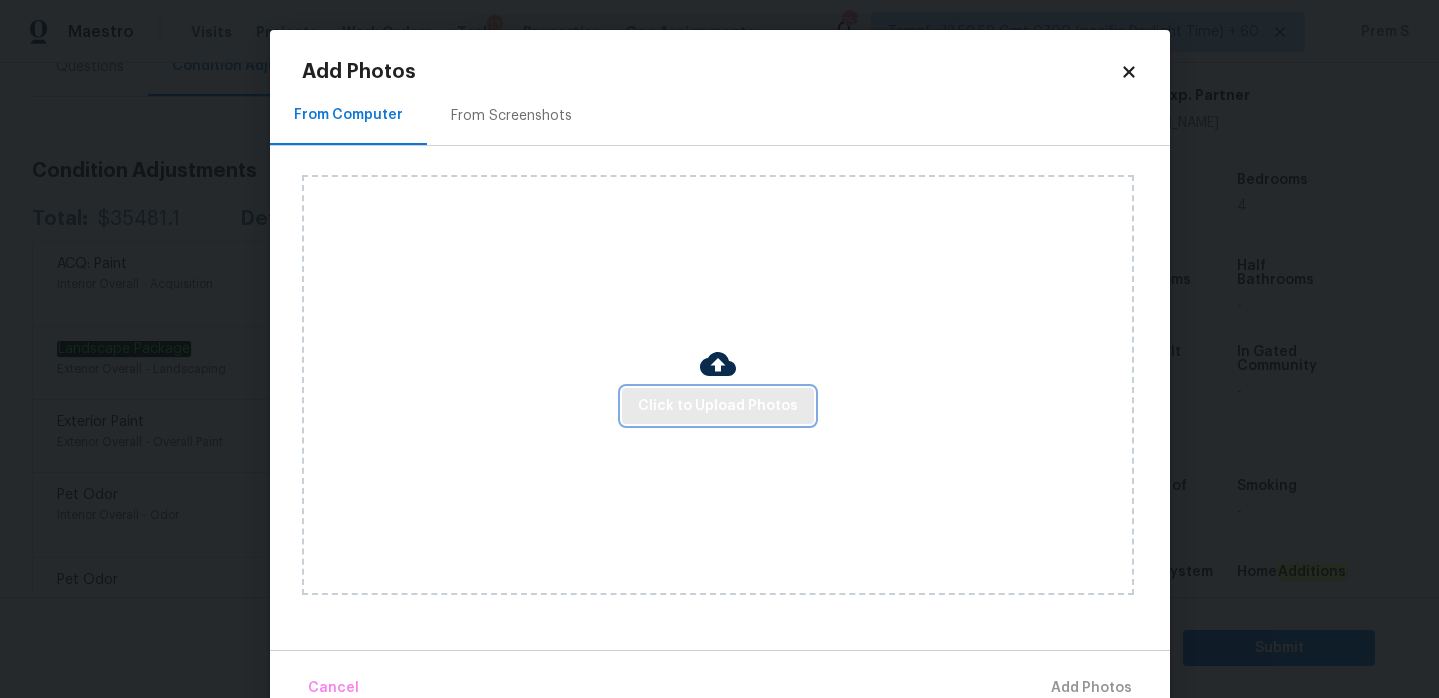 click on "Click to Upload Photos" at bounding box center [718, 406] 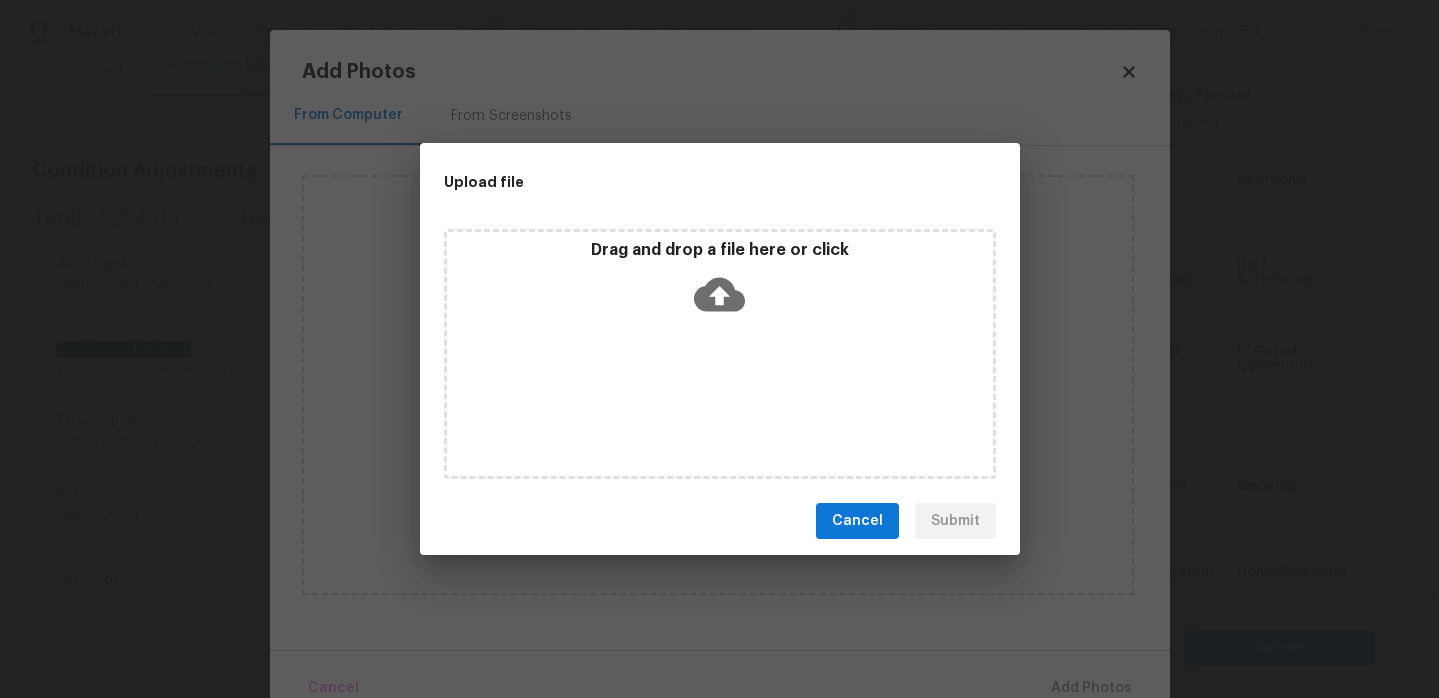 click 